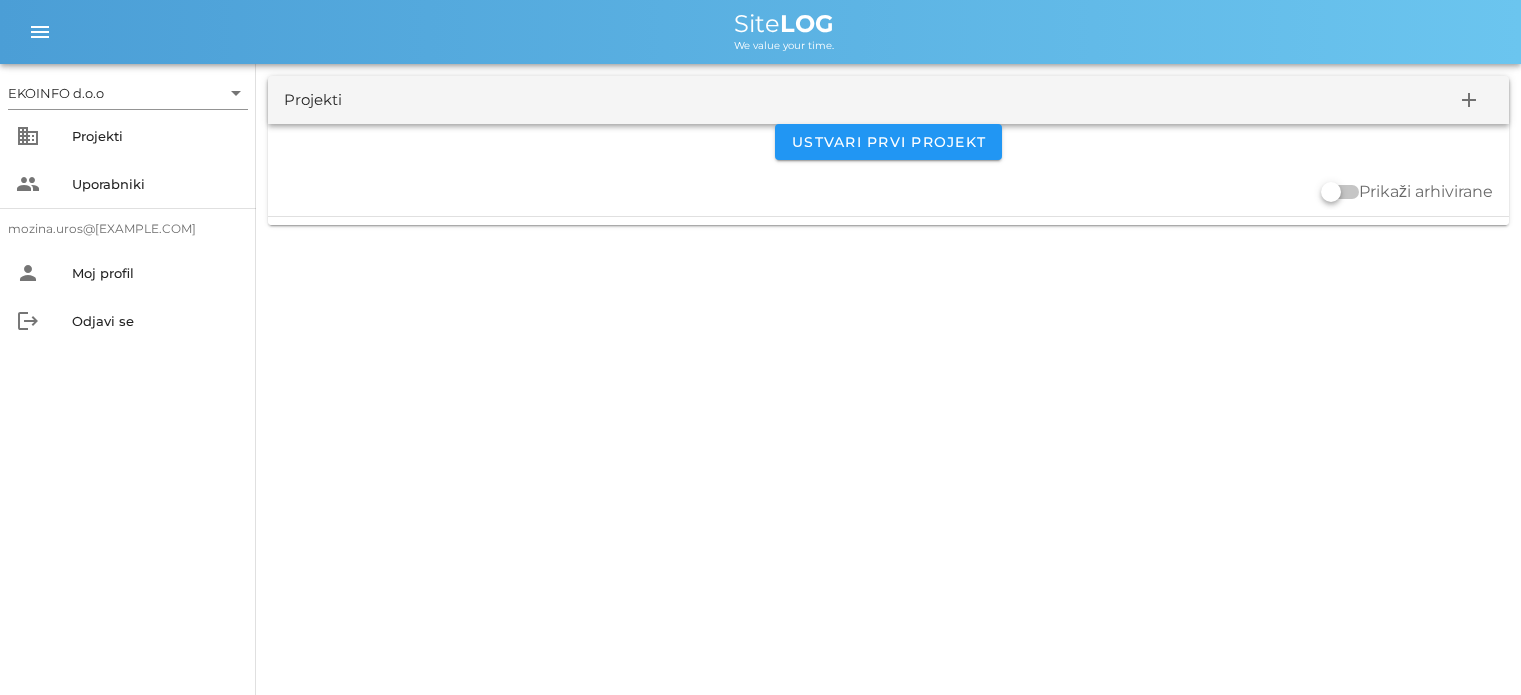 scroll, scrollTop: 0, scrollLeft: 0, axis: both 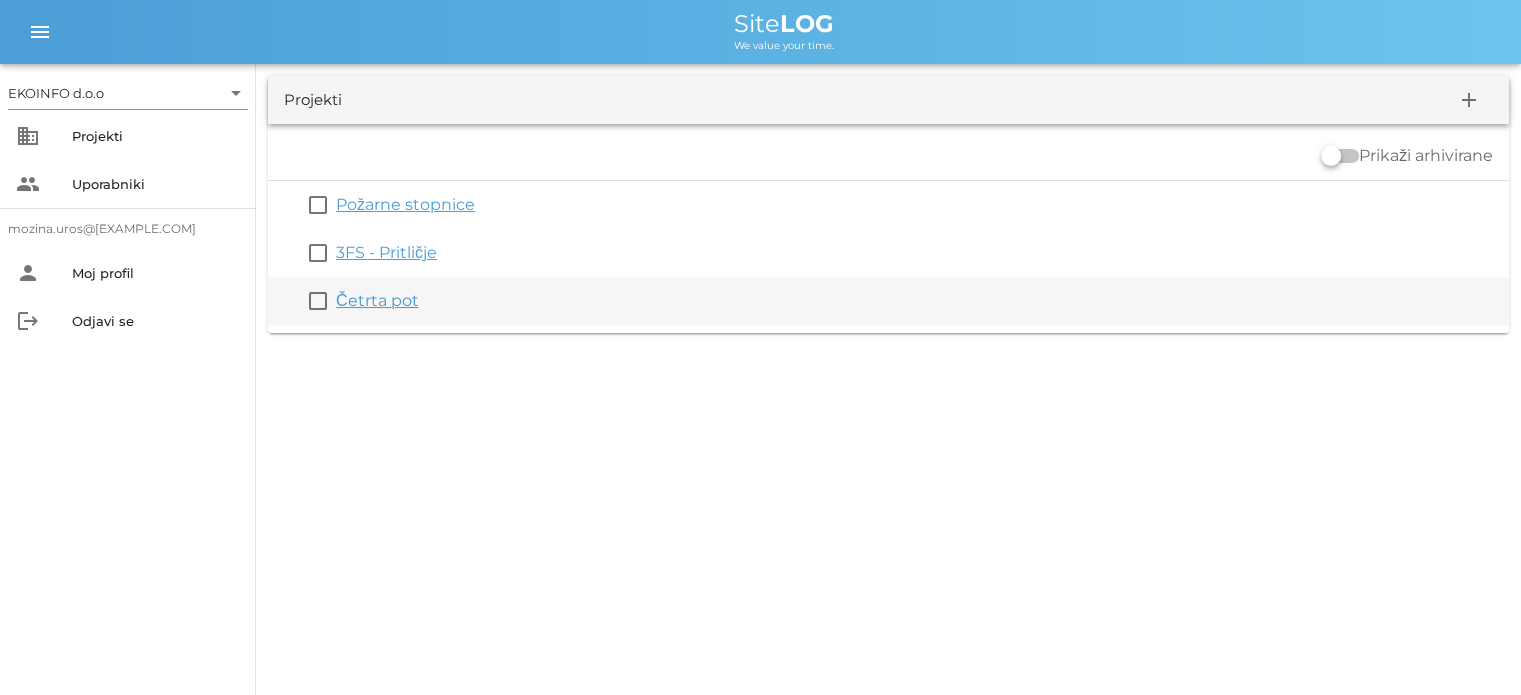 click on "Četrta pot" at bounding box center (377, 300) 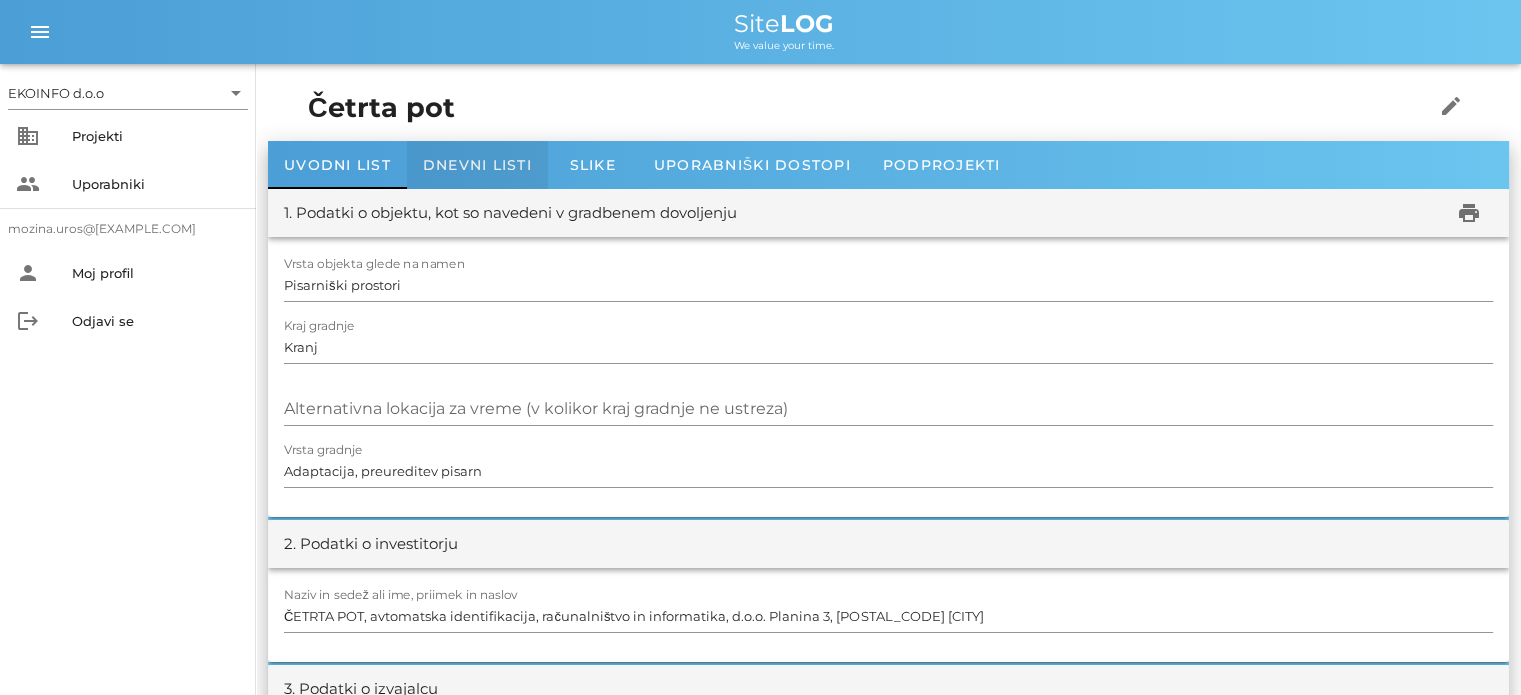 click on "Dnevni listi" at bounding box center (477, 165) 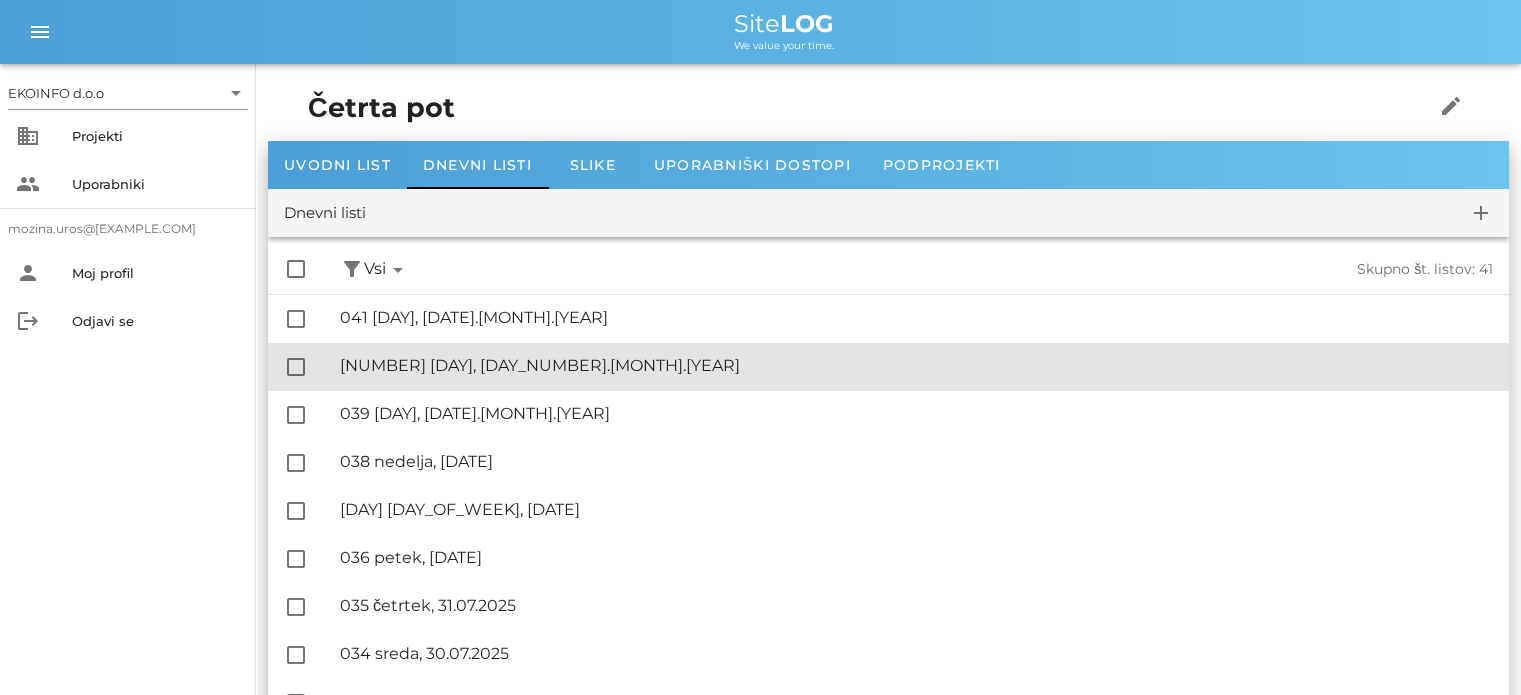 click on "🔏  040 [DAY], [DATE].[MONTH].[YEAR]" at bounding box center (916, 365) 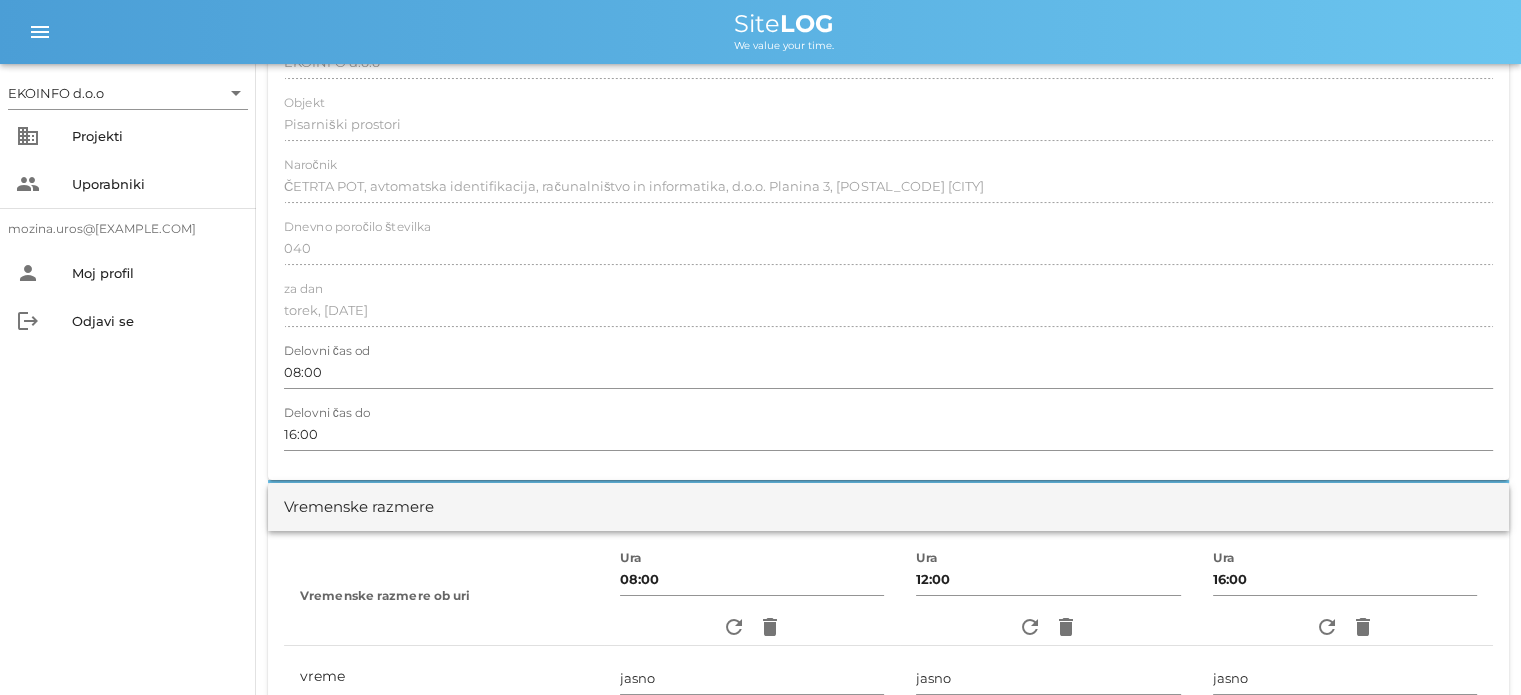 scroll, scrollTop: 0, scrollLeft: 0, axis: both 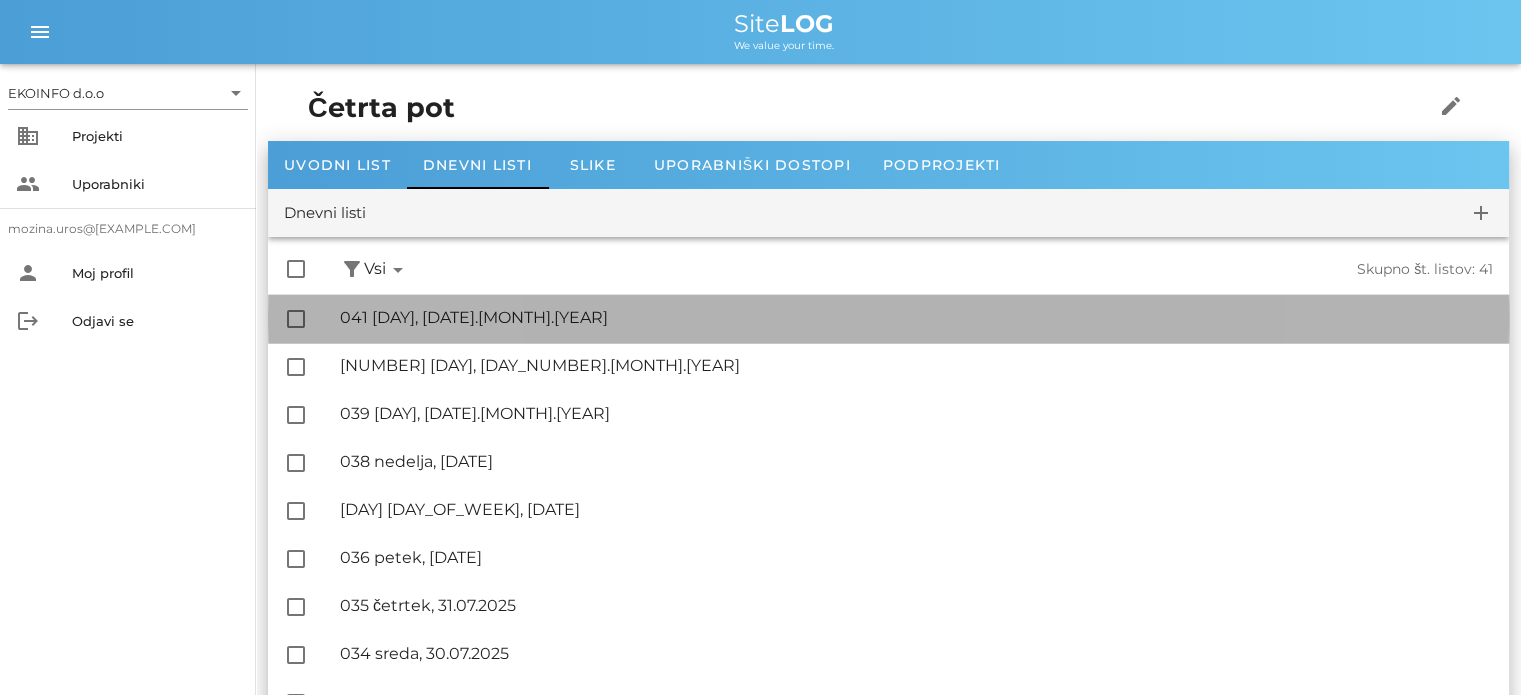 click on "🔏  [DAY_OF_WEEK], [DATE]" at bounding box center [916, 317] 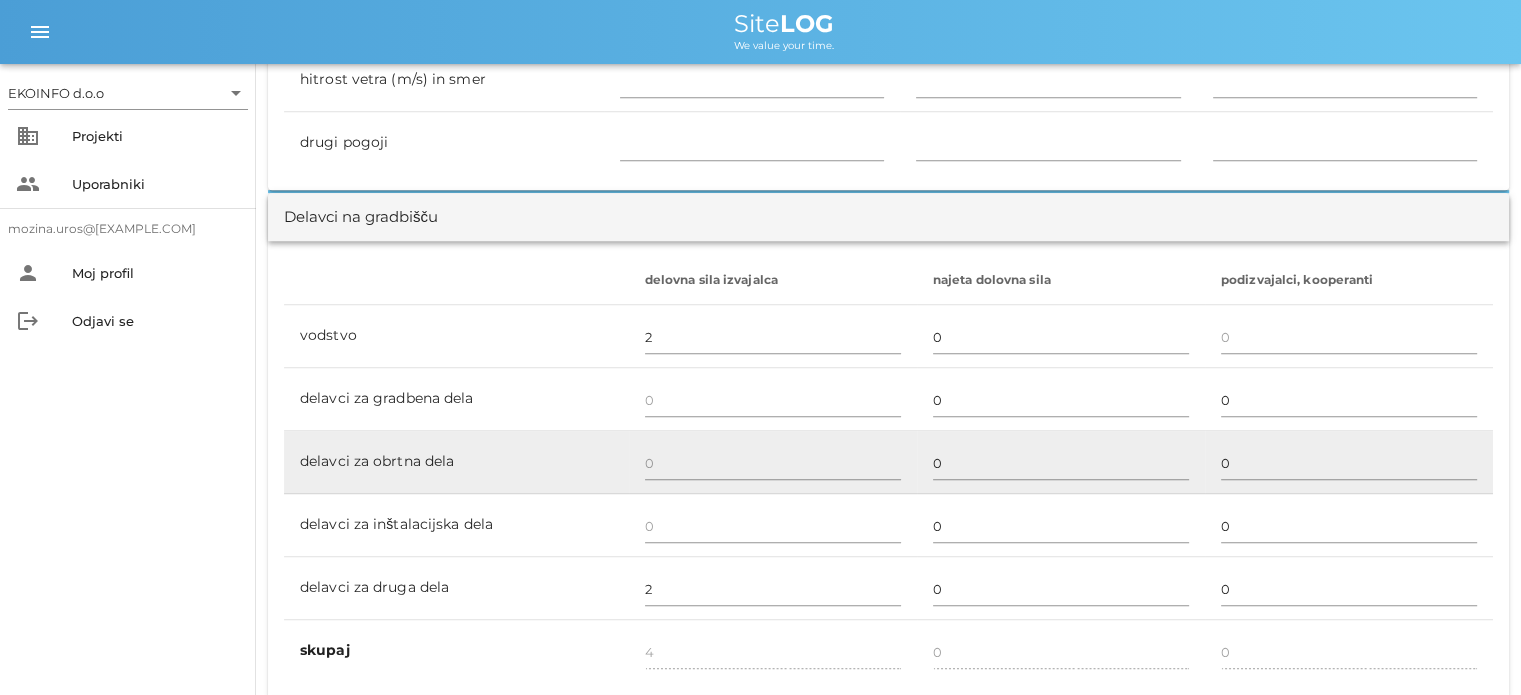 scroll, scrollTop: 1200, scrollLeft: 0, axis: vertical 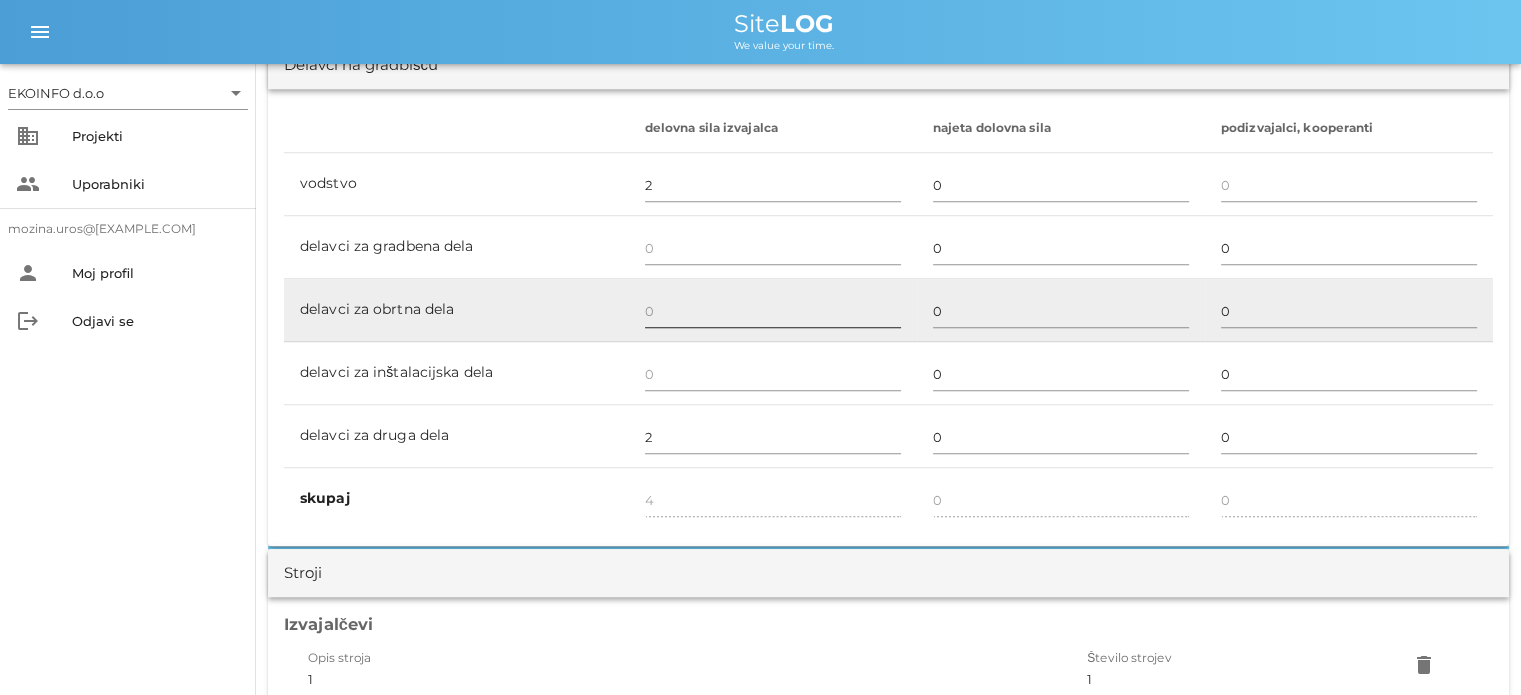 click at bounding box center [773, 311] 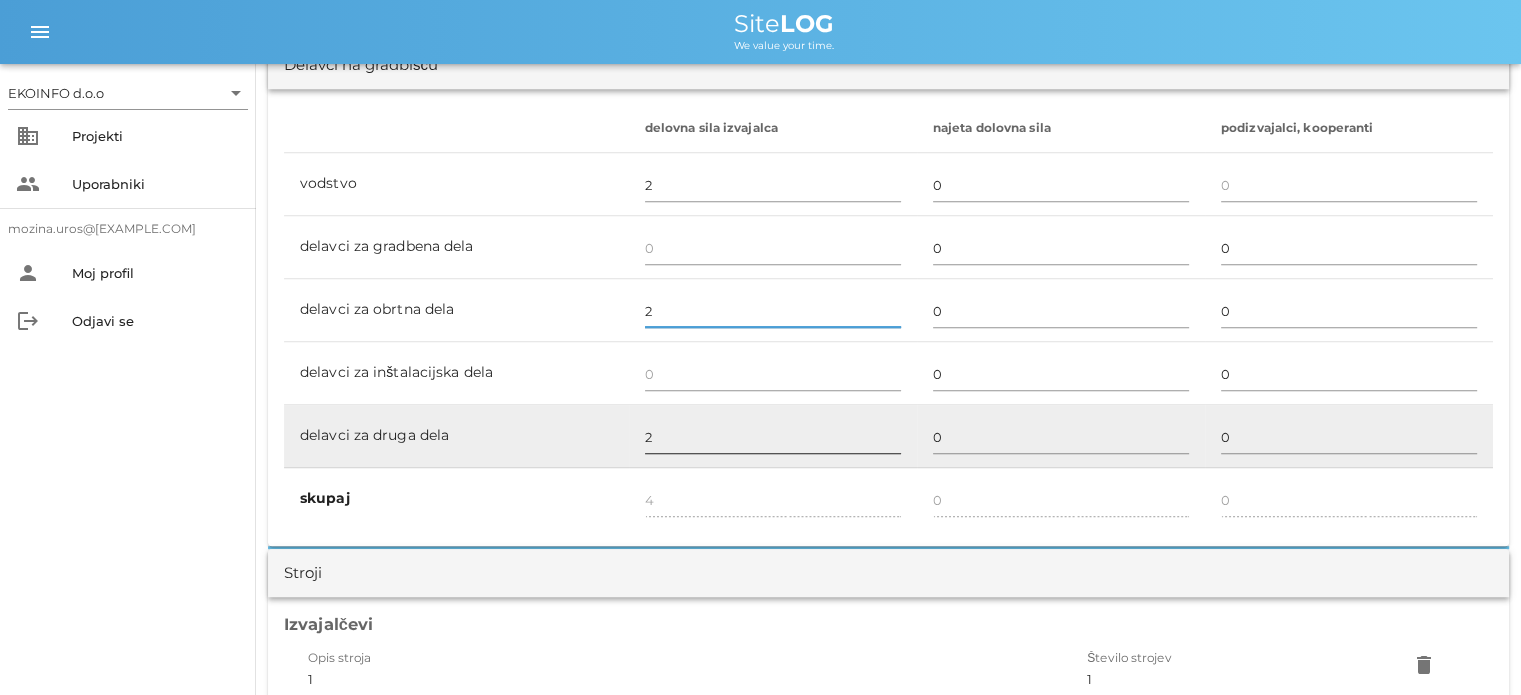 type on "2" 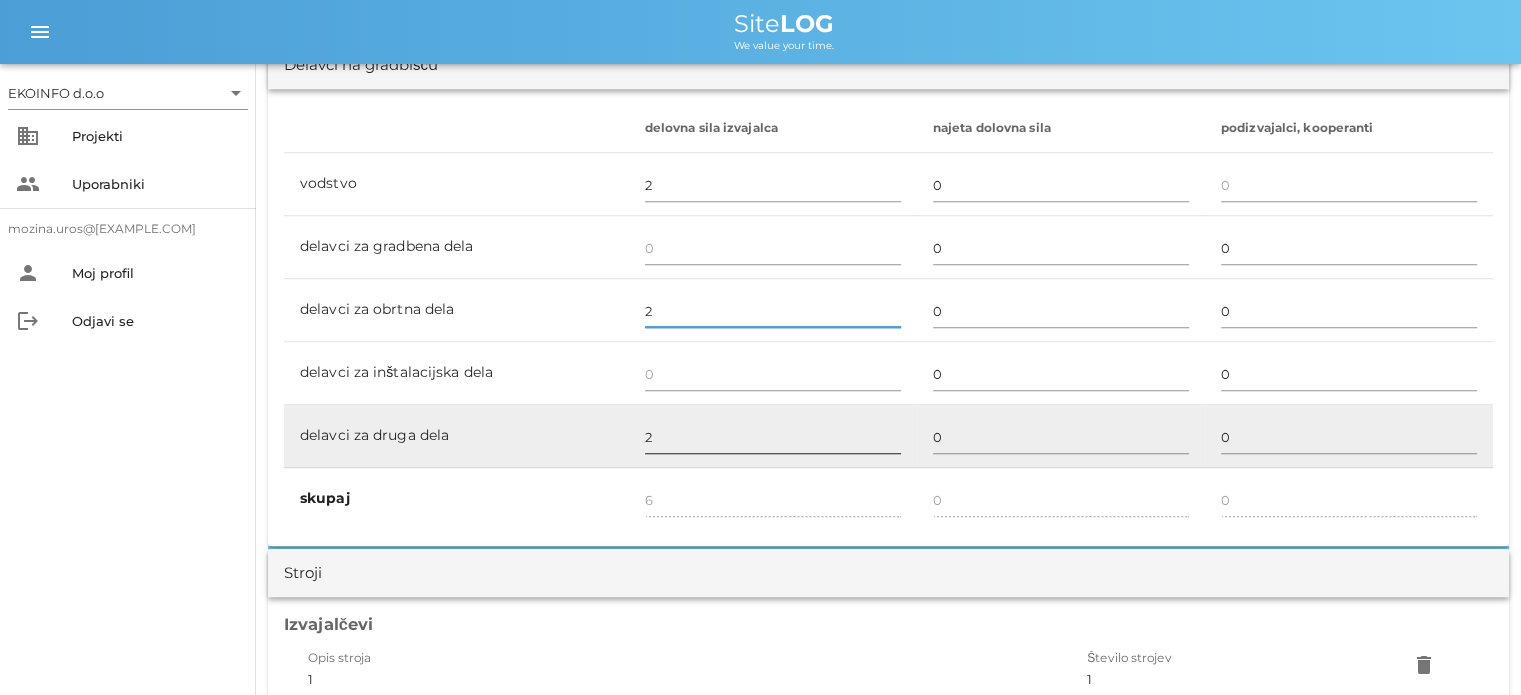 click on "2" at bounding box center (773, 437) 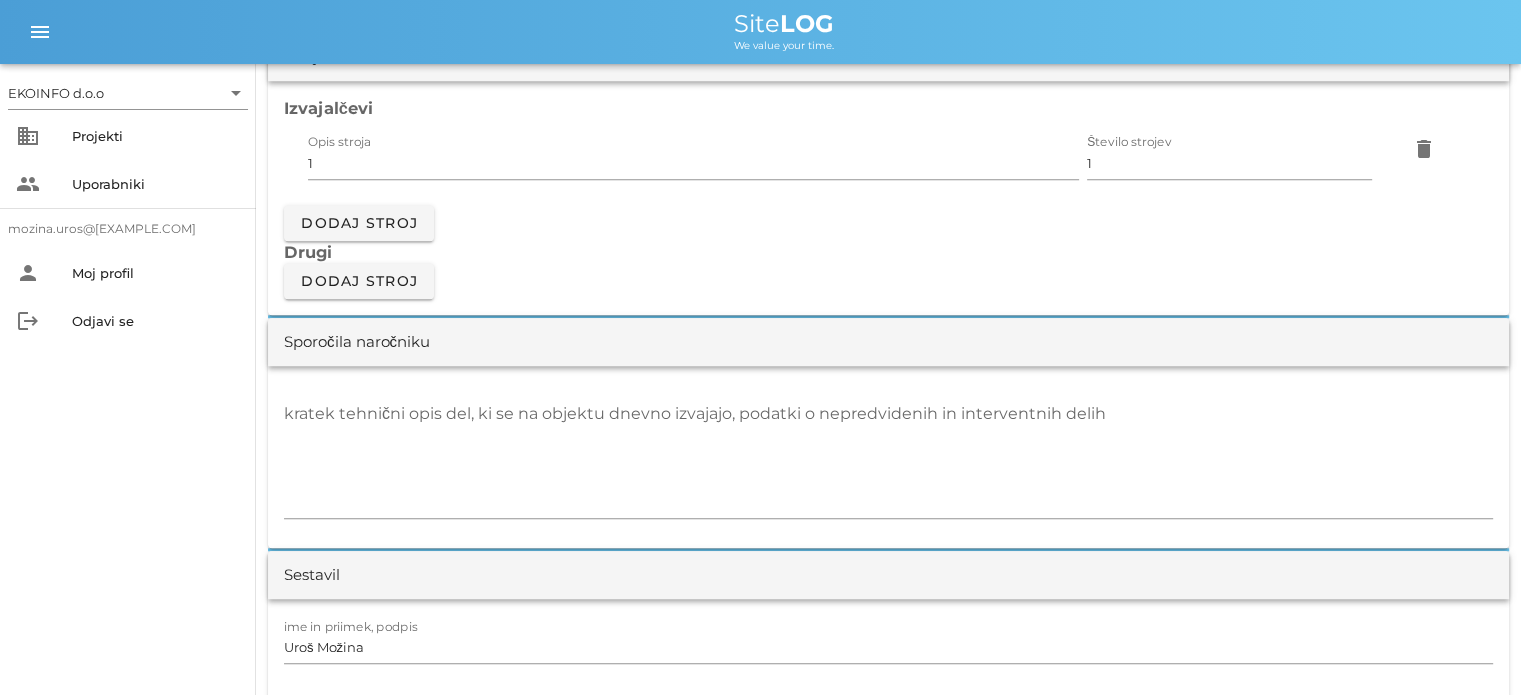 scroll, scrollTop: 1700, scrollLeft: 0, axis: vertical 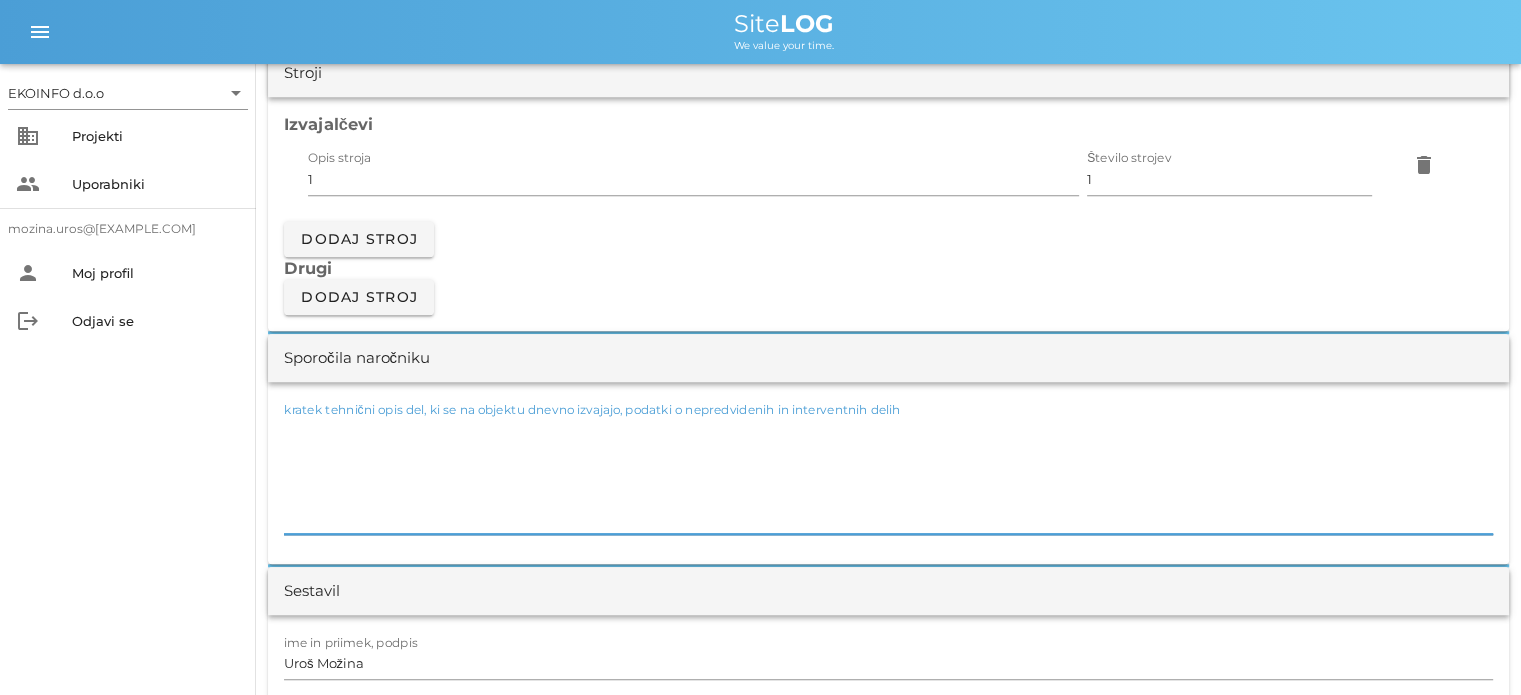 click on "kratek tehnični opis del, ki se na objektu dnevno izvajajo, podatki o nepredvidenih in interventnih delih" at bounding box center (888, 474) 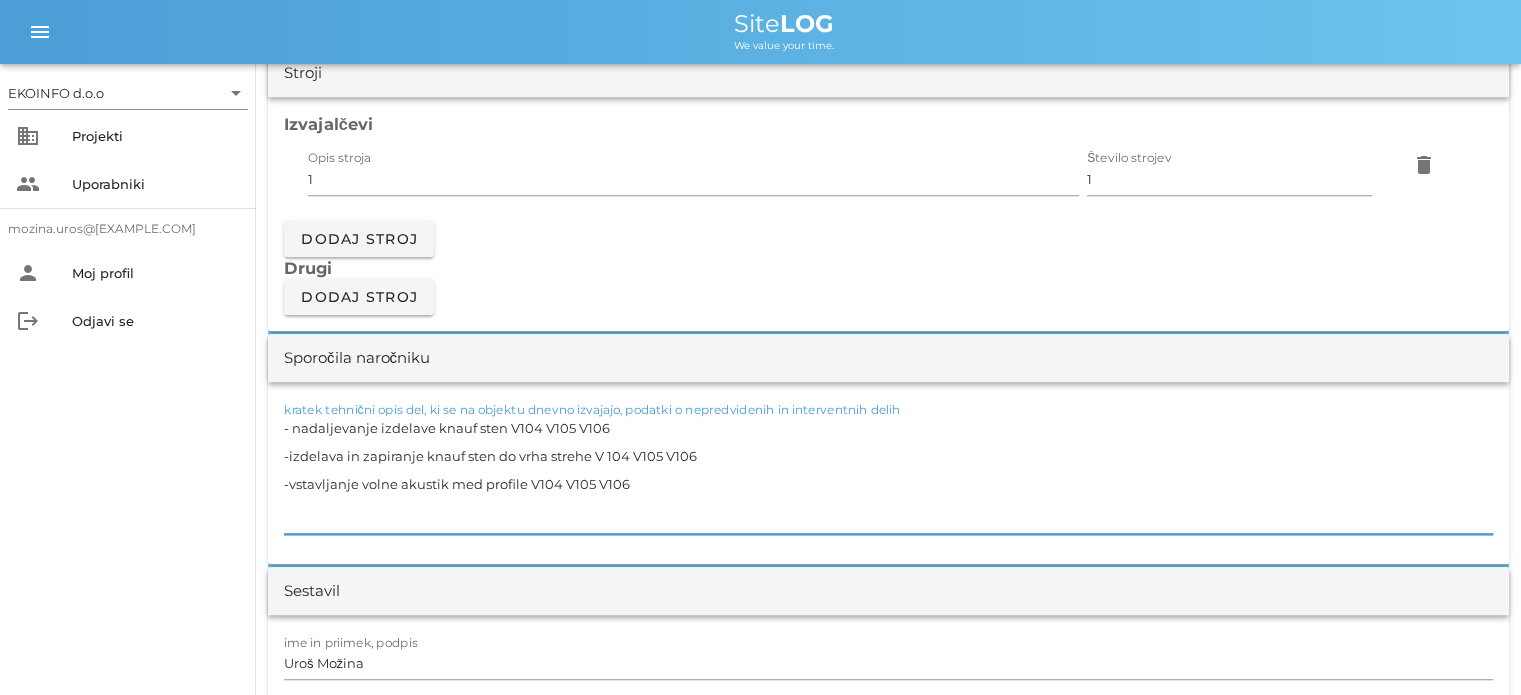drag, startPoint x: 635, startPoint y: 483, endPoint x: 280, endPoint y: 479, distance: 355.02252 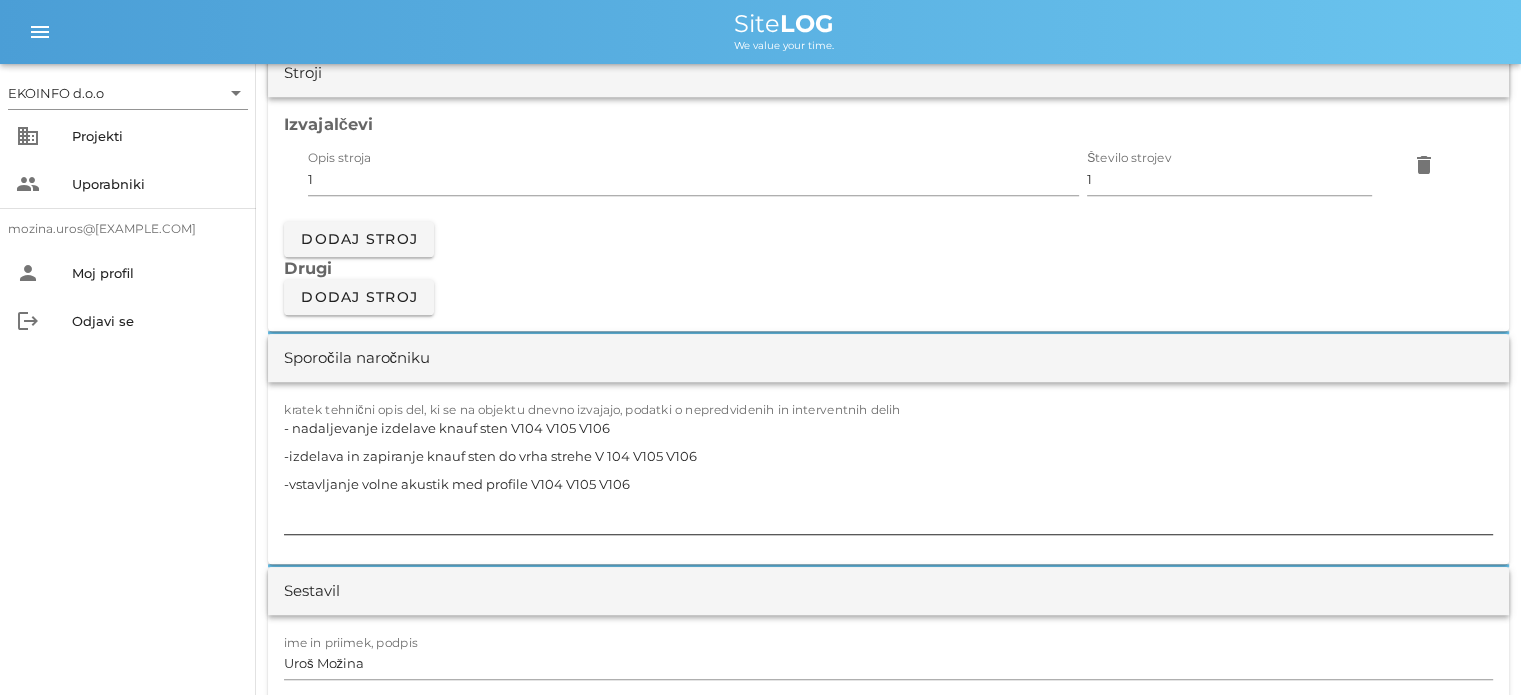 click on "kratek tehnični opis del, ki se na objektu dnevno izvajajo, podatki o nepredvidenih in interventnih delih - nadaljevanje izdelave knauf sten V104 V105 V106
-izdelava in zapiranje knauf sten do vrha strehe V 104 V105 V106
-vstavljanje volne akustik med profile V104 V105 V106" at bounding box center (888, 473) 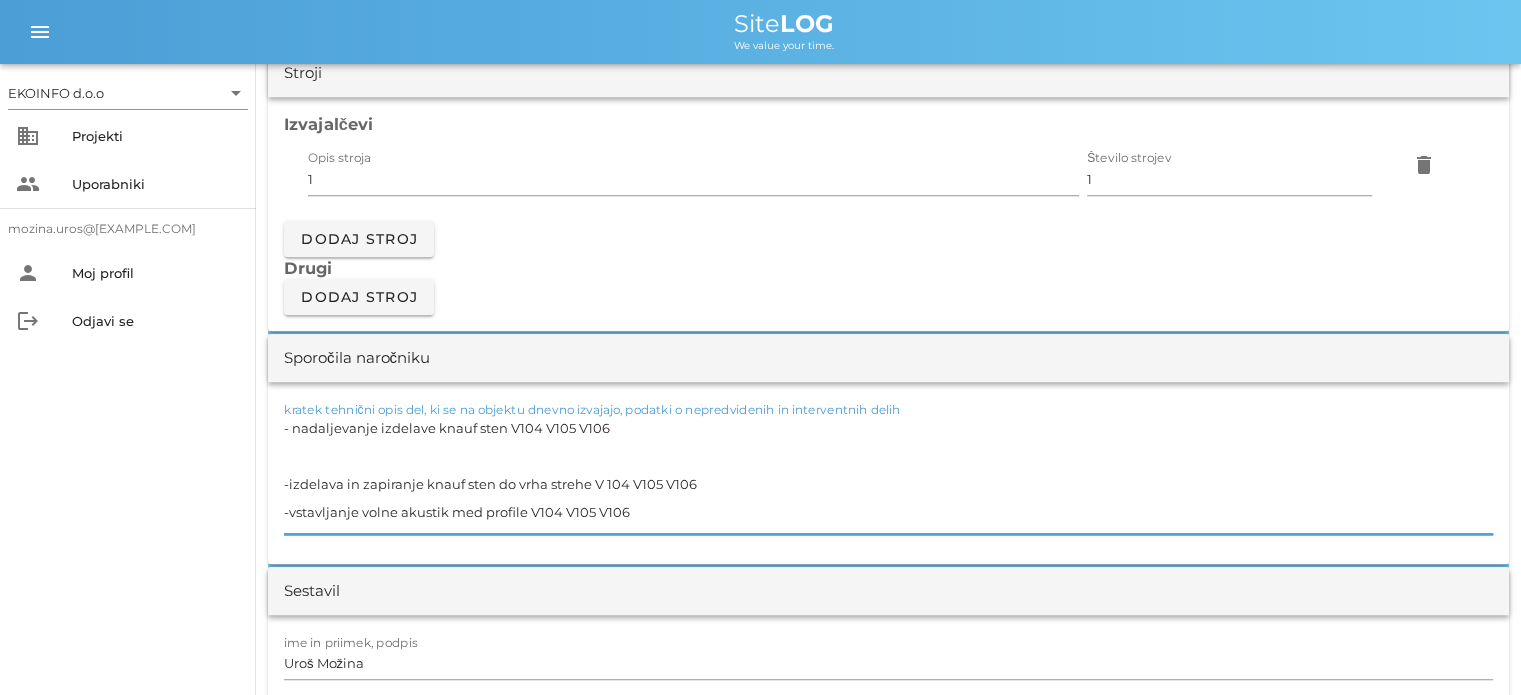click on "- nadaljevanje izdelave knauf sten V104 V105 V106
-izdelava in zapiranje knauf sten do vrha strehe V 104 V105 V106
-vstavljanje volne akustik med profile V104 V105 V106" at bounding box center [888, 474] 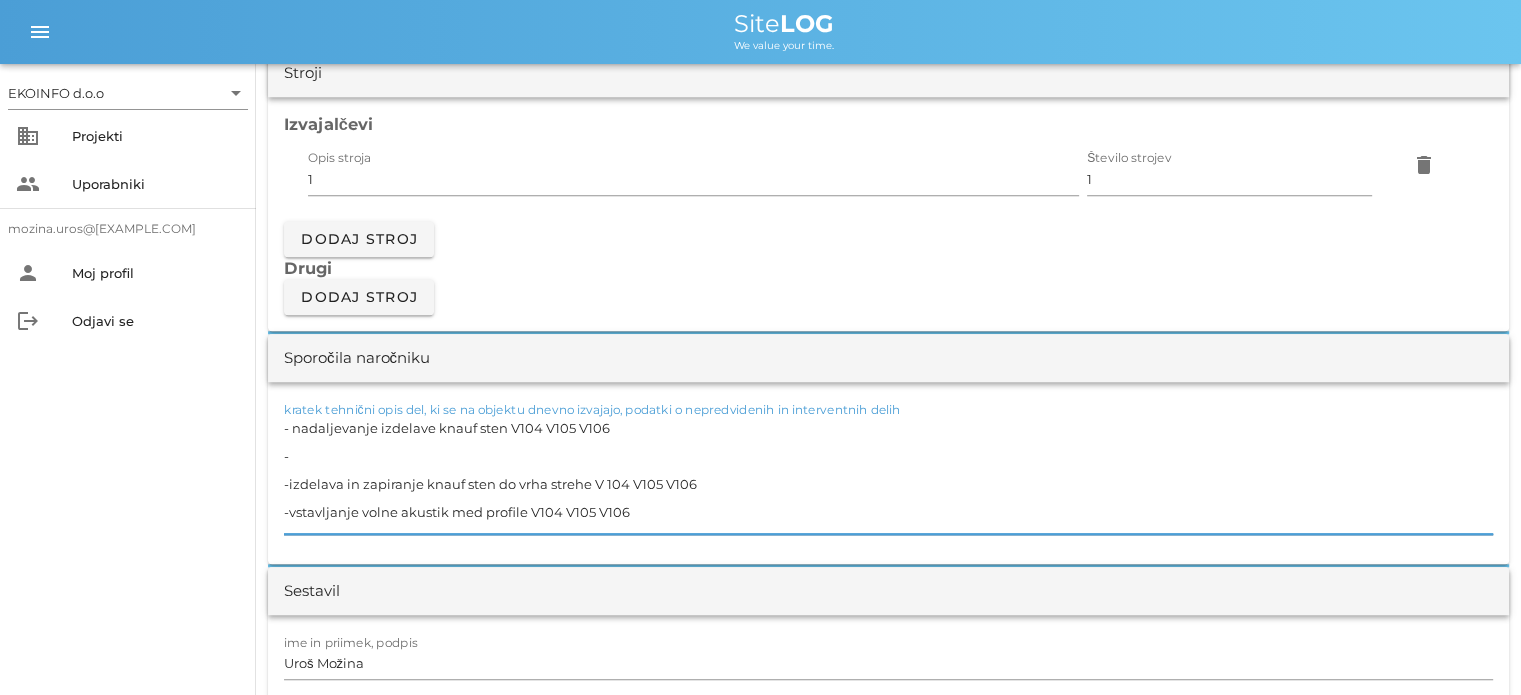 paste on "-vstavljanje volne akustik med profile V104 V105 V106" 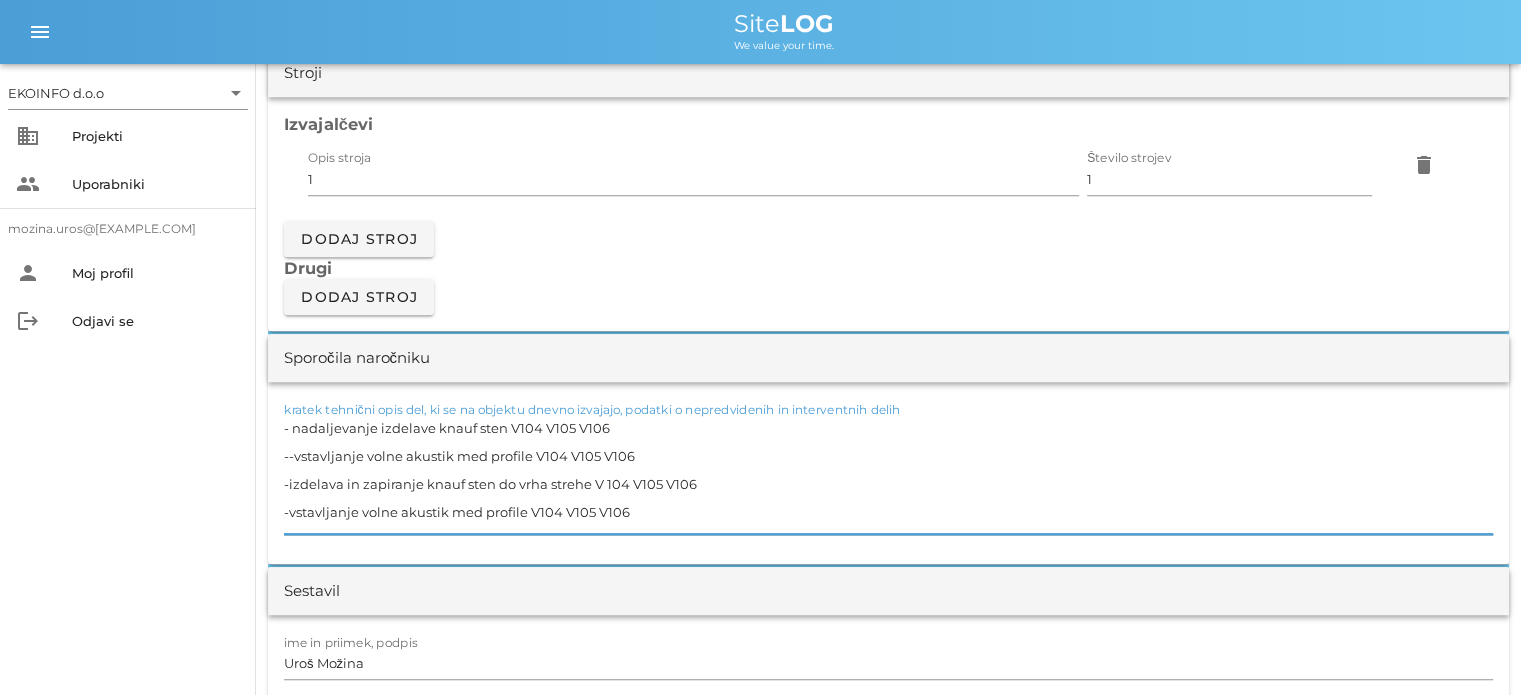 drag, startPoint x: 628, startPoint y: 509, endPoint x: 290, endPoint y: 515, distance: 338.05325 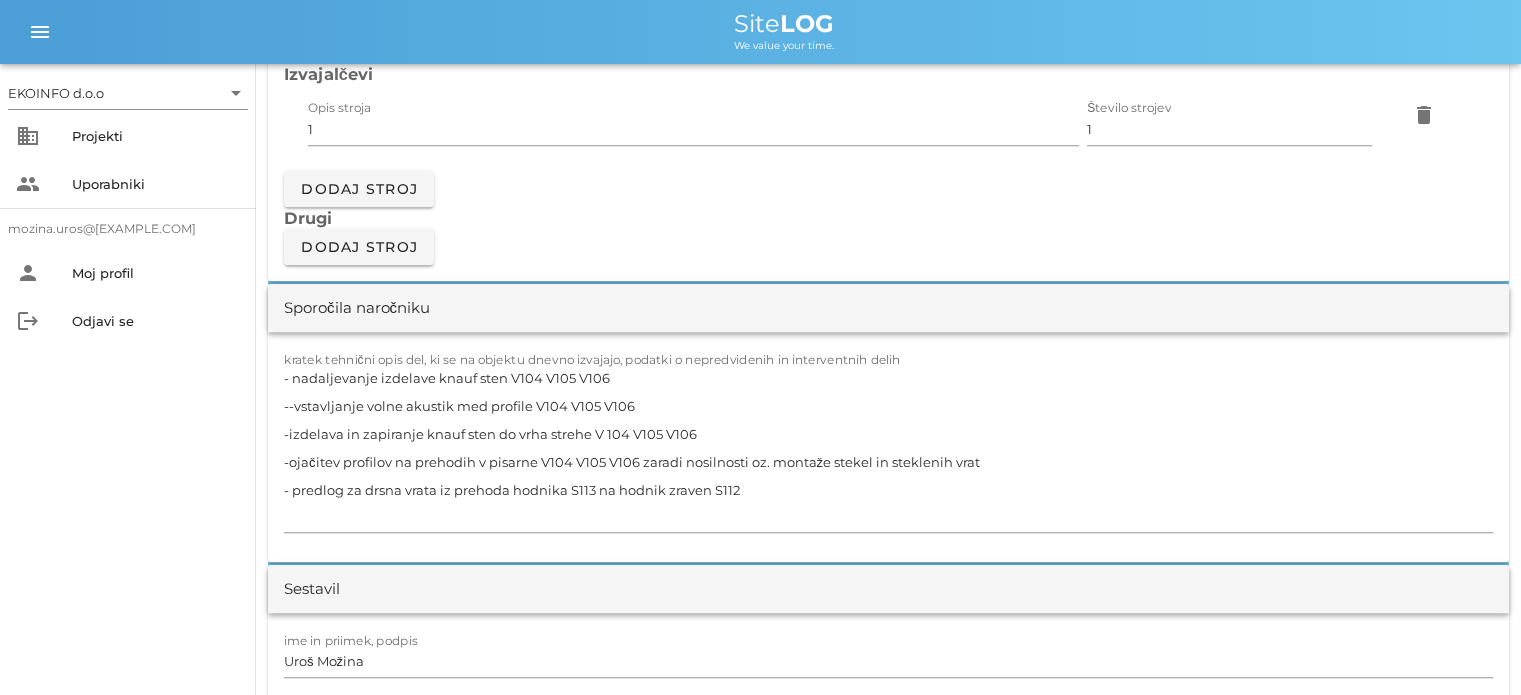 scroll, scrollTop: 1700, scrollLeft: 0, axis: vertical 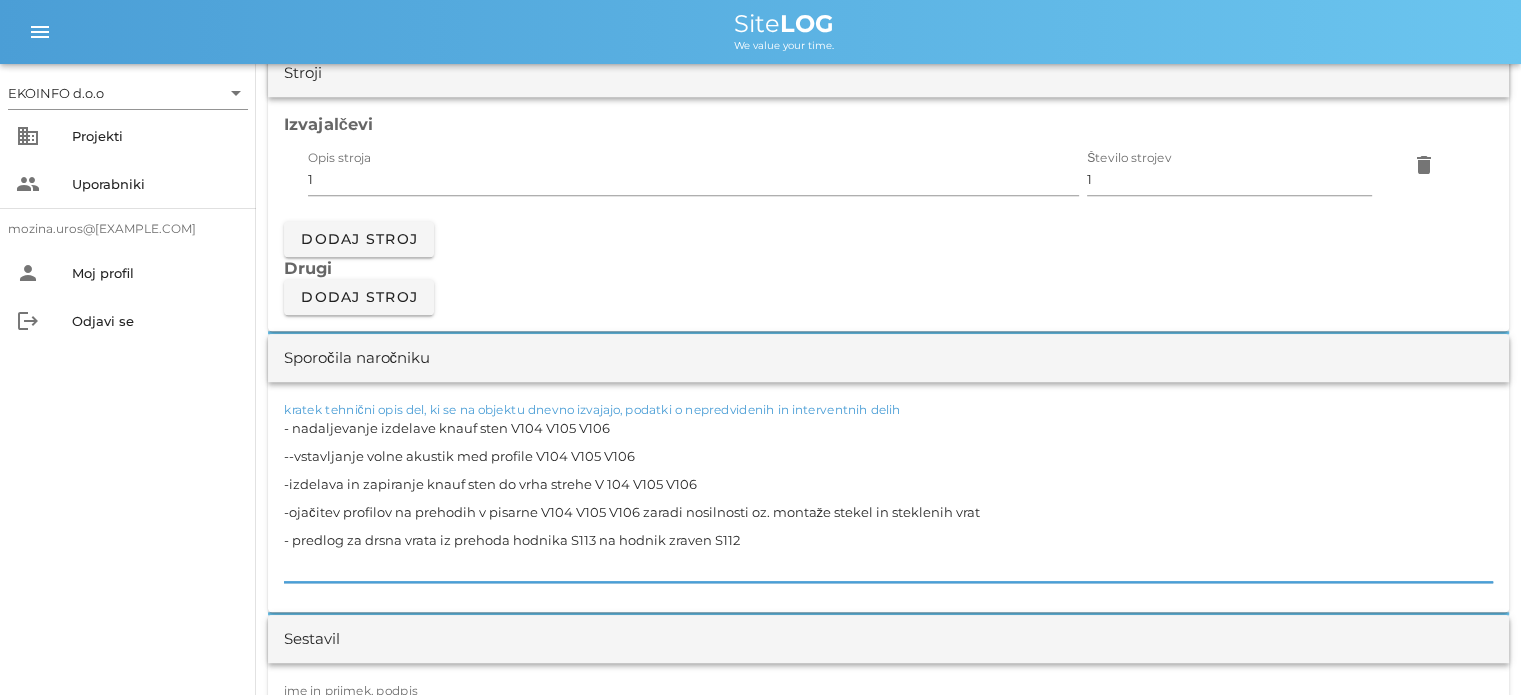 drag, startPoint x: 980, startPoint y: 509, endPoint x: 262, endPoint y: 511, distance: 718.0028 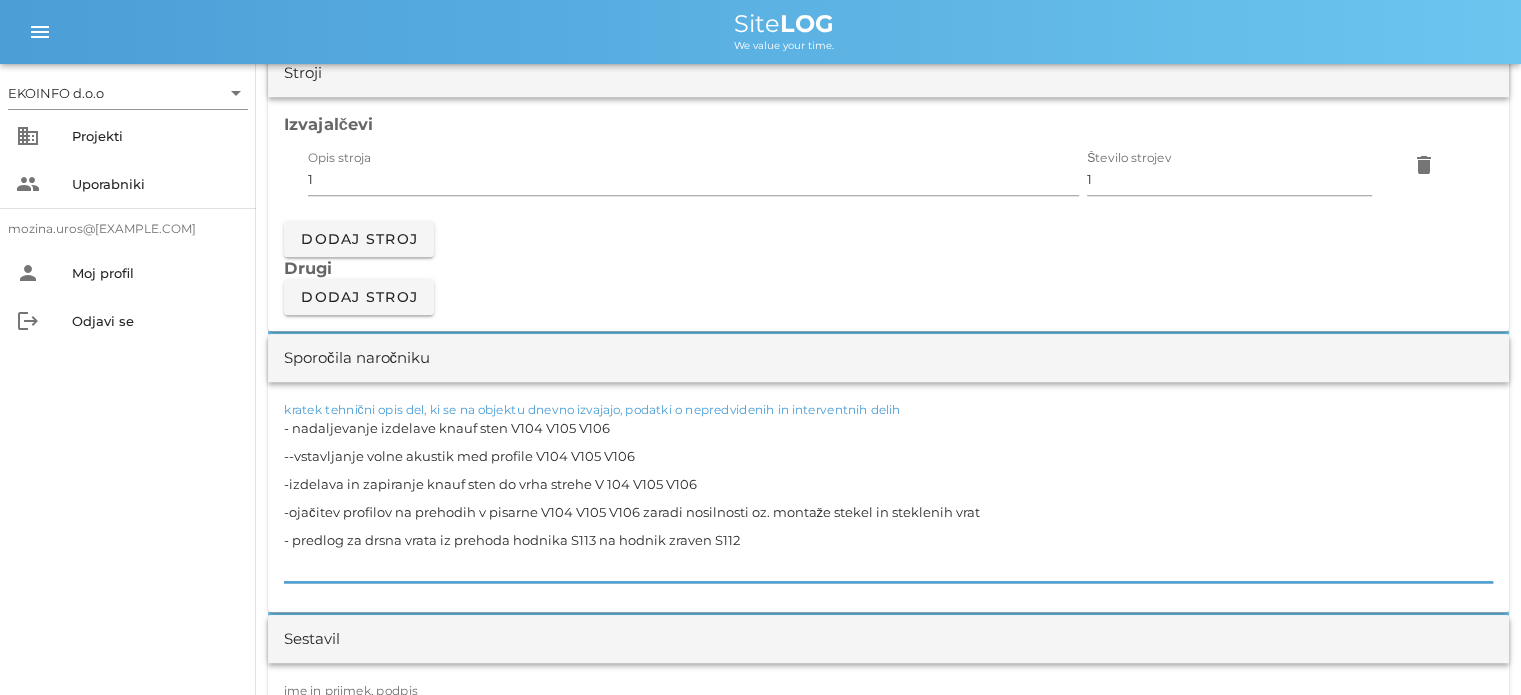 click on "- nadaljevanje izdelave knauf sten V104 V105 V106
--vstavljanje volne akustik med profile V104 V105 V106
-izdelava in zapiranje knauf sten do vrha strehe V 104 V105 V106
-ojačitev profilov na prehodih v pisarne V104 V105 V106 zaradi nosilnosti oz. montaže stekel in steklenih vrat
- predlog za drsna vrata iz prehoda hodnika S113 na hodnik zraven S112" at bounding box center (888, 498) 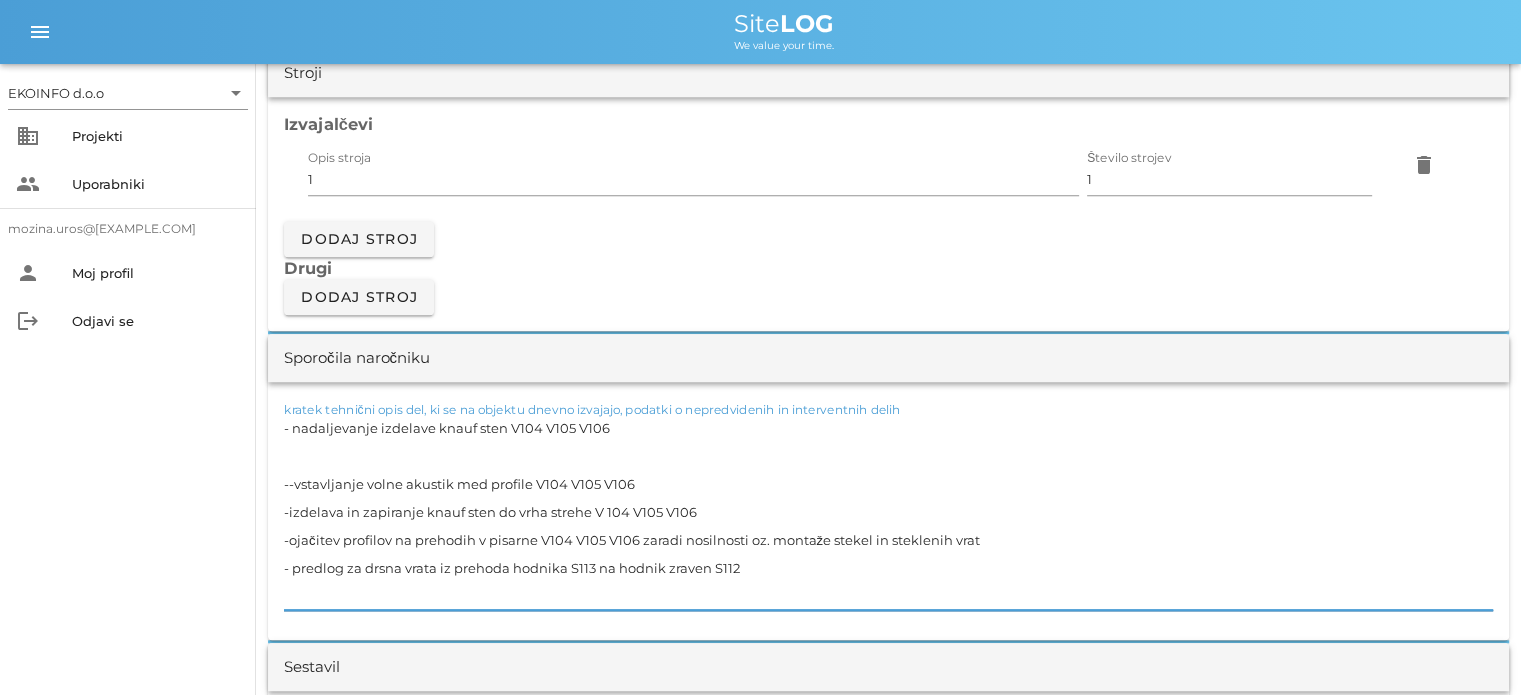 click on "- nadaljevanje izdelave knauf sten V104 V105 V106
--vstavljanje volne akustik med profile V104 V105 V106
-izdelava in zapiranje knauf sten do vrha strehe V 104 V105 V106
-ojačitev profilov na prehodih v pisarne V104 V105 V106 zaradi nosilnosti oz. montaže stekel in steklenih vrat
- predlog za drsna vrata iz prehoda hodnika S113 na hodnik zraven S112" at bounding box center [888, 512] 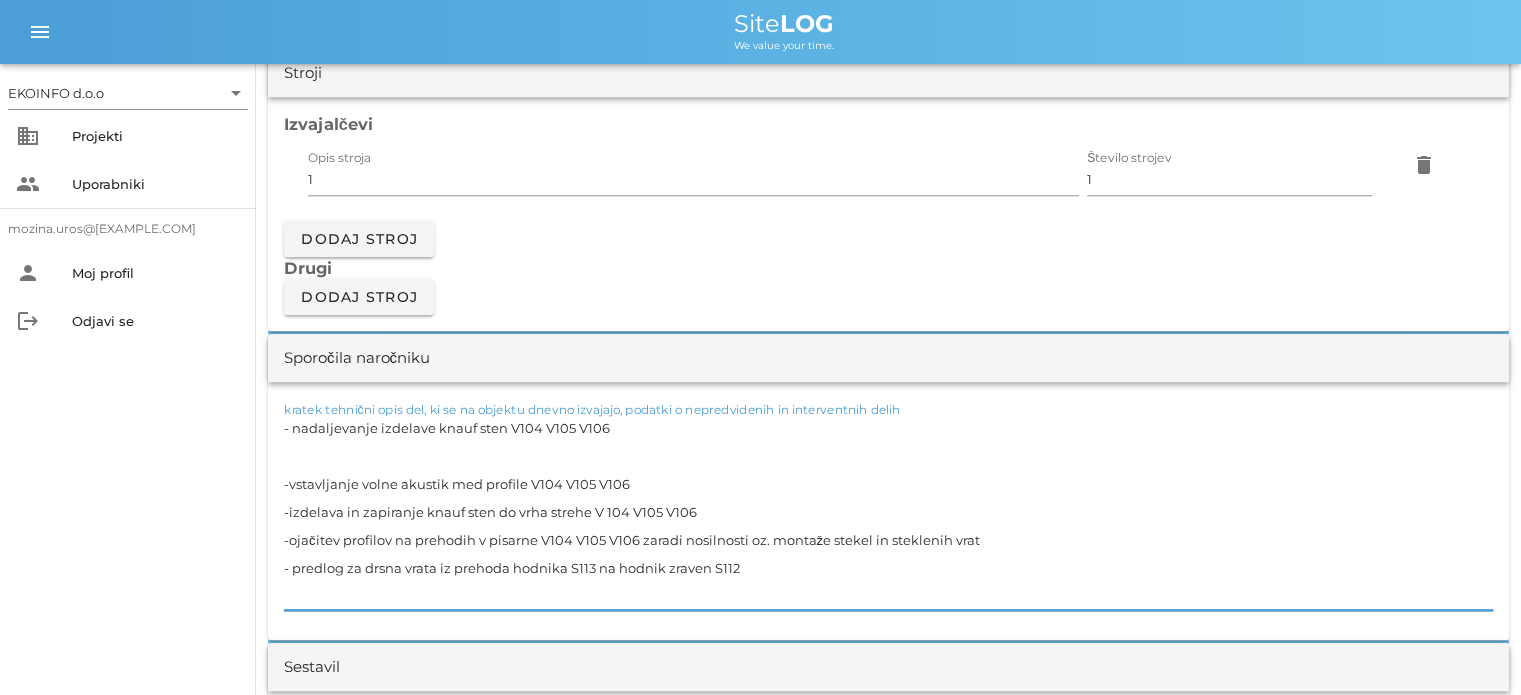 click on "- nadaljevanje izdelave knauf sten V104 V105 V106
-vstavljanje volne akustik med profile V104 V105 V106
-izdelava in zapiranje knauf sten do vrha strehe V 104 V105 V106
-ojačitev profilov na prehodih v pisarne V104 V105 V106 zaradi nosilnosti oz. montaže stekel in steklenih vrat
- predlog za drsna vrata iz prehoda hodnika S113 na hodnik zraven S112" at bounding box center [888, 512] 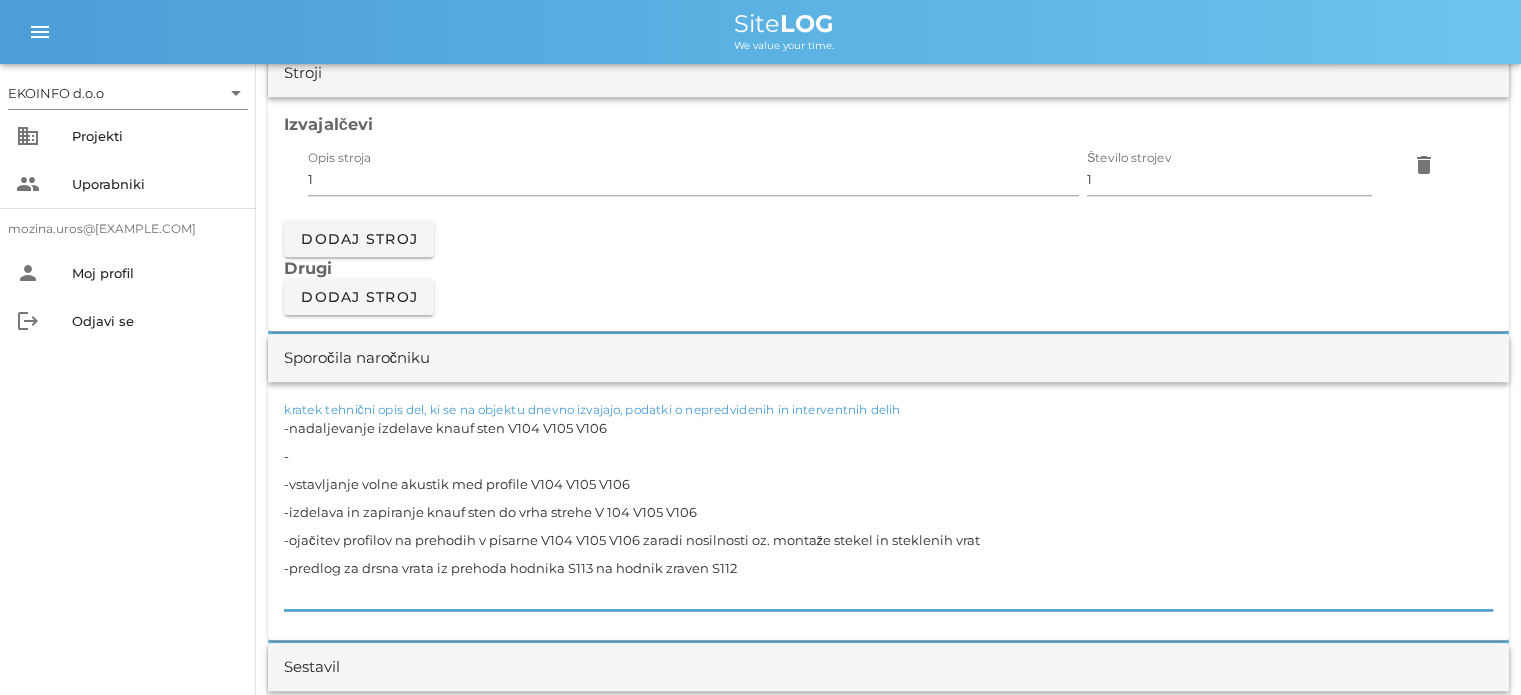 paste on "-ojačitev profilov na prehodih v pisarne V104 V105 V106 zaradi nosilnosti oz. montaže stekel in steklenih vrat" 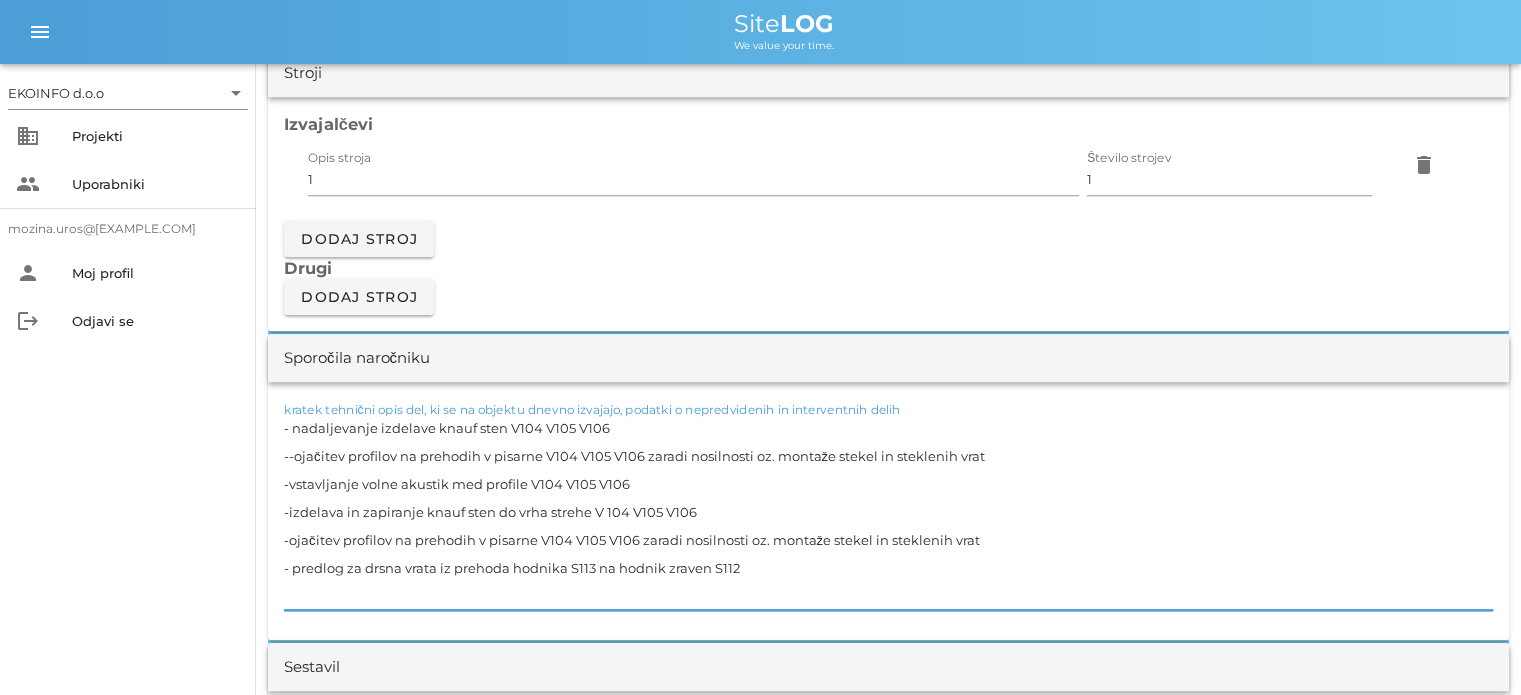 drag, startPoint x: 981, startPoint y: 537, endPoint x: 274, endPoint y: 531, distance: 707.02545 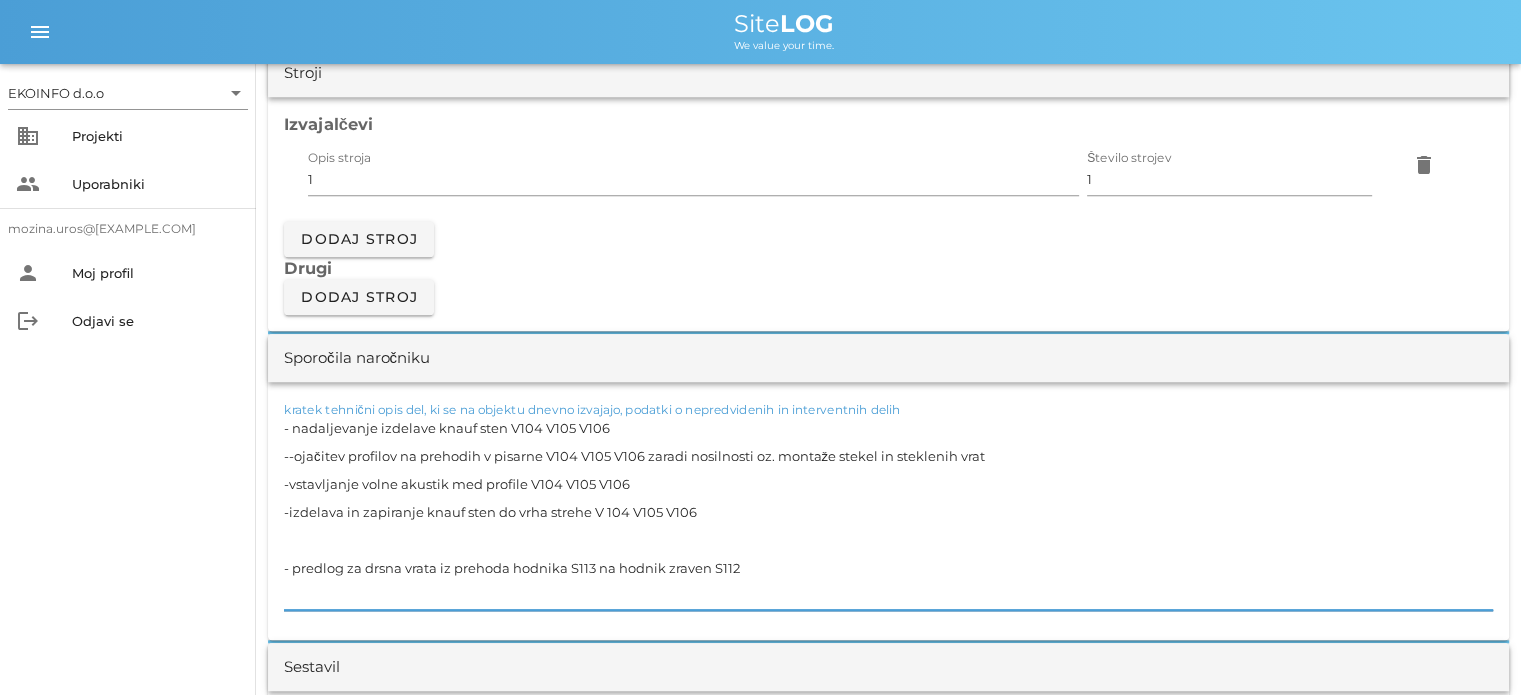 click on "- nadaljevanje izdelave knauf sten V104 V105 V106
--ojačitev profilov na prehodih v pisarne V104 V105 V106 zaradi nosilnosti oz. montaže stekel in steklenih vrat
-vstavljanje volne akustik med profile V104 V105 V106
-izdelava in zapiranje knauf sten do vrha strehe V 104 V105 V106
- predlog za drsna vrata iz prehoda hodnika S113 na hodnik zraven S112" at bounding box center [888, 512] 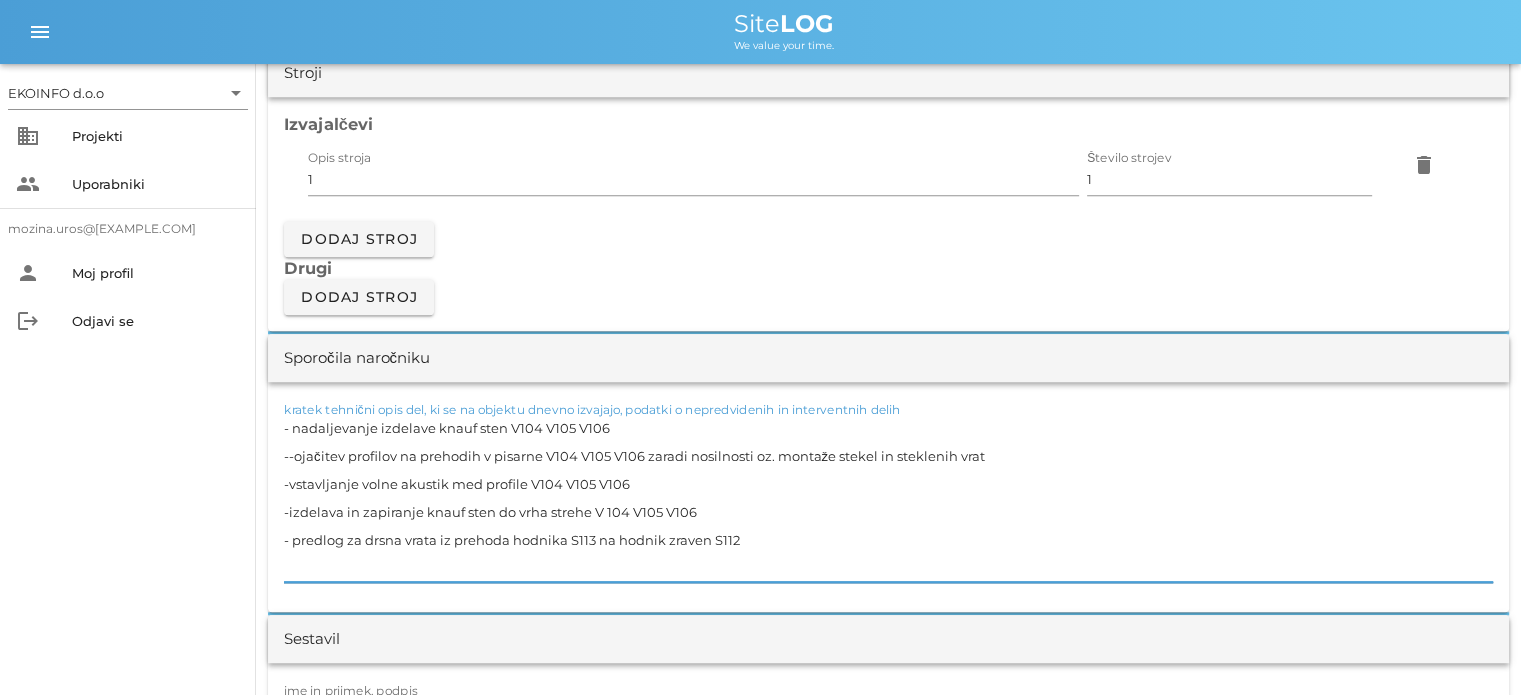 click on "- nadaljevanje izdelave knauf sten V104 V105 V106
--ojačitev profilov na prehodih v pisarne V104 V105 V106 zaradi nosilnosti oz. montaže stekel in steklenih vrat
-vstavljanje volne akustik med profile V104 V105 V106
-izdelava in zapiranje knauf sten do vrha strehe V 104 V105 V106
- predlog za drsna vrata iz prehoda hodnika S113 na hodnik zraven S112" at bounding box center (888, 498) 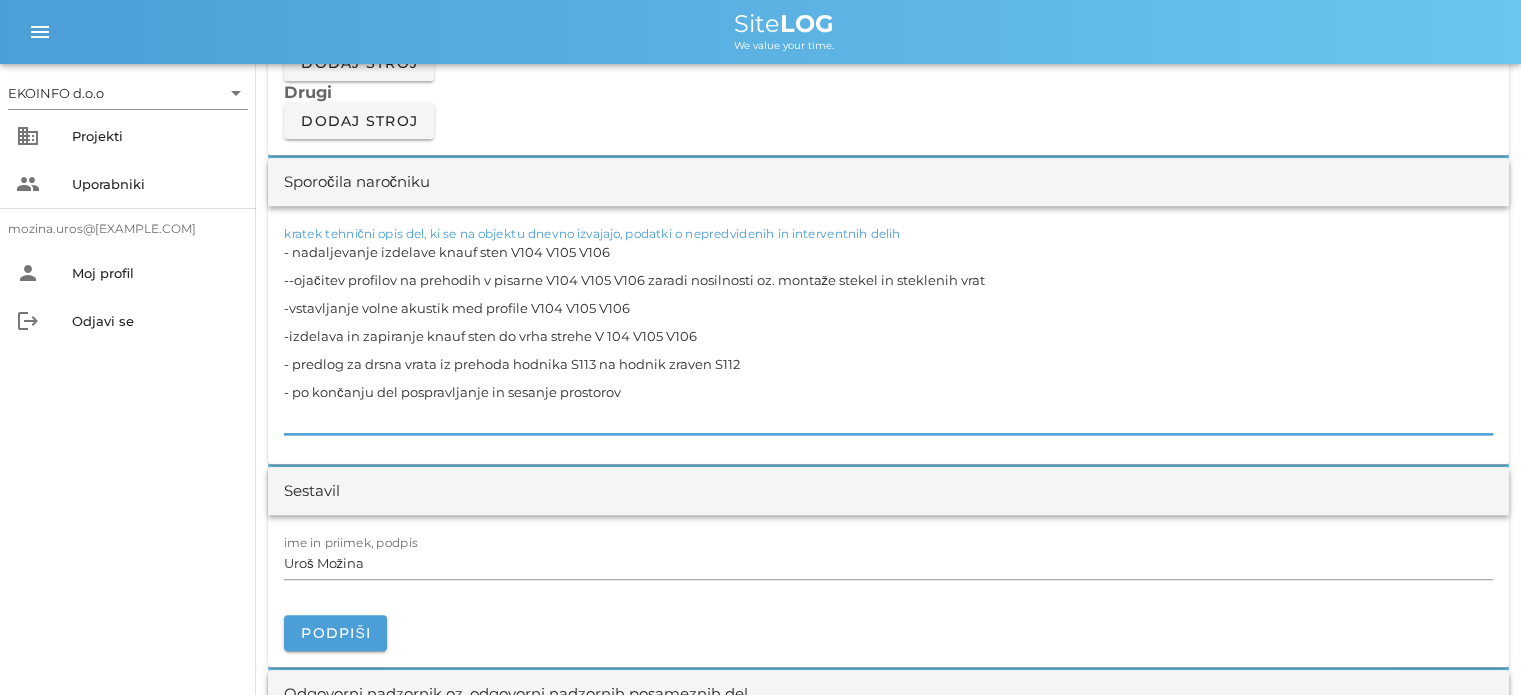 scroll, scrollTop: 1900, scrollLeft: 0, axis: vertical 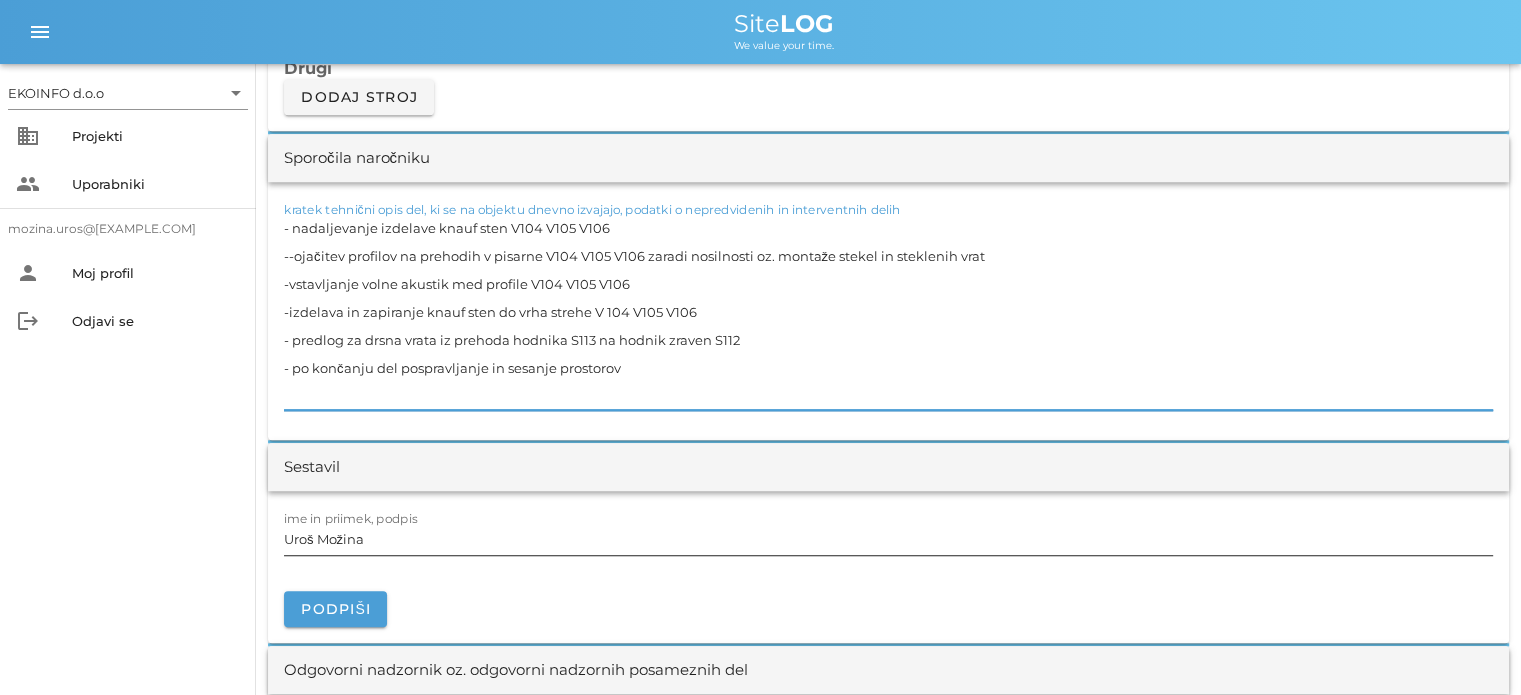 type on "- nadaljevanje izdelave knauf sten V104 V105 V106
--ojačitev profilov na prehodih v pisarne V104 V105 V106 zaradi nosilnosti oz. montaže stekel in steklenih vrat
-vstavljanje volne akustik med profile V104 V105 V106
-izdelava in zapiranje knauf sten do vrha strehe V 104 V105 V106
- predlog za drsna vrata iz prehoda hodnika S113 na hodnik zraven S112
- po končanju del pospravljanje in sesanje prostorov" 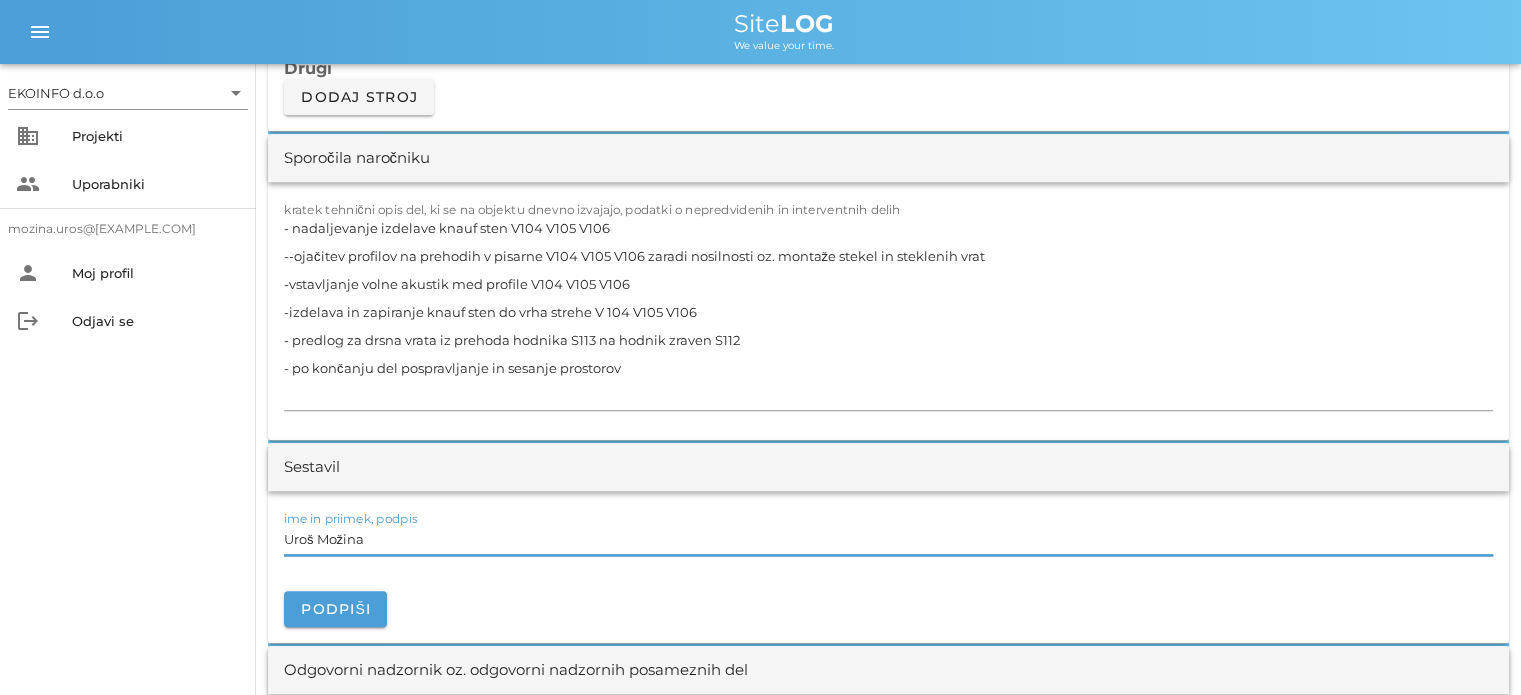 click on "Uroš Možina" at bounding box center [888, 539] 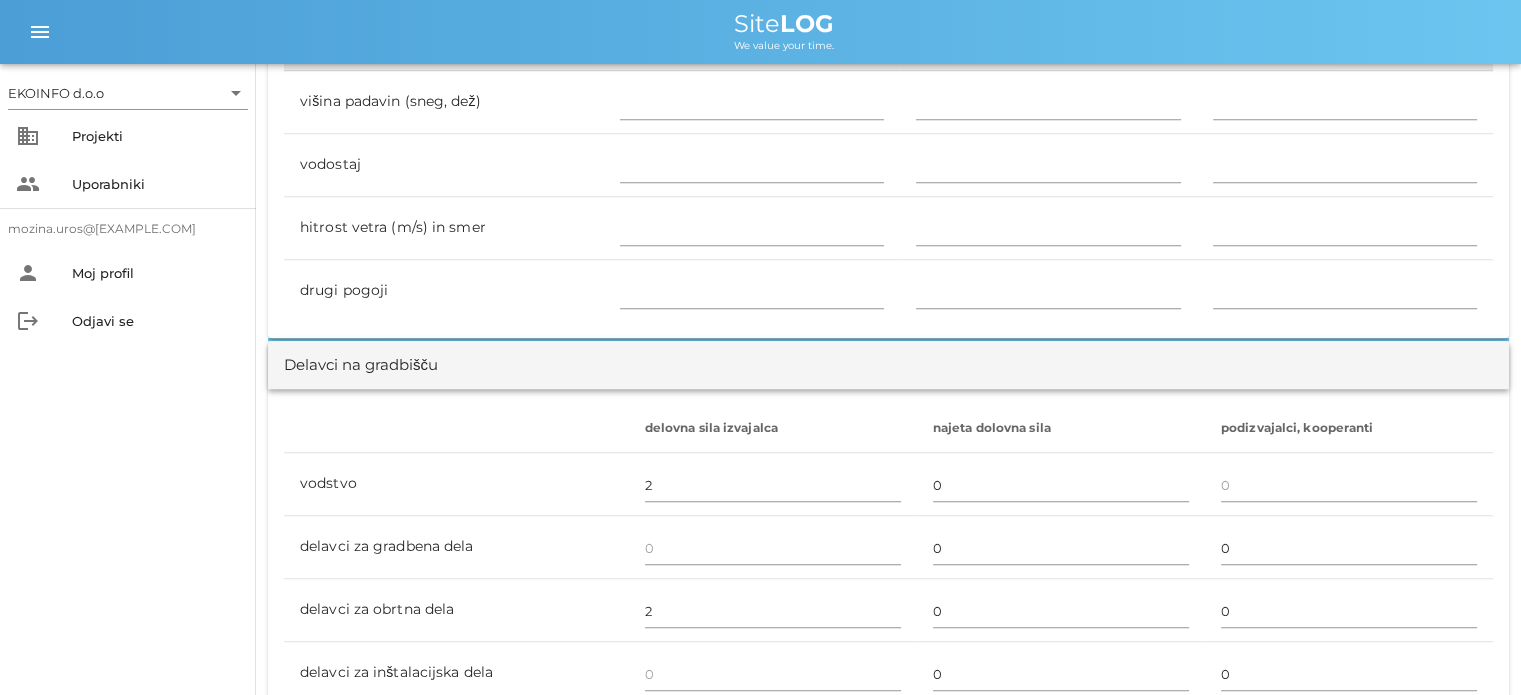 scroll, scrollTop: 1300, scrollLeft: 0, axis: vertical 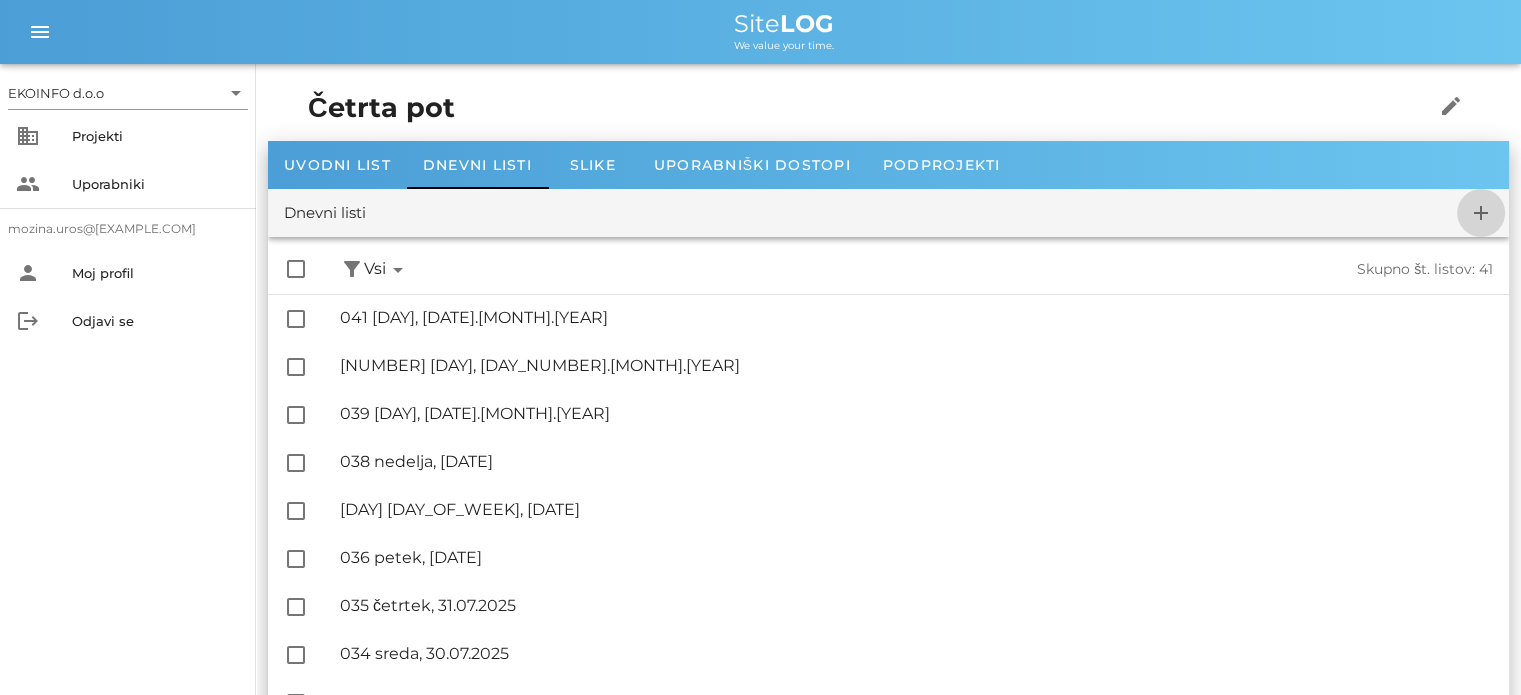 click on "add" at bounding box center [1481, 213] 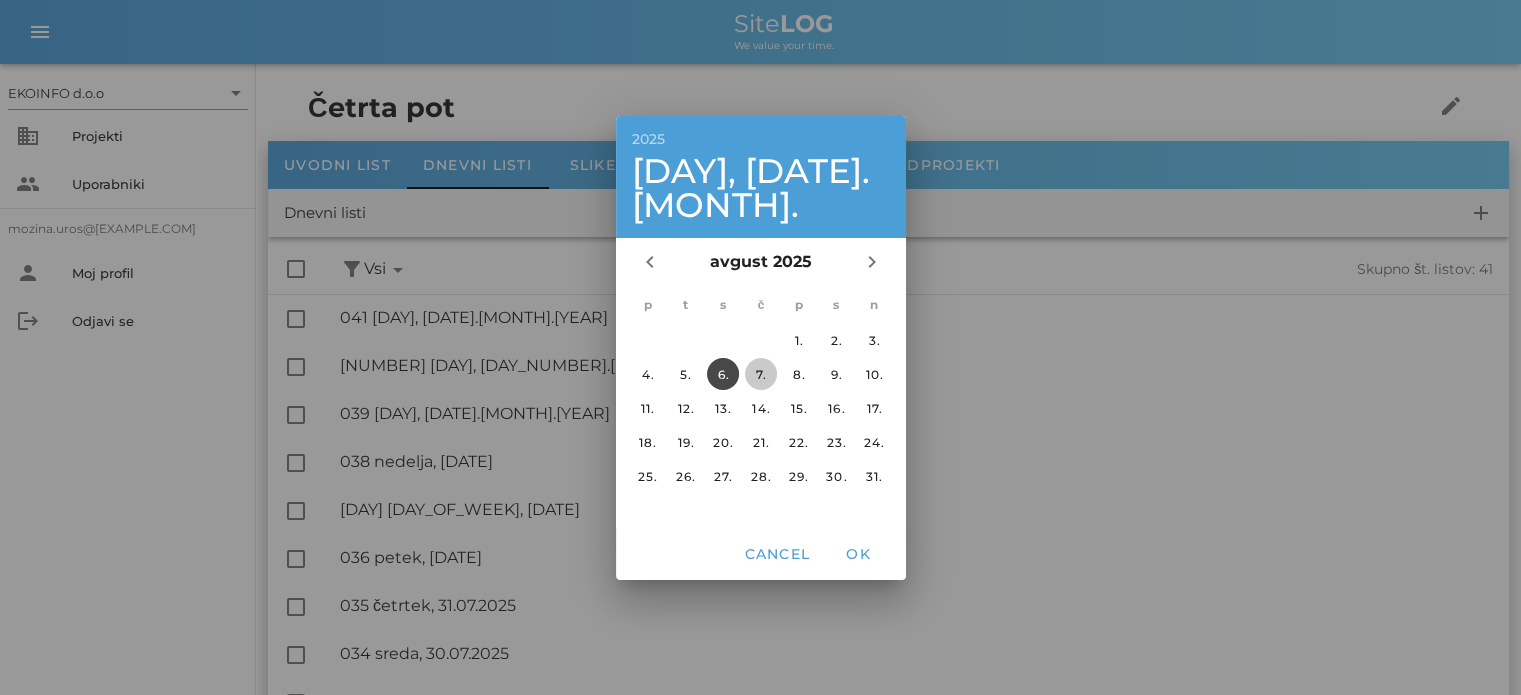 click on "7." at bounding box center [760, 373] 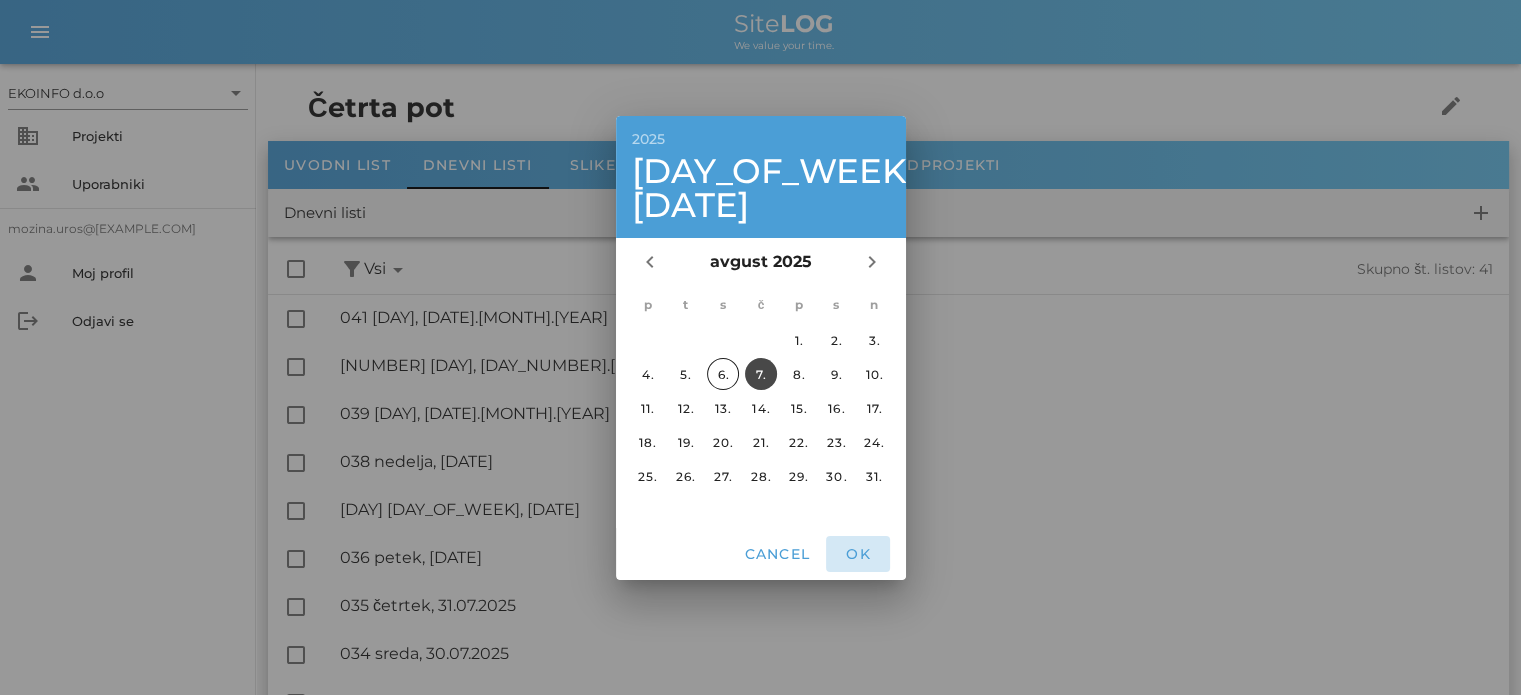 click on "OK" at bounding box center (858, 554) 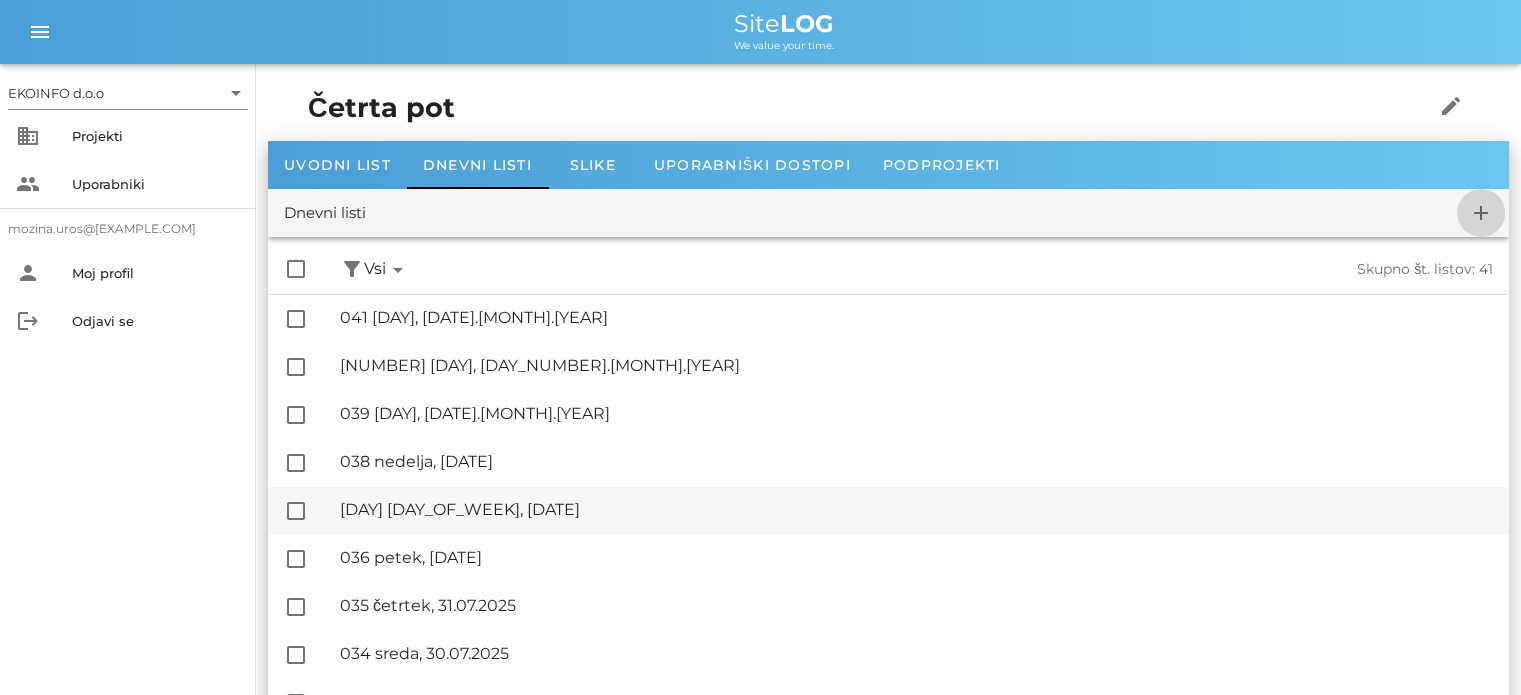 checkbox on "false" 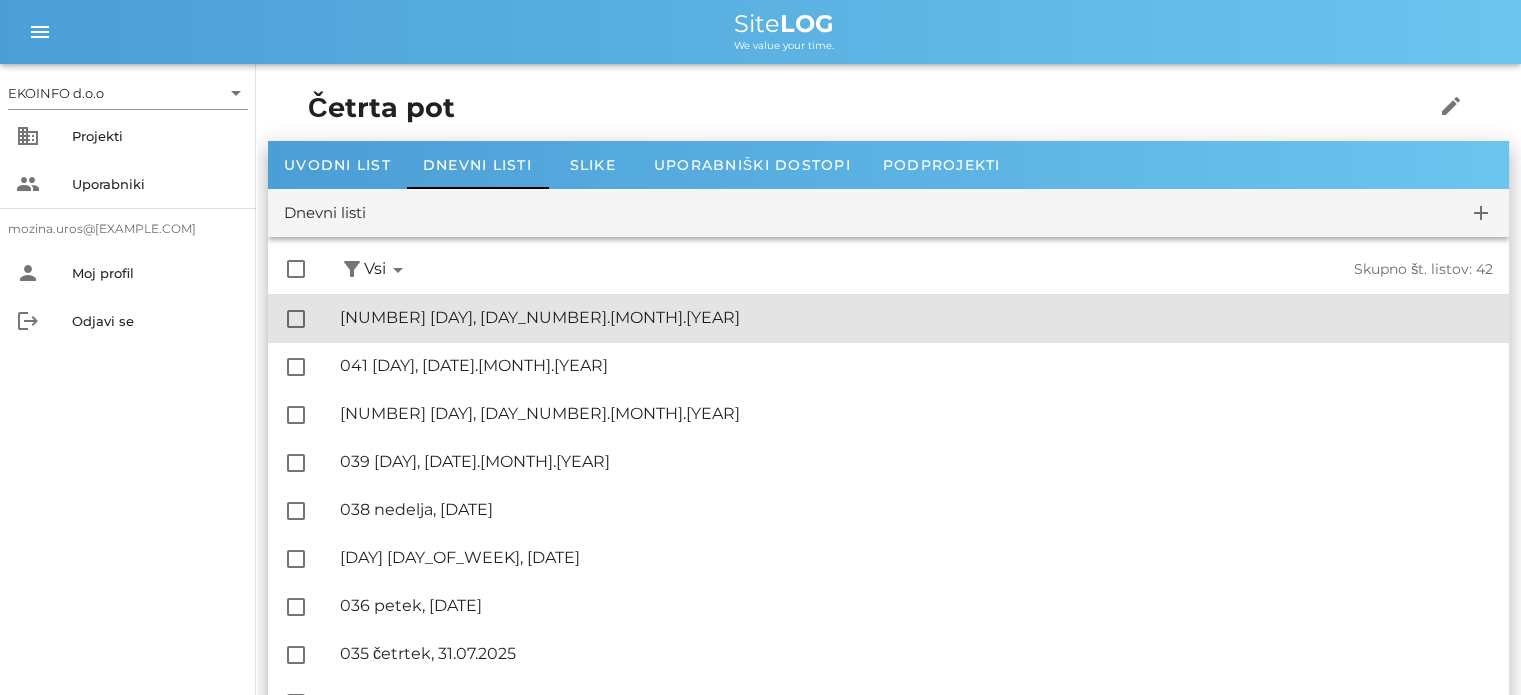 click on "🔏  [DAY] [DAY_OF_WEEK], [DATE]" at bounding box center [916, 317] 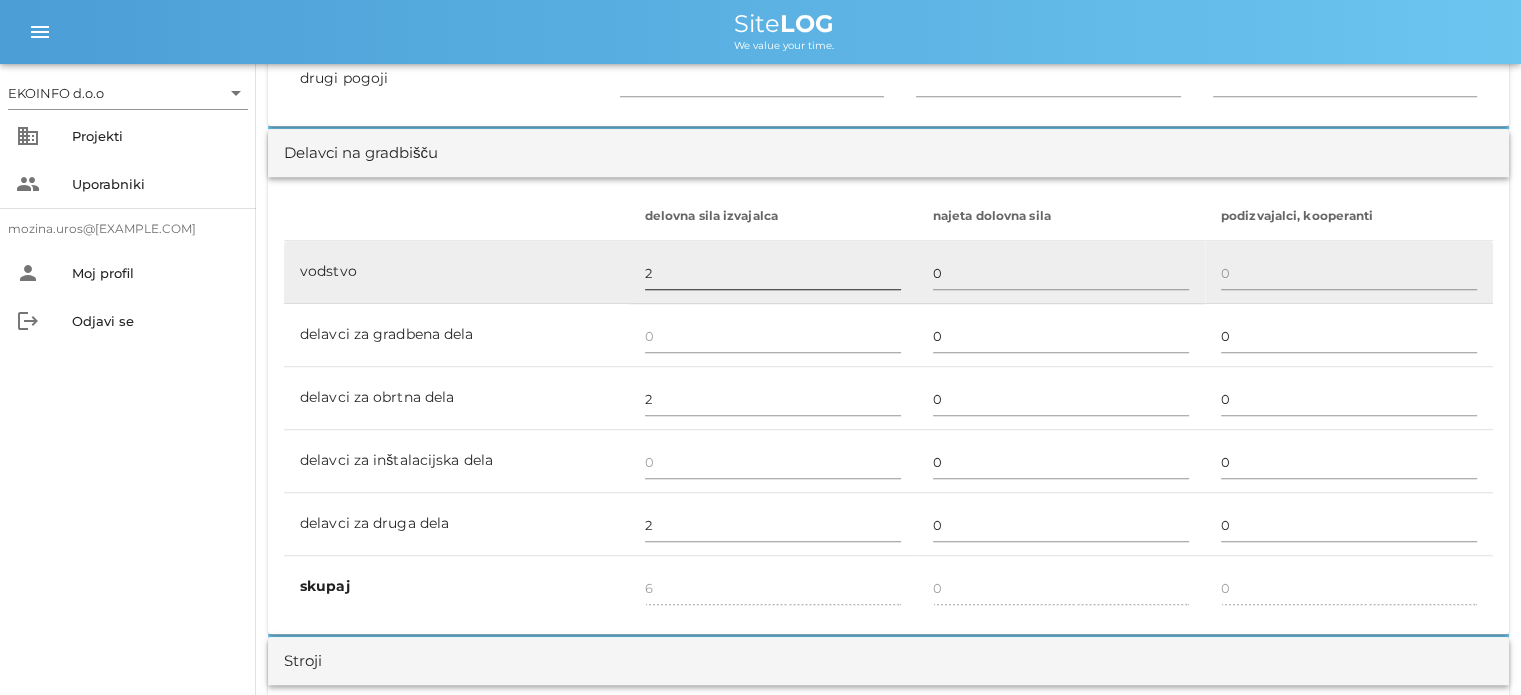 scroll, scrollTop: 1100, scrollLeft: 0, axis: vertical 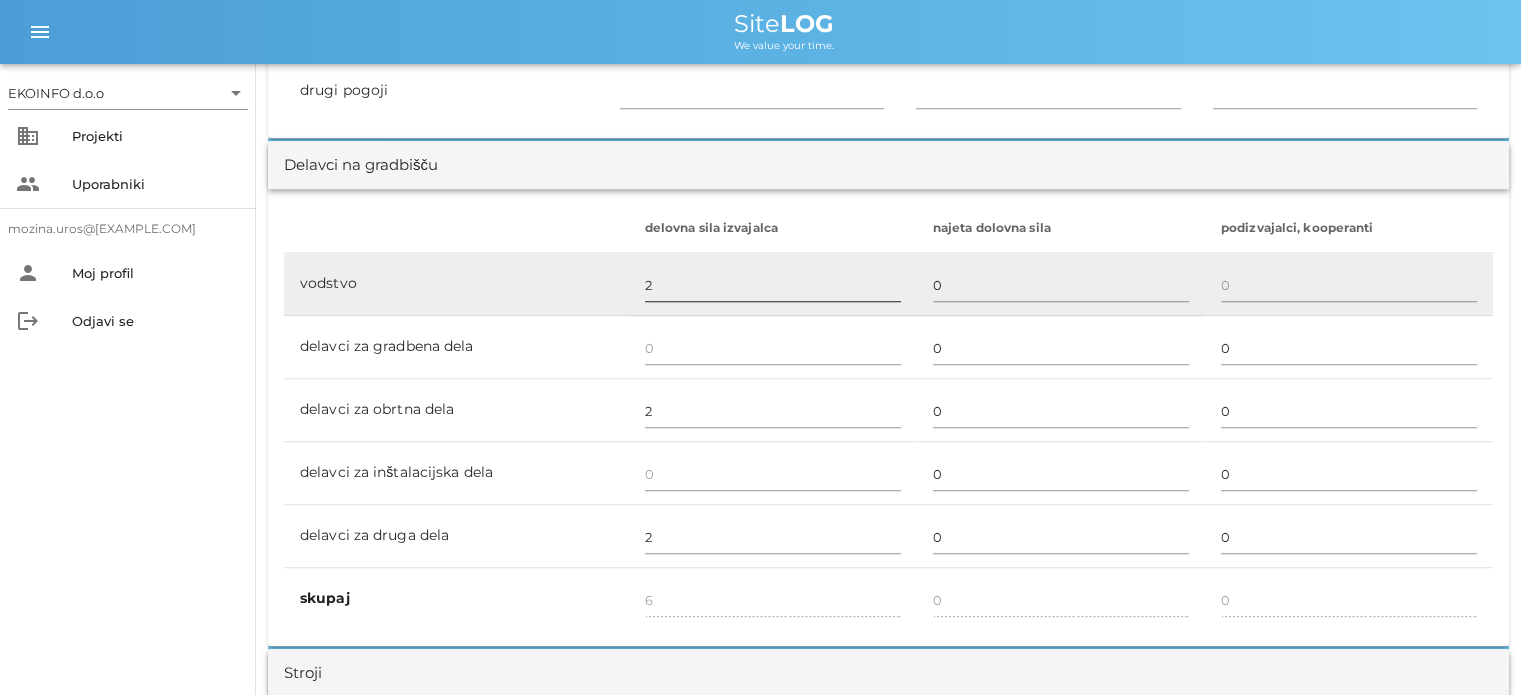 click on "2" at bounding box center [773, 285] 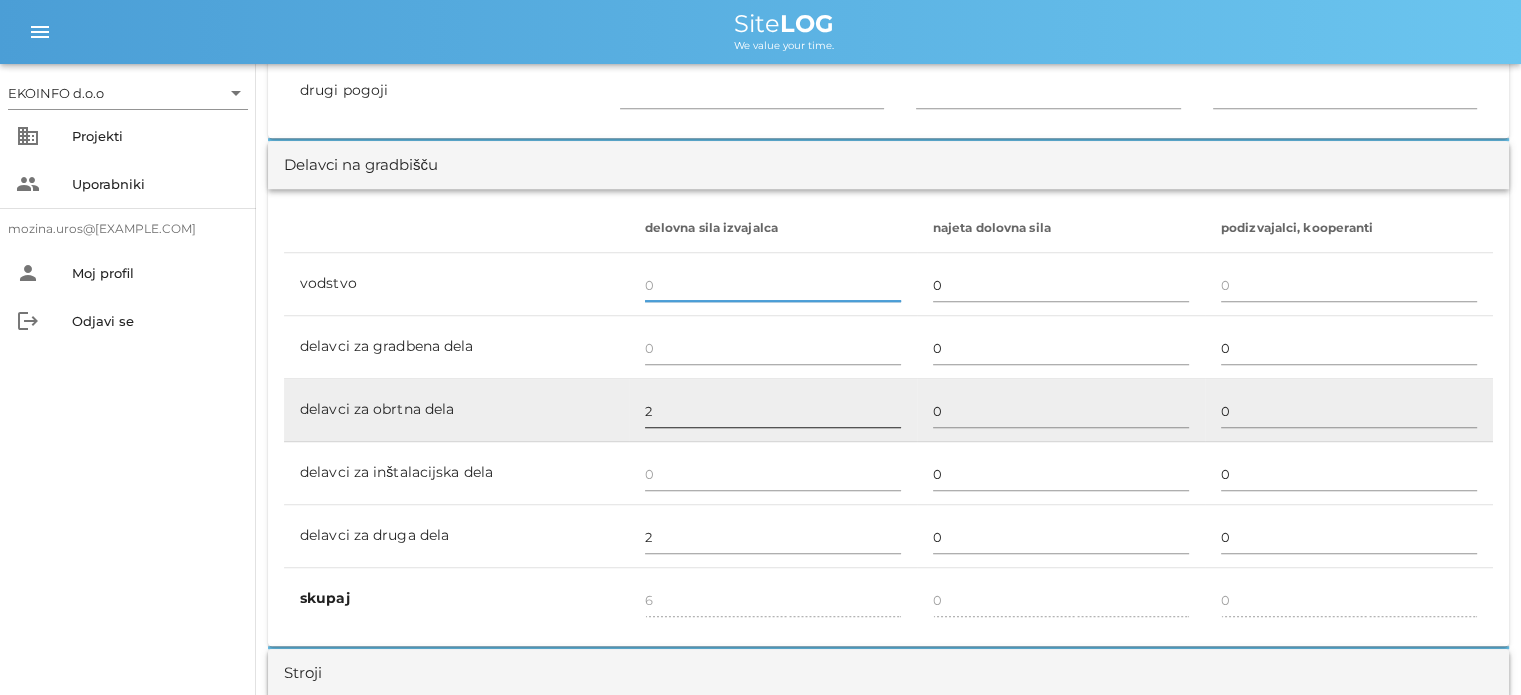 type 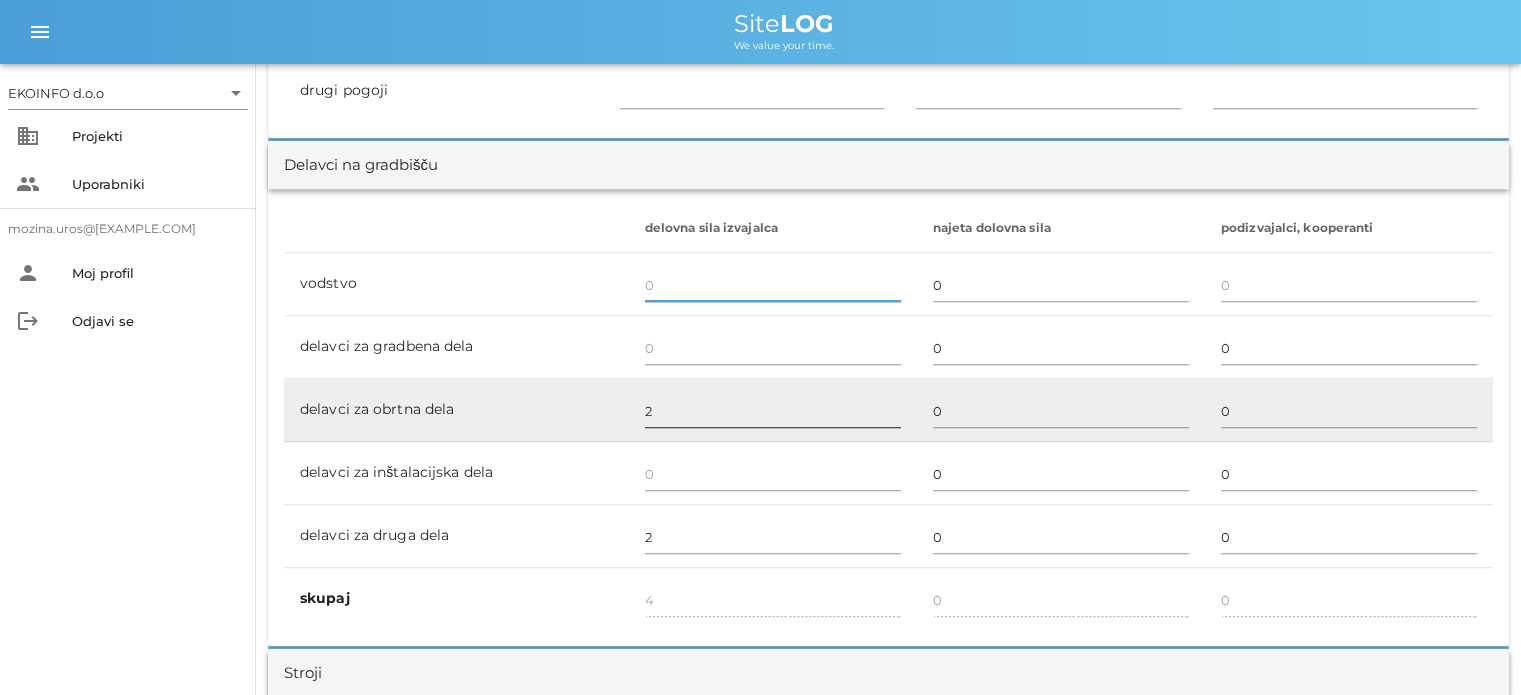 click on "2" at bounding box center [773, 411] 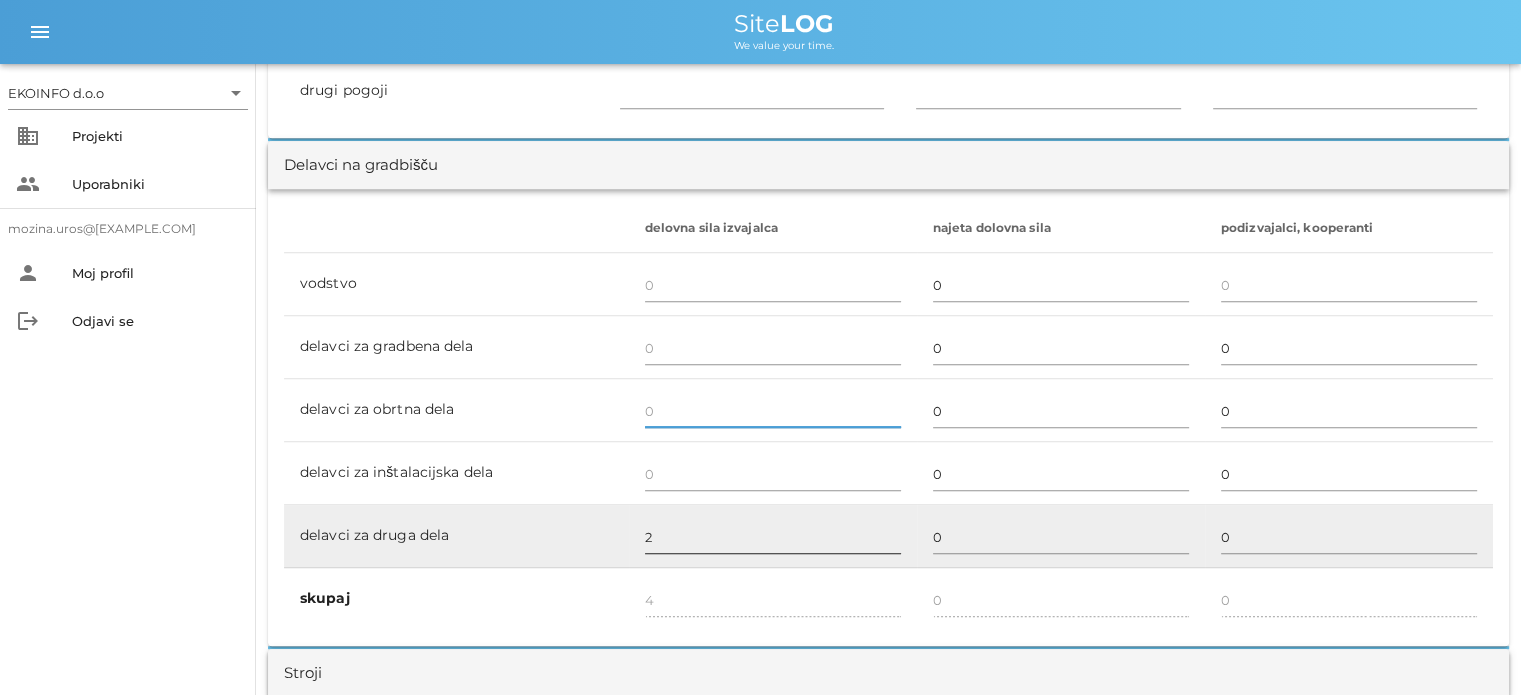 type 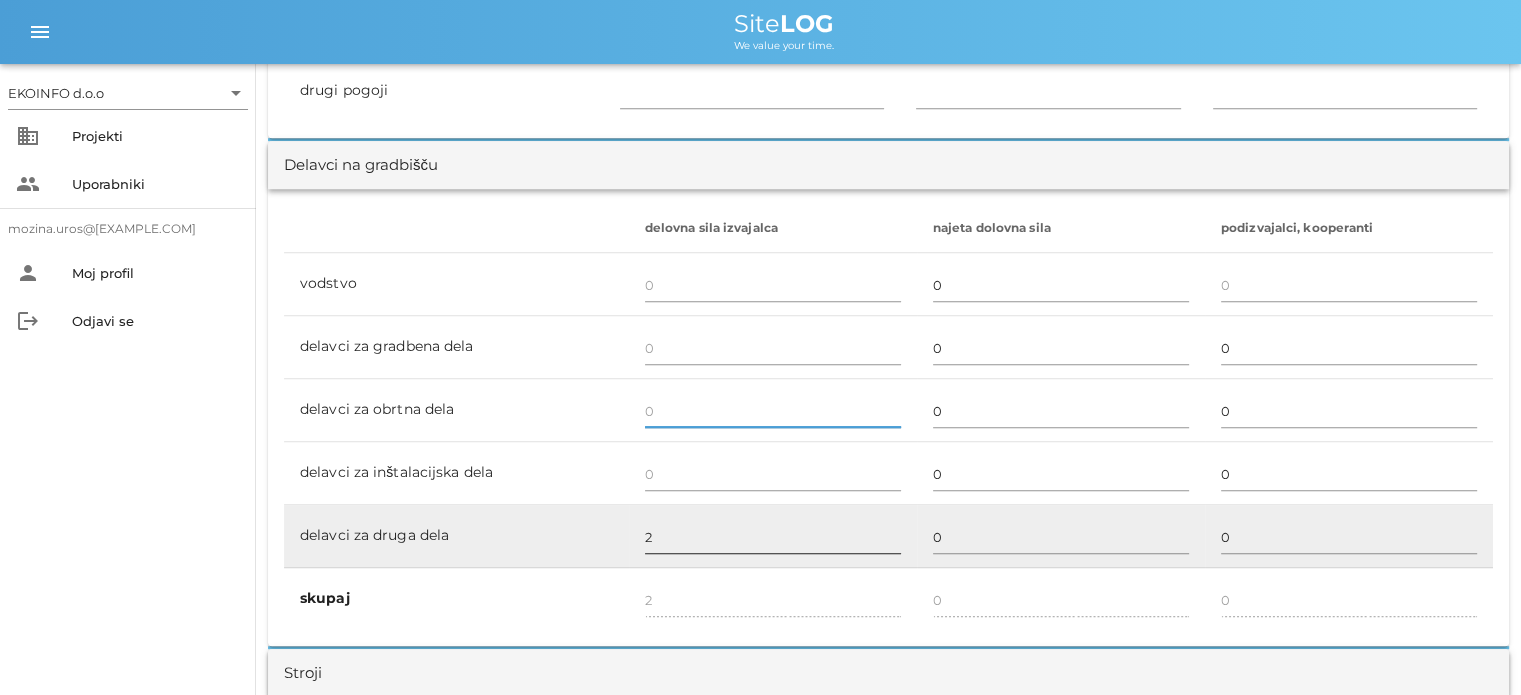 click on "2" at bounding box center [773, 537] 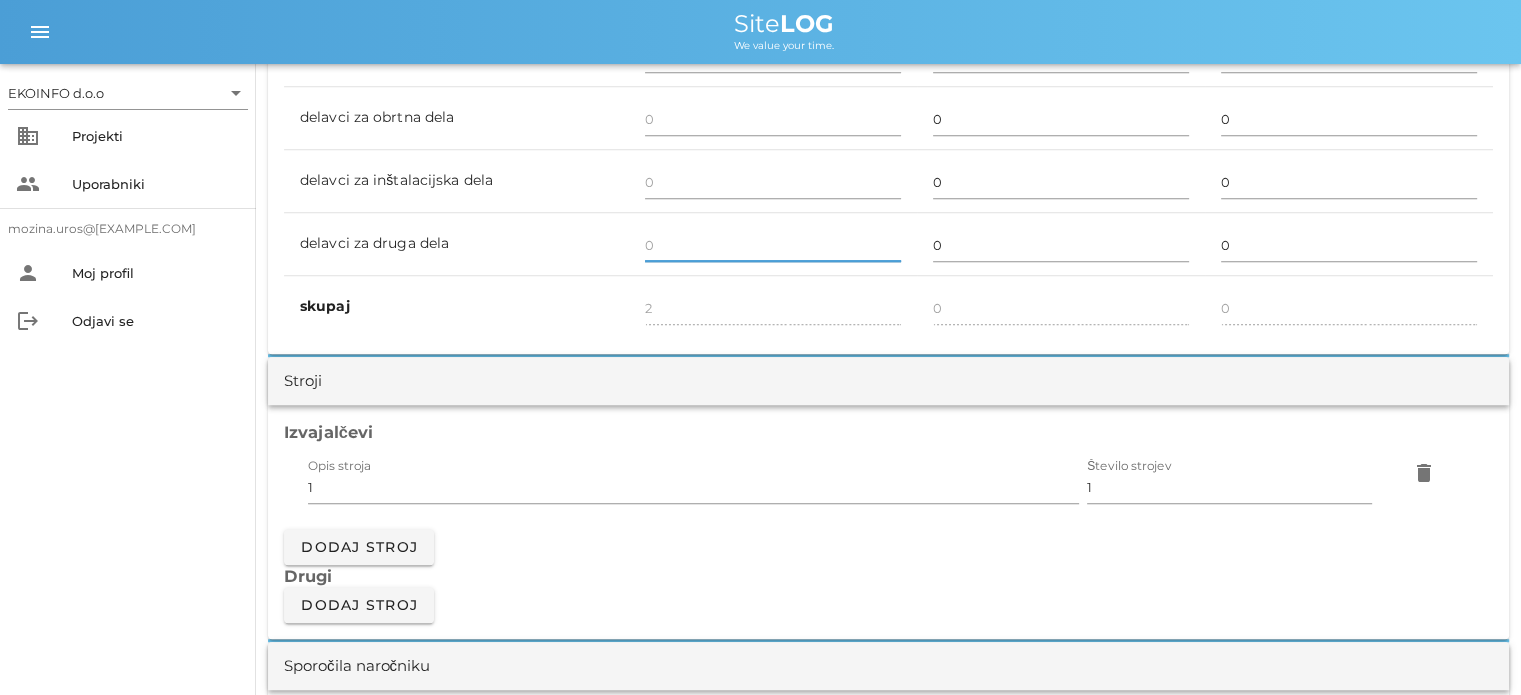 scroll, scrollTop: 1400, scrollLeft: 0, axis: vertical 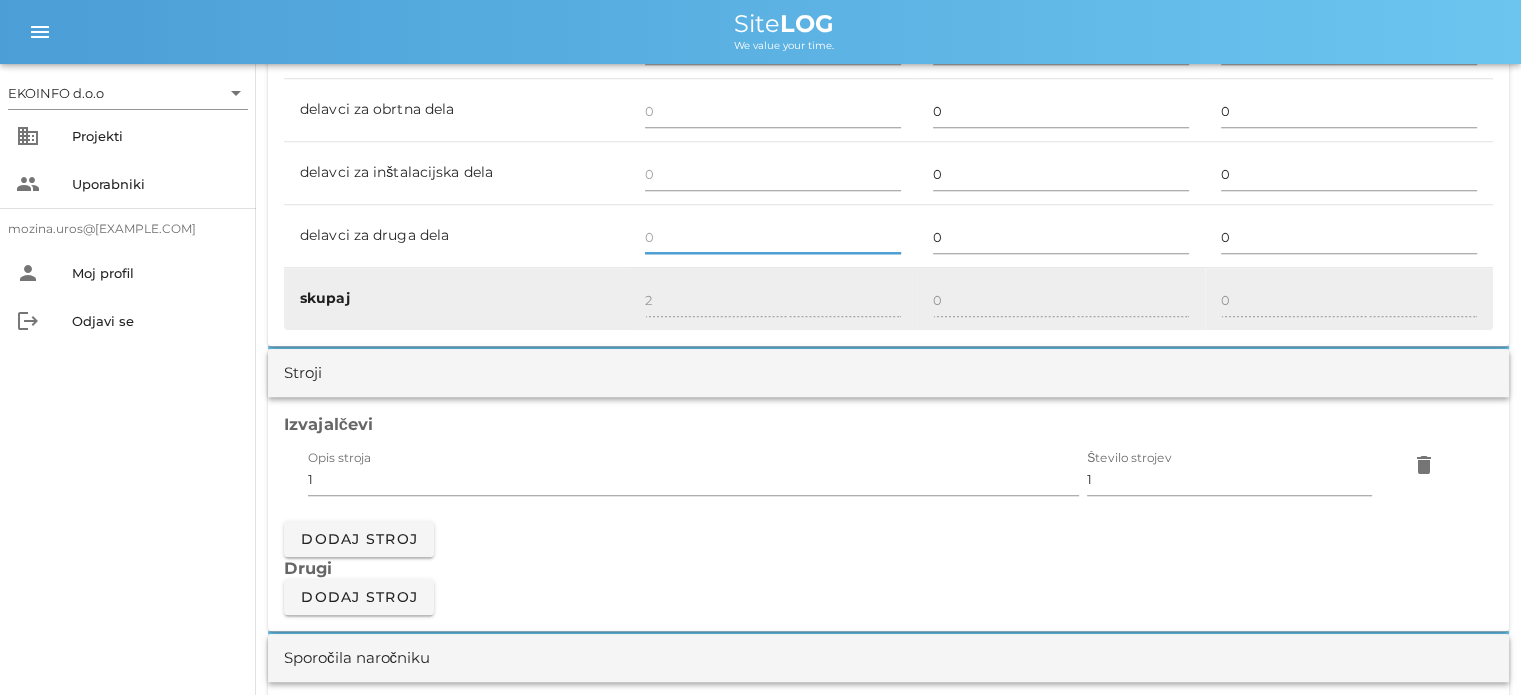 type 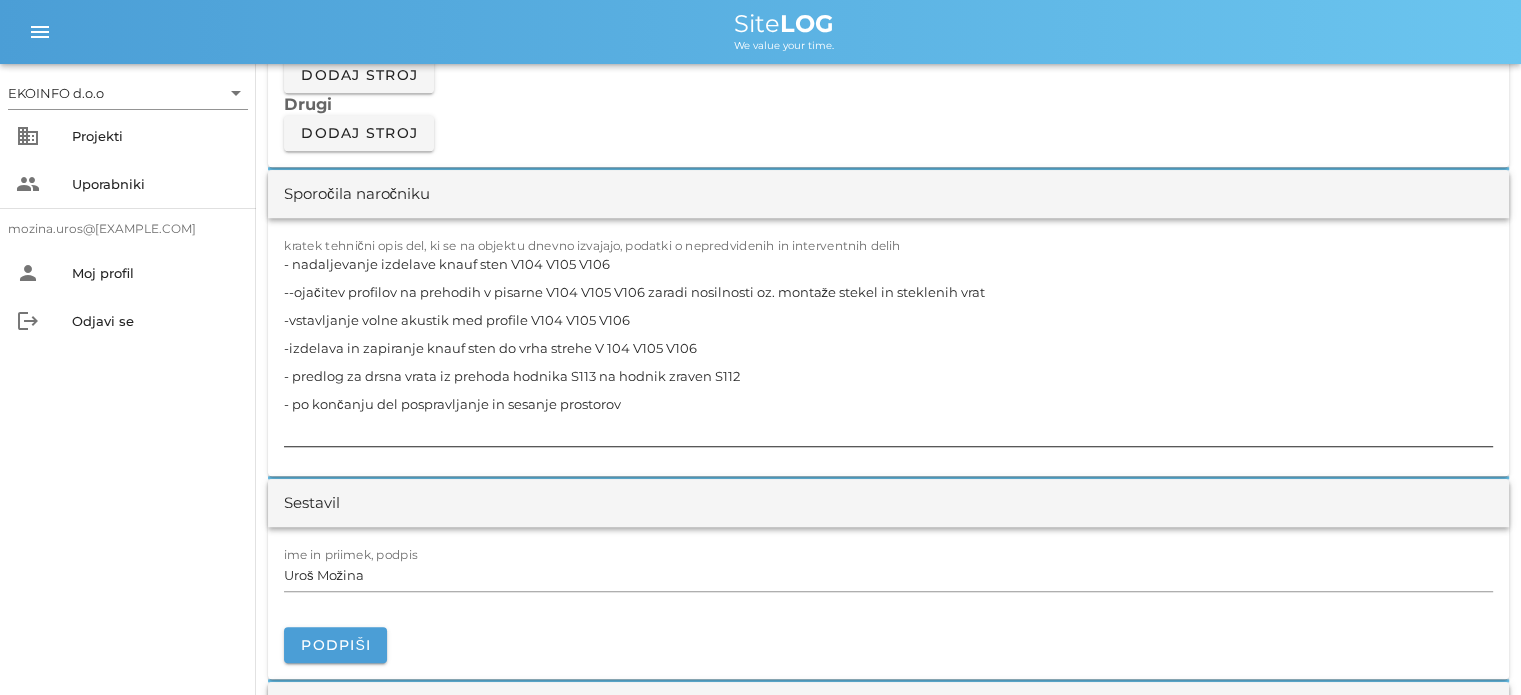 scroll, scrollTop: 1900, scrollLeft: 0, axis: vertical 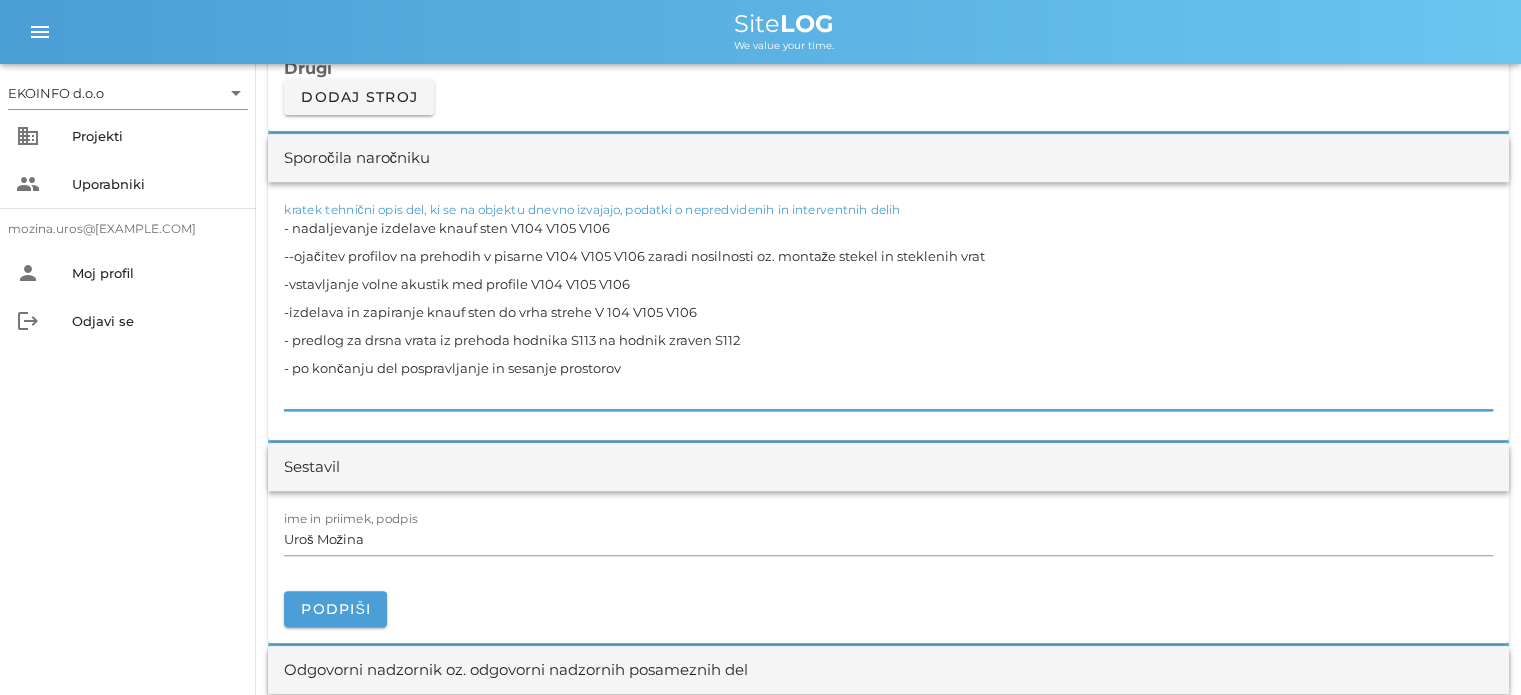 drag, startPoint x: 632, startPoint y: 372, endPoint x: 264, endPoint y: 222, distance: 397.3965 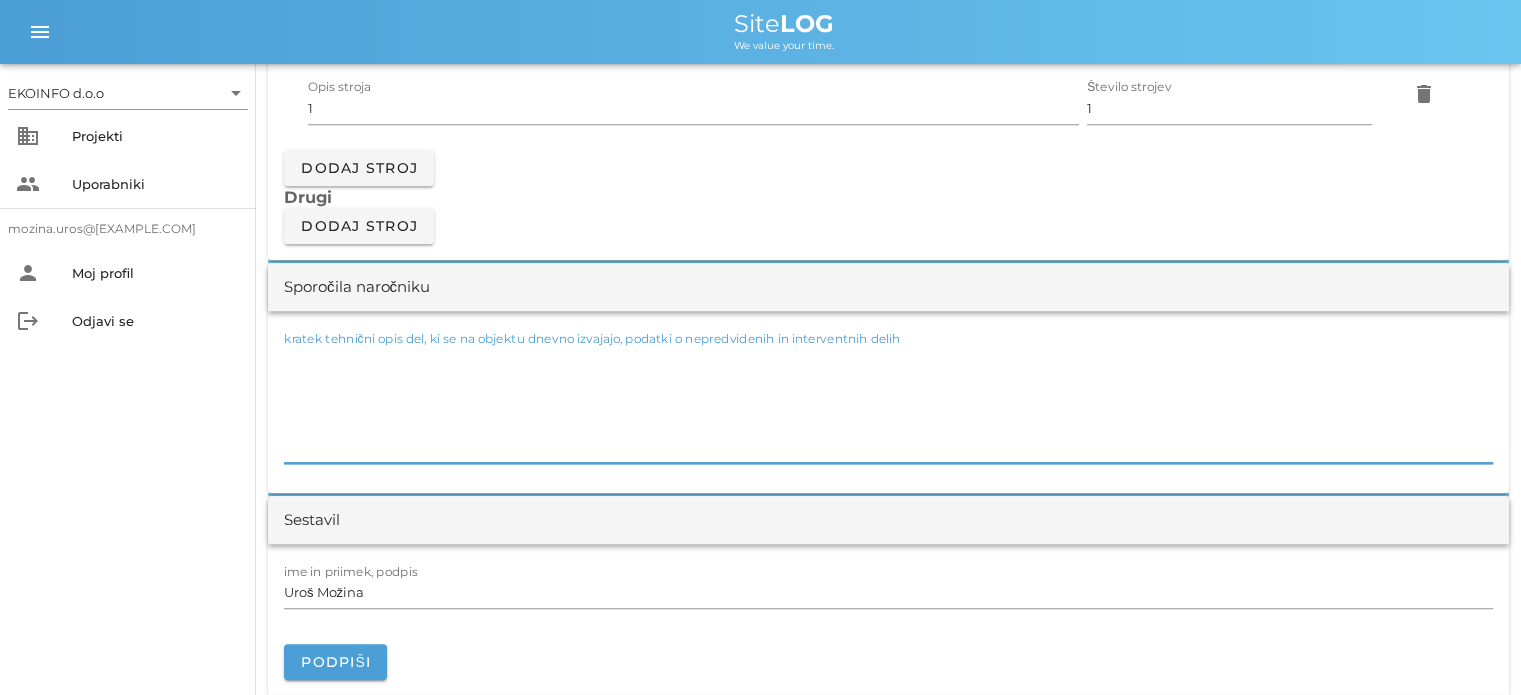 scroll, scrollTop: 1900, scrollLeft: 0, axis: vertical 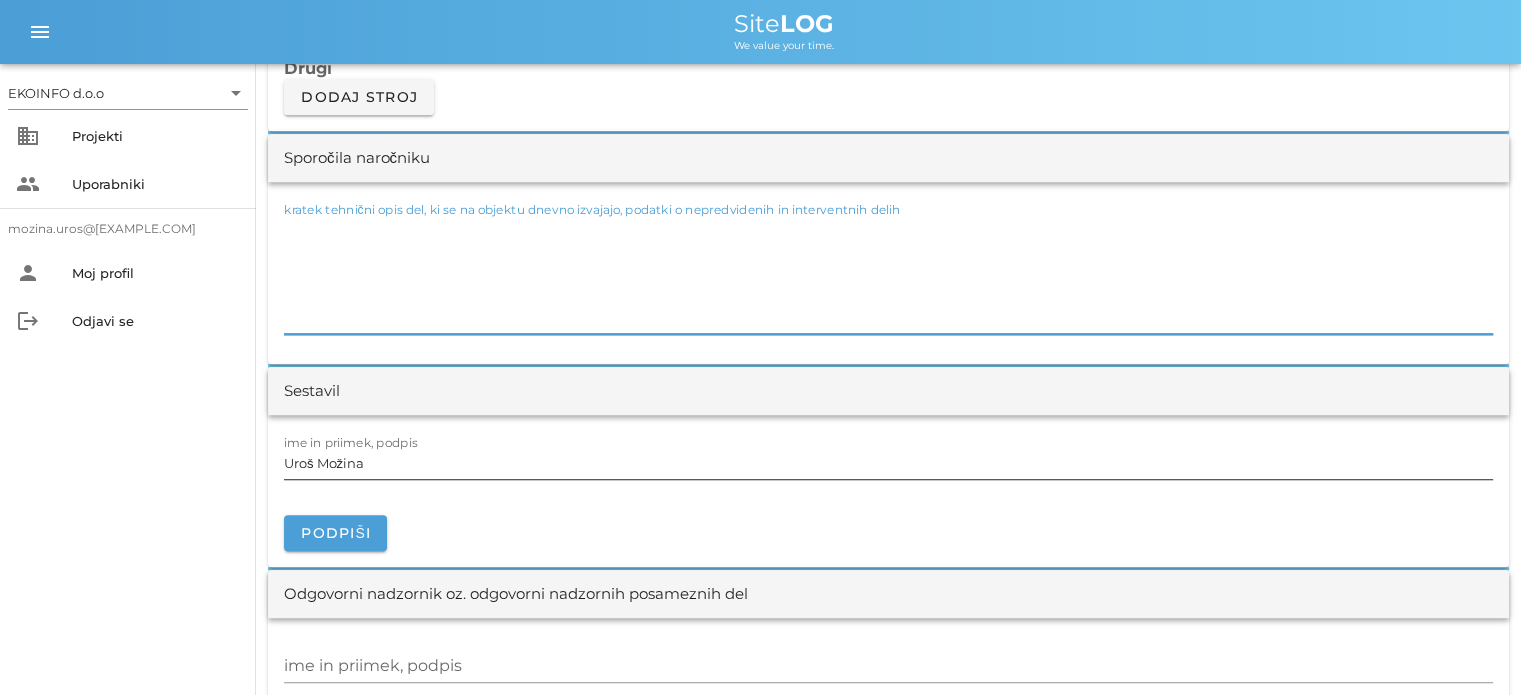 type 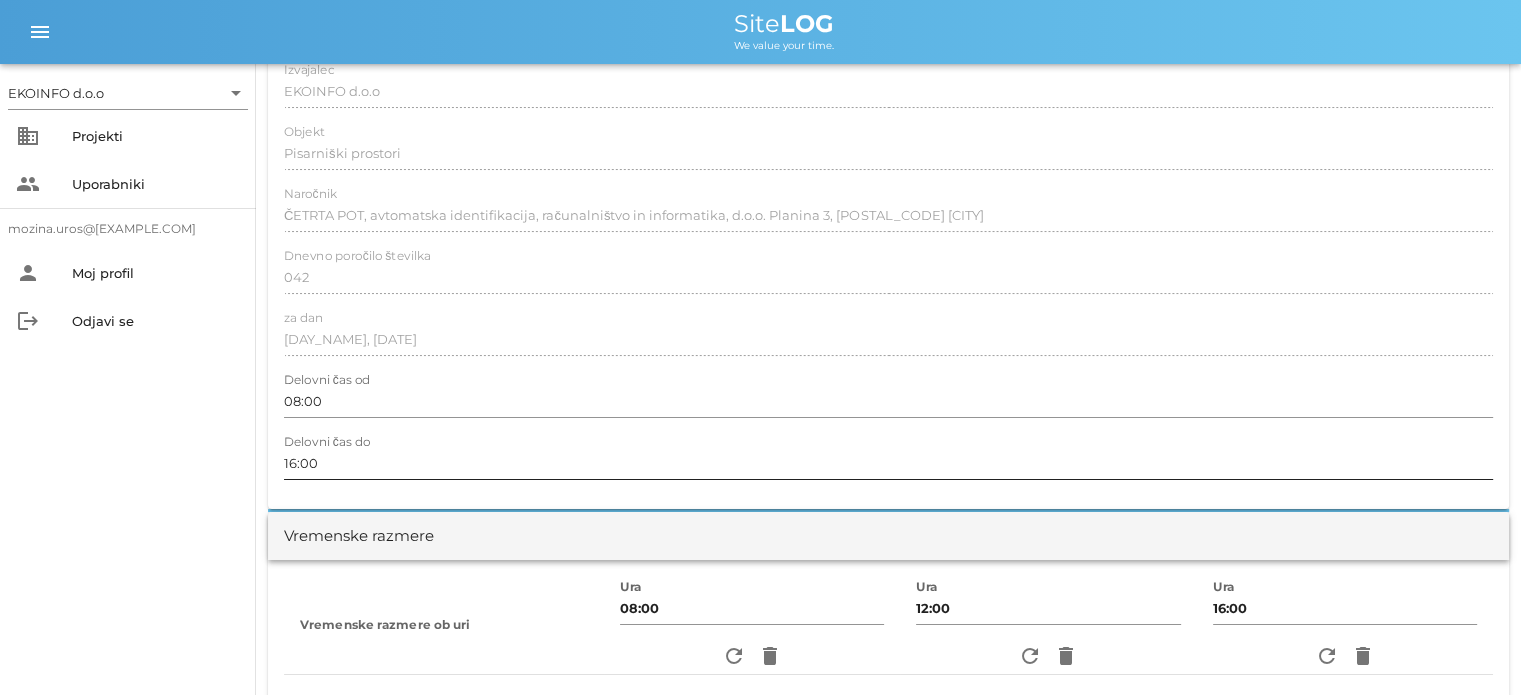 scroll, scrollTop: 0, scrollLeft: 0, axis: both 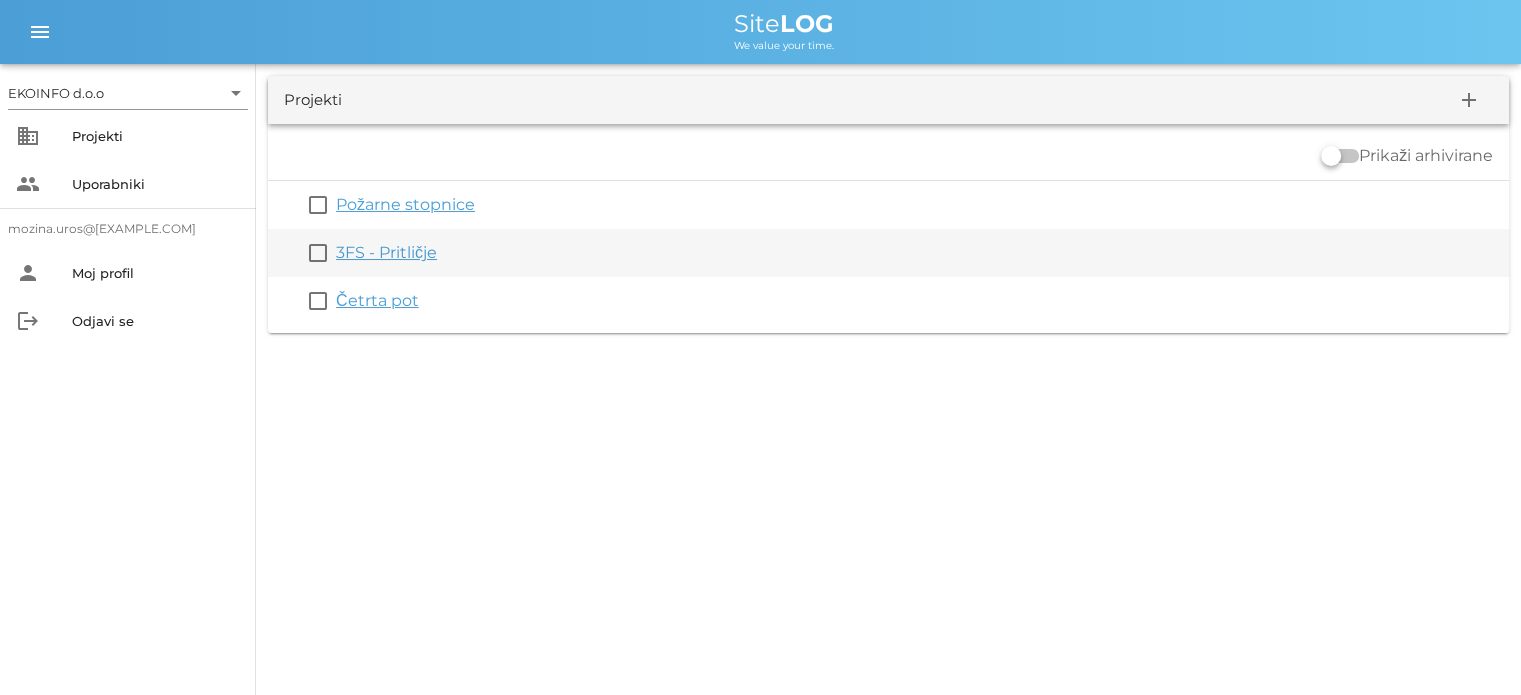 click on "3FS - Pritličje" at bounding box center (386, 252) 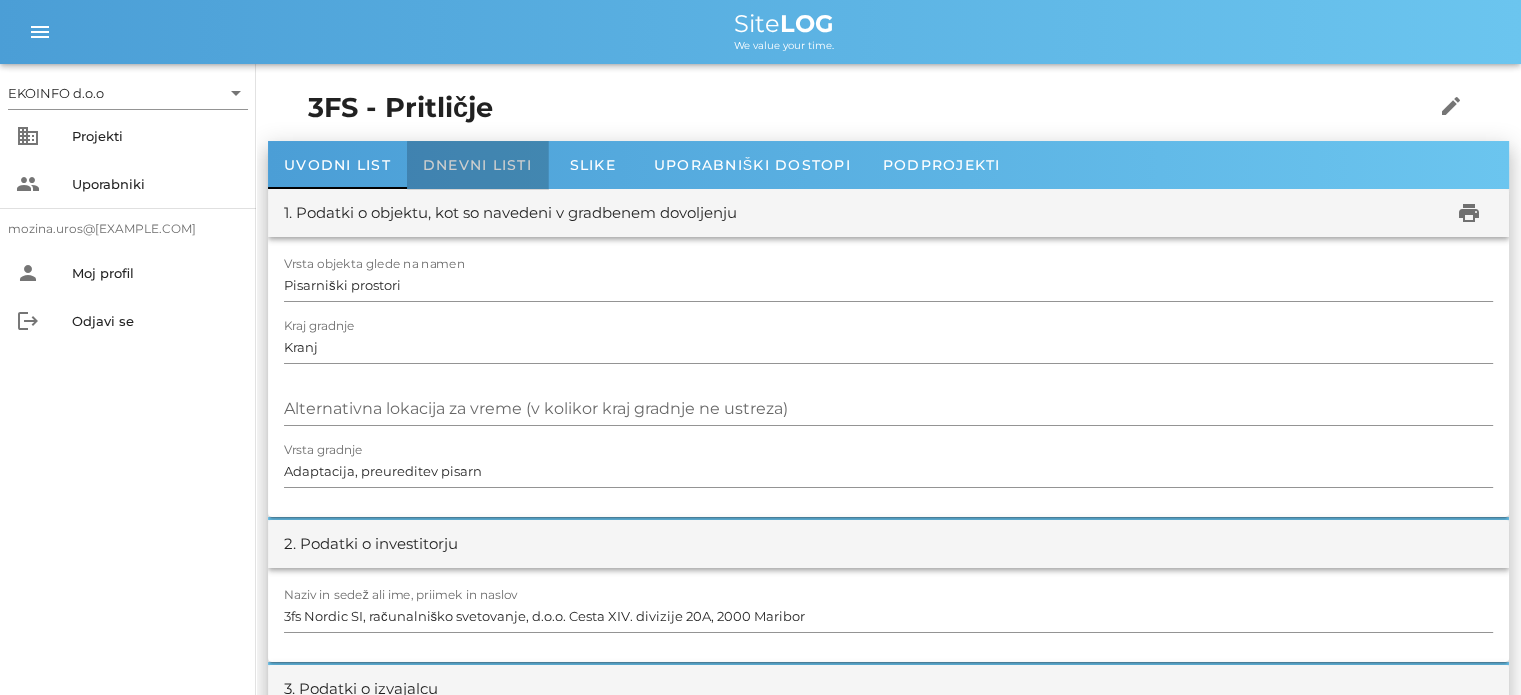 click on "Dnevni listi" at bounding box center [477, 165] 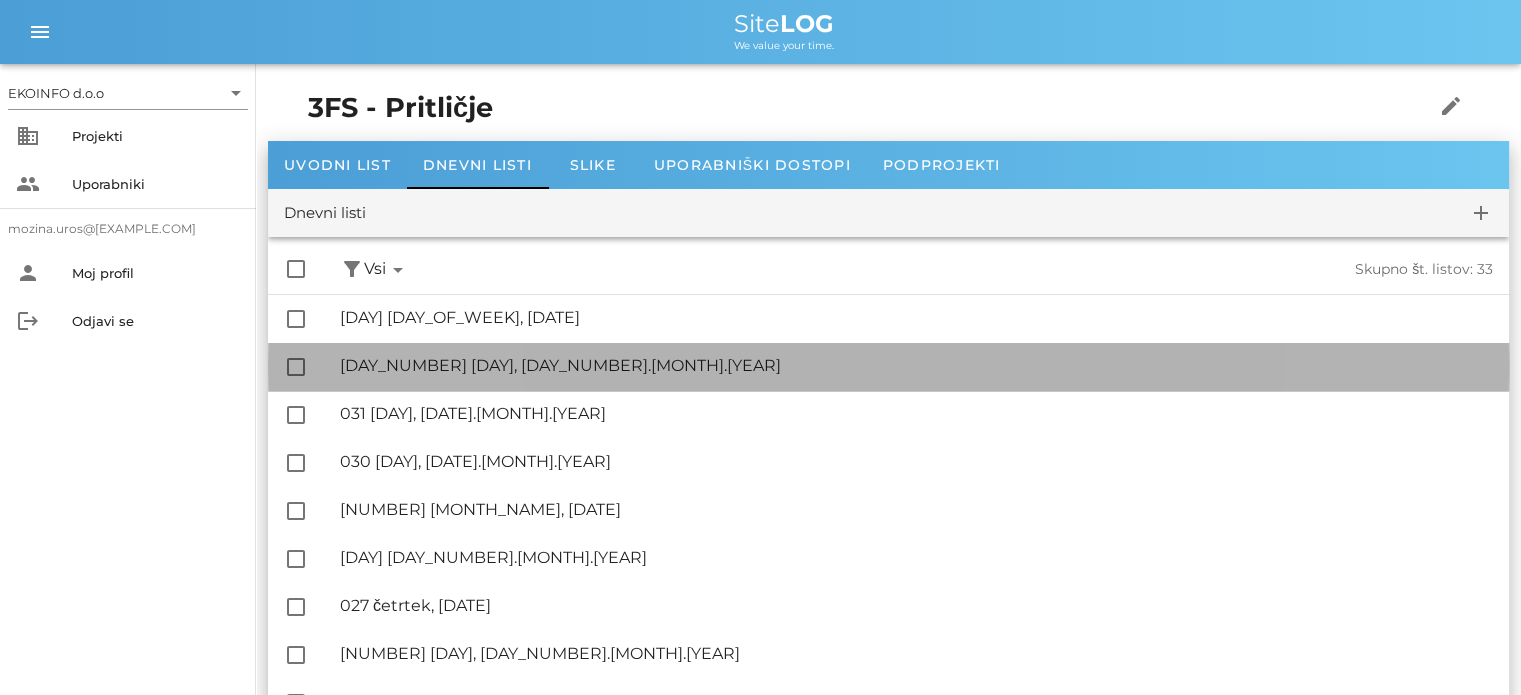 click on "🔏  [DAY_NUM] [MONTH] [YEAR]" at bounding box center (916, 365) 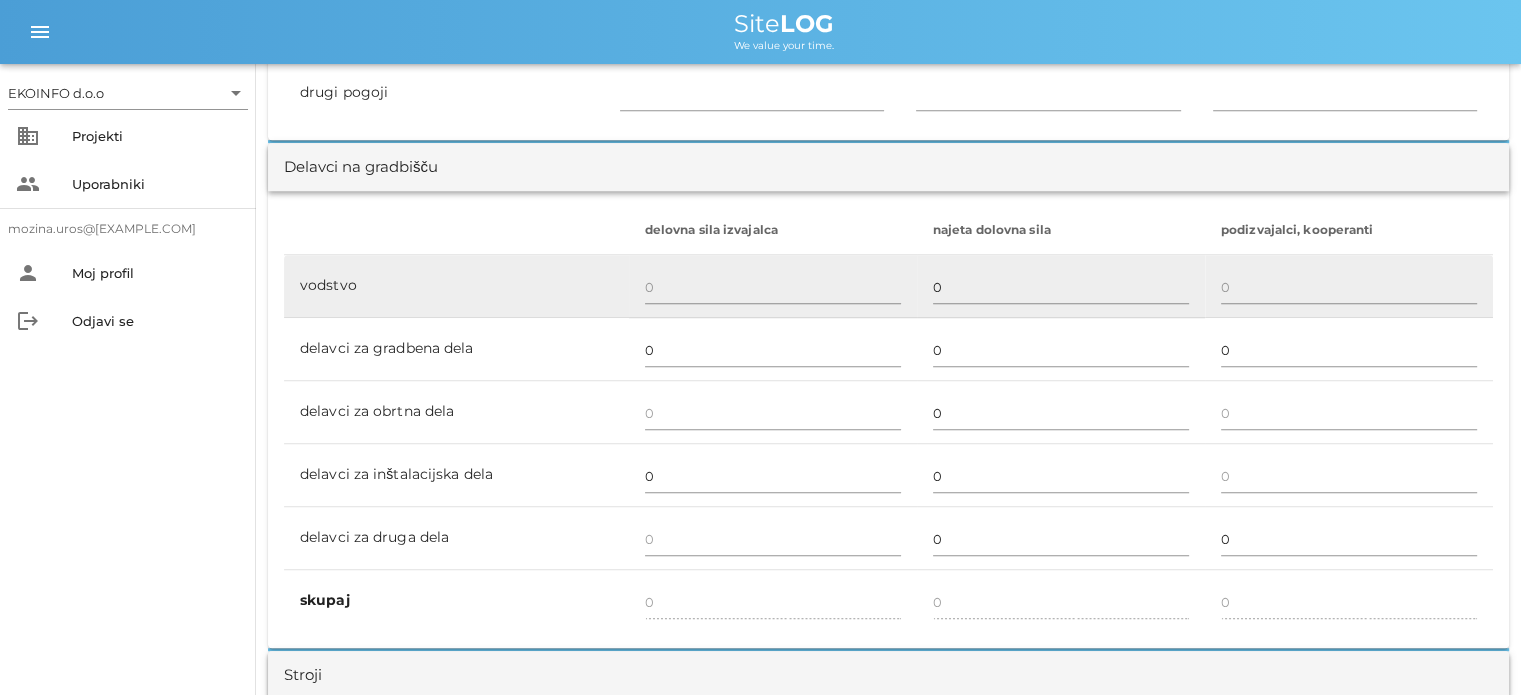 scroll, scrollTop: 1100, scrollLeft: 0, axis: vertical 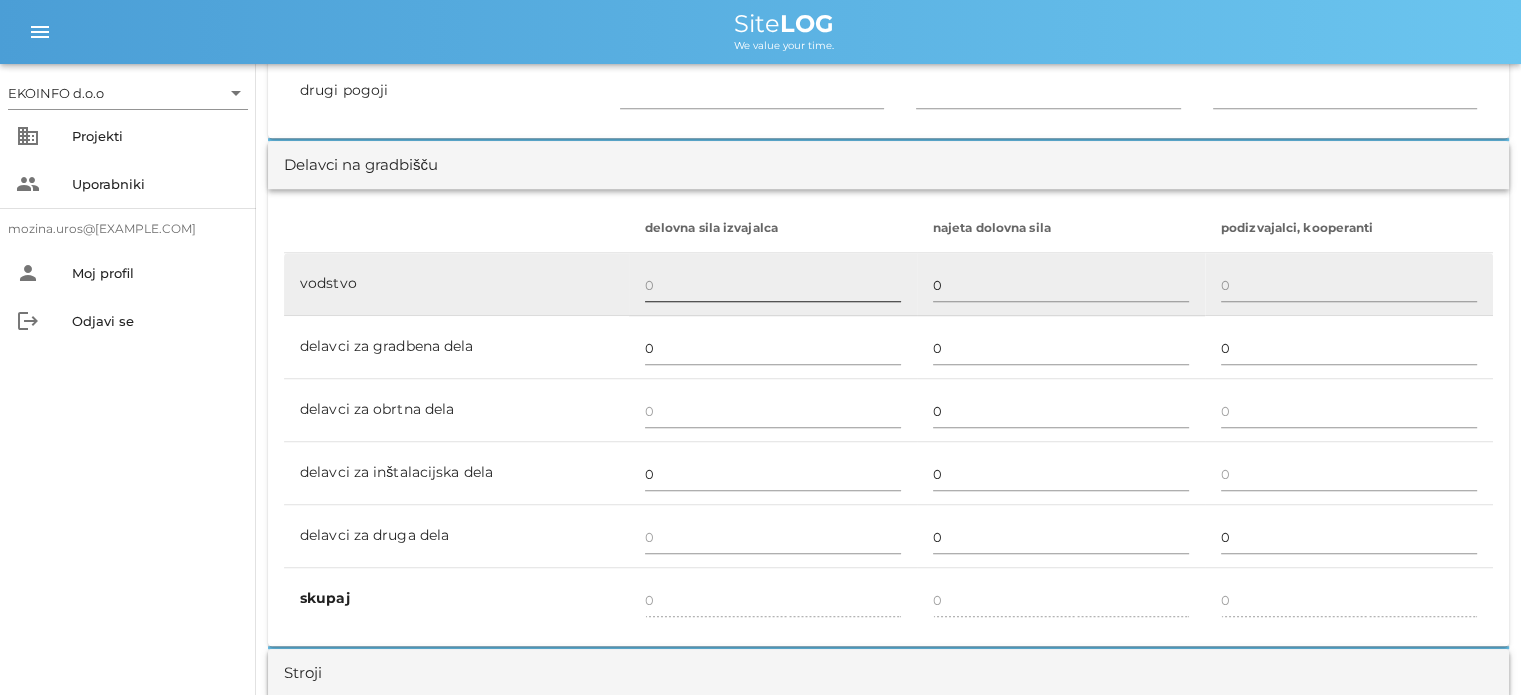 click at bounding box center [773, 285] 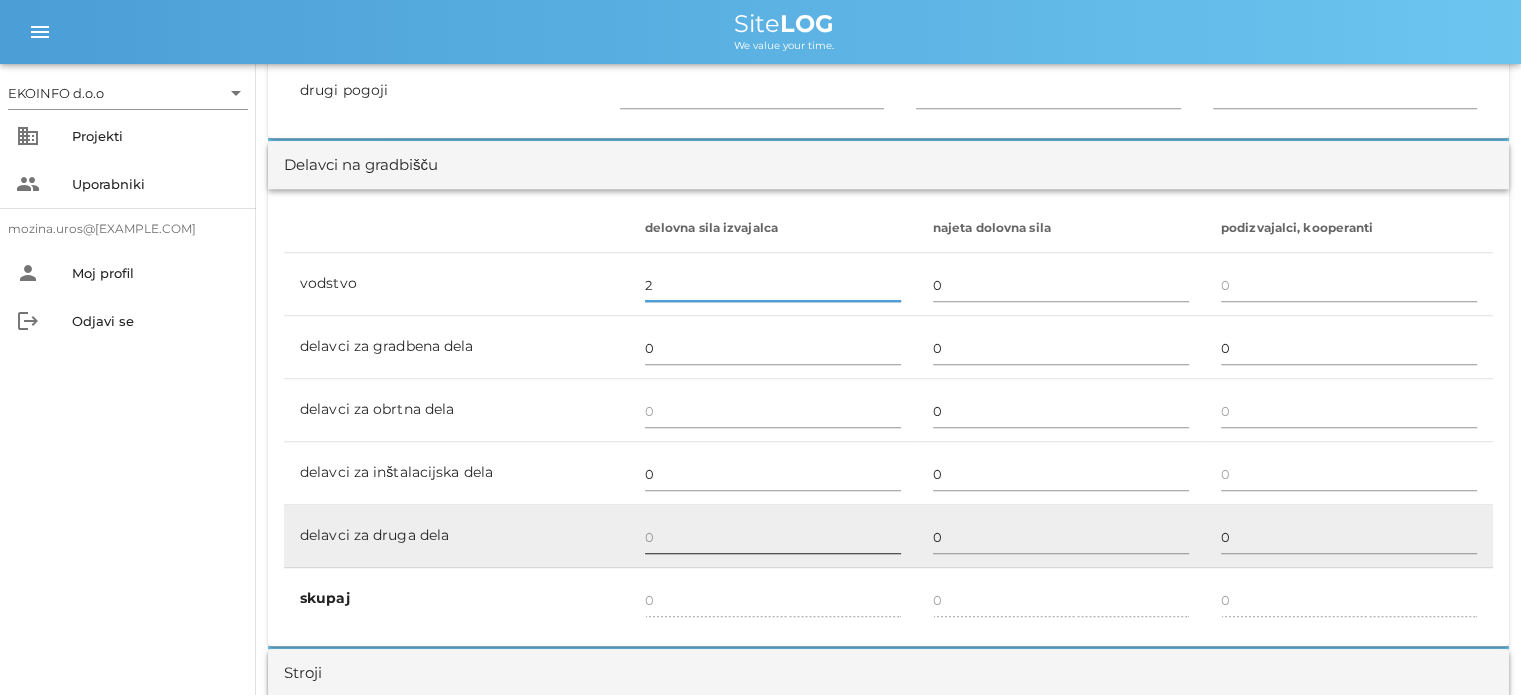 type on "2" 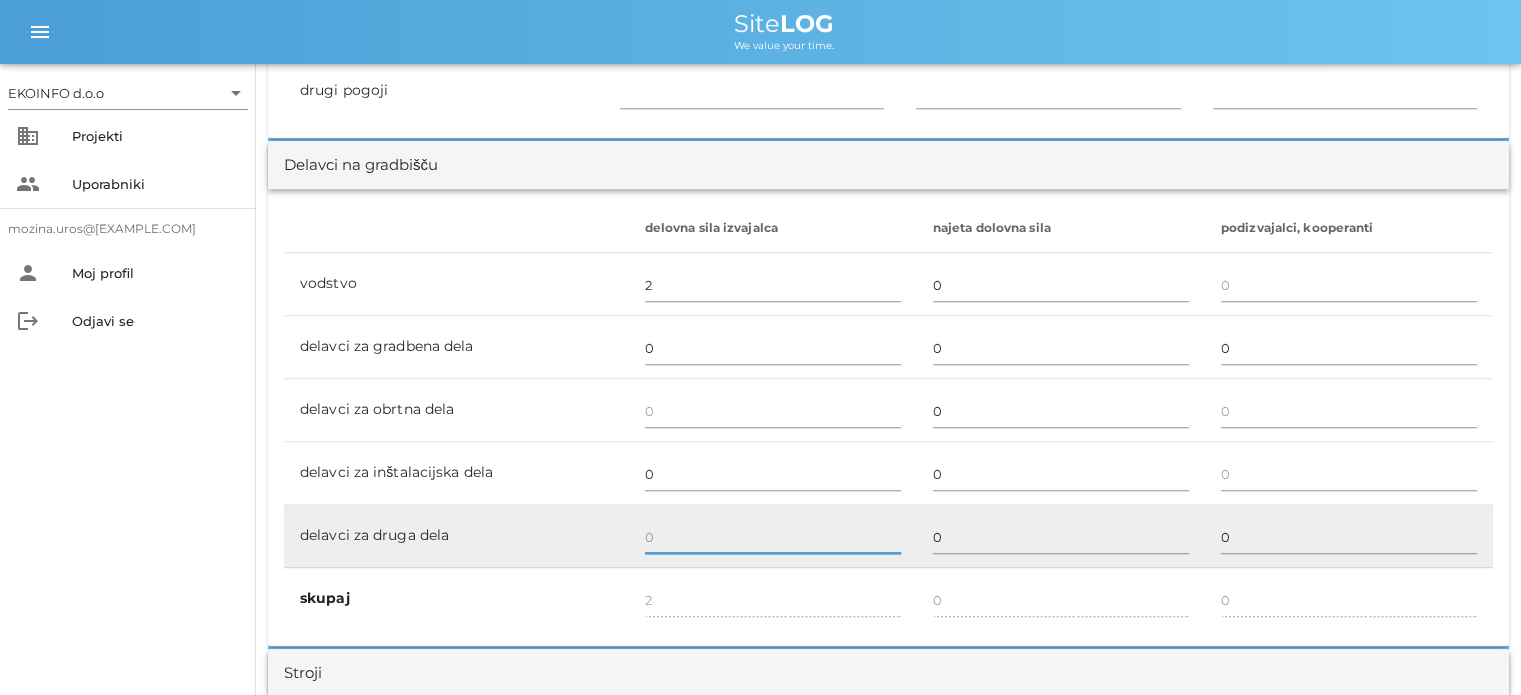 click at bounding box center [773, 537] 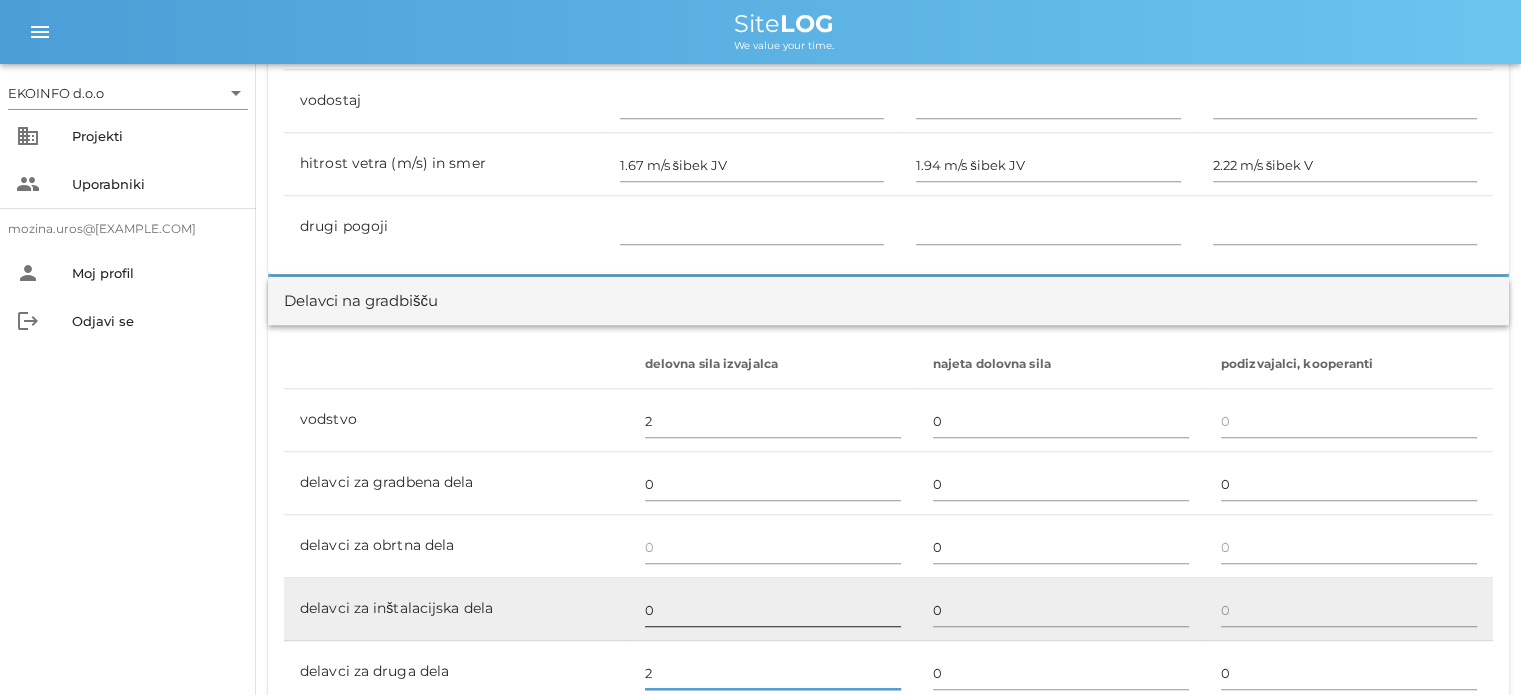scroll, scrollTop: 1000, scrollLeft: 0, axis: vertical 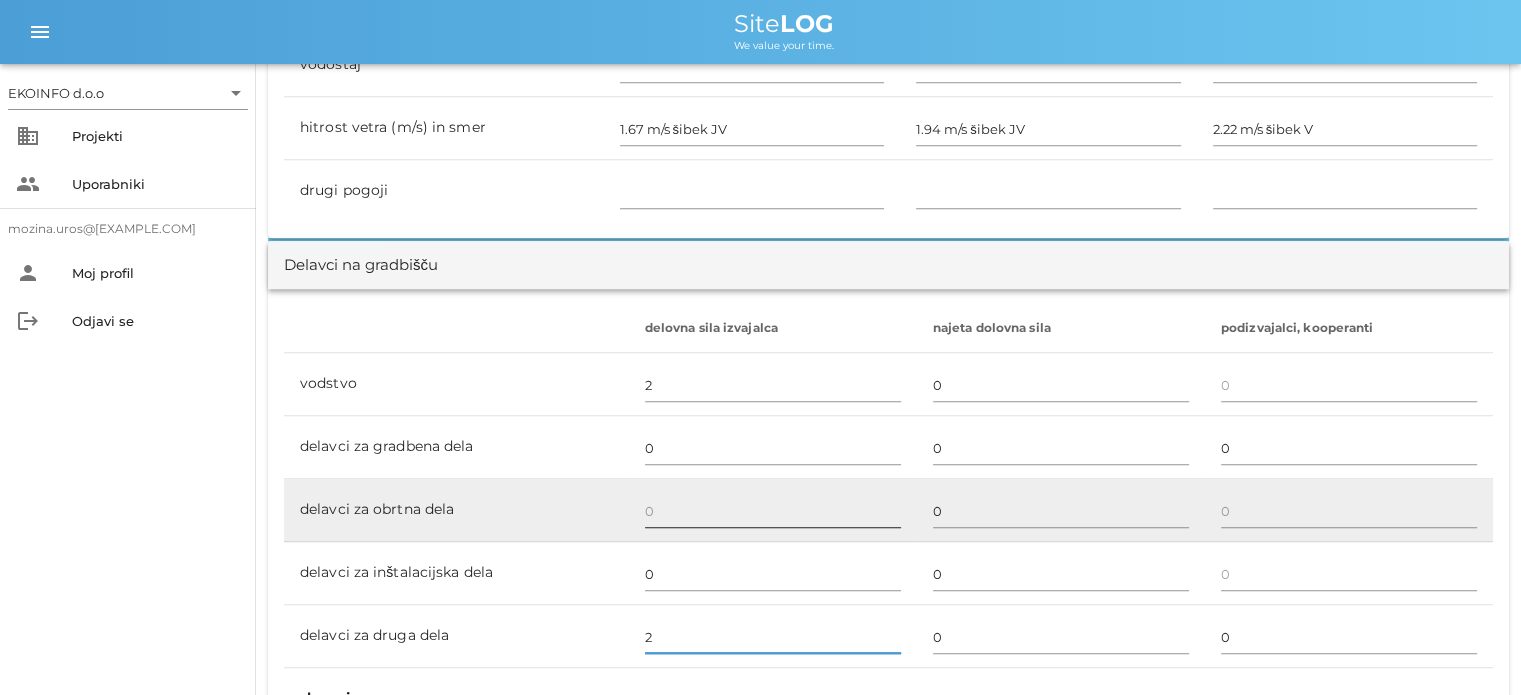 type on "2" 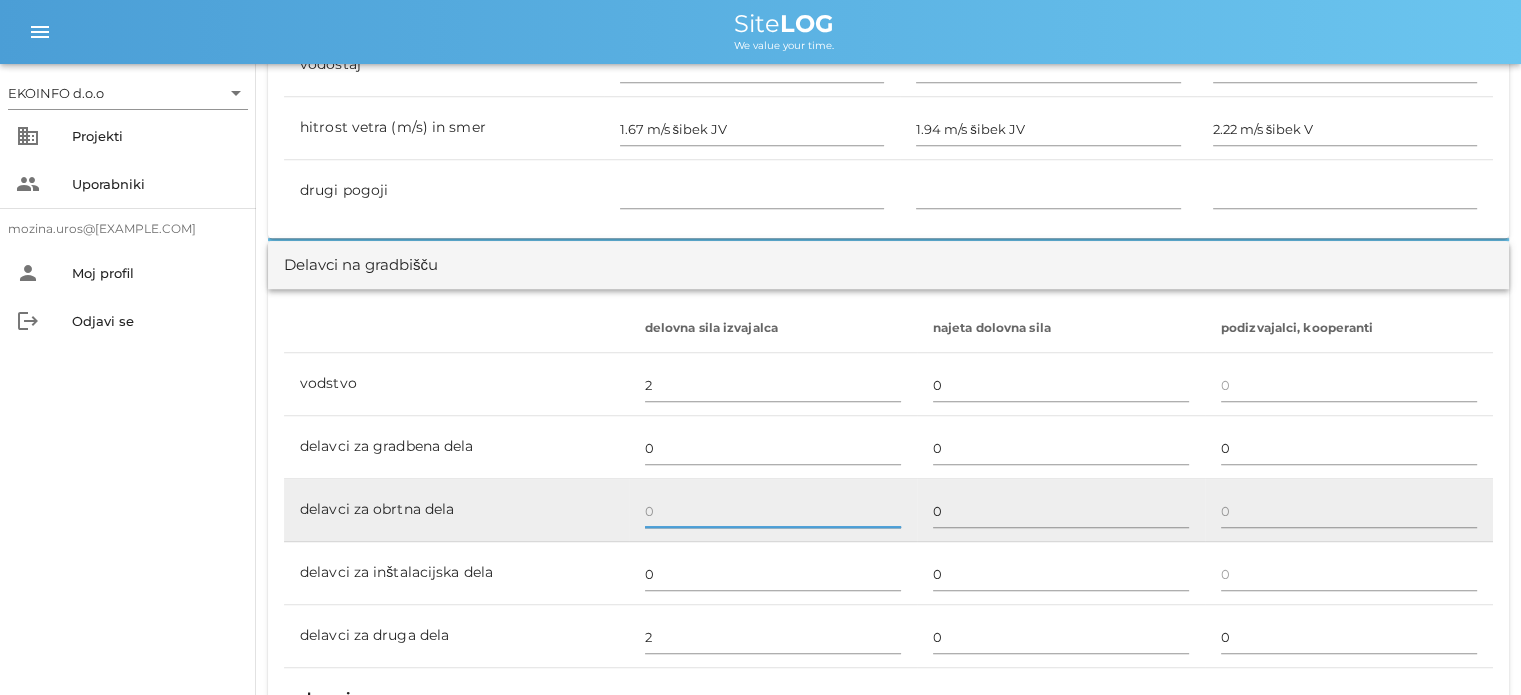 type on "4" 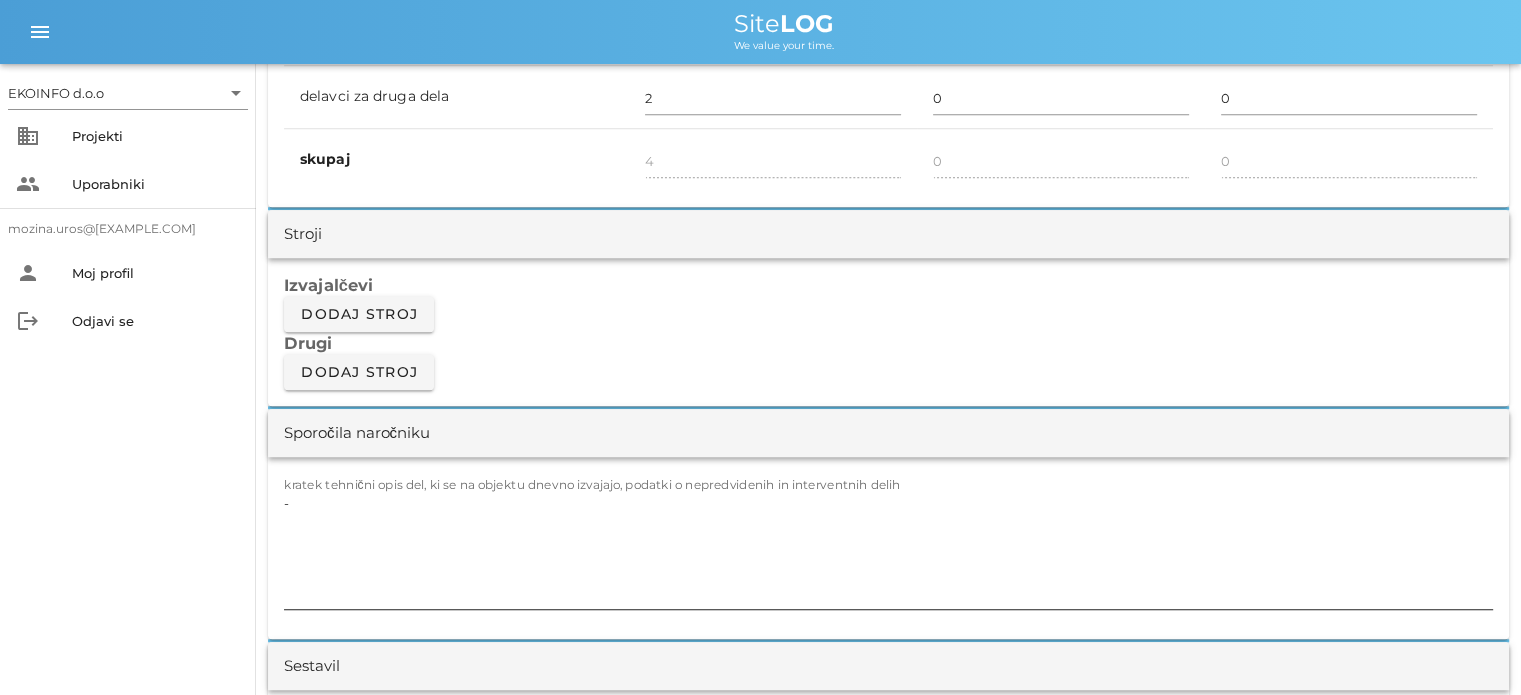 scroll, scrollTop: 1600, scrollLeft: 0, axis: vertical 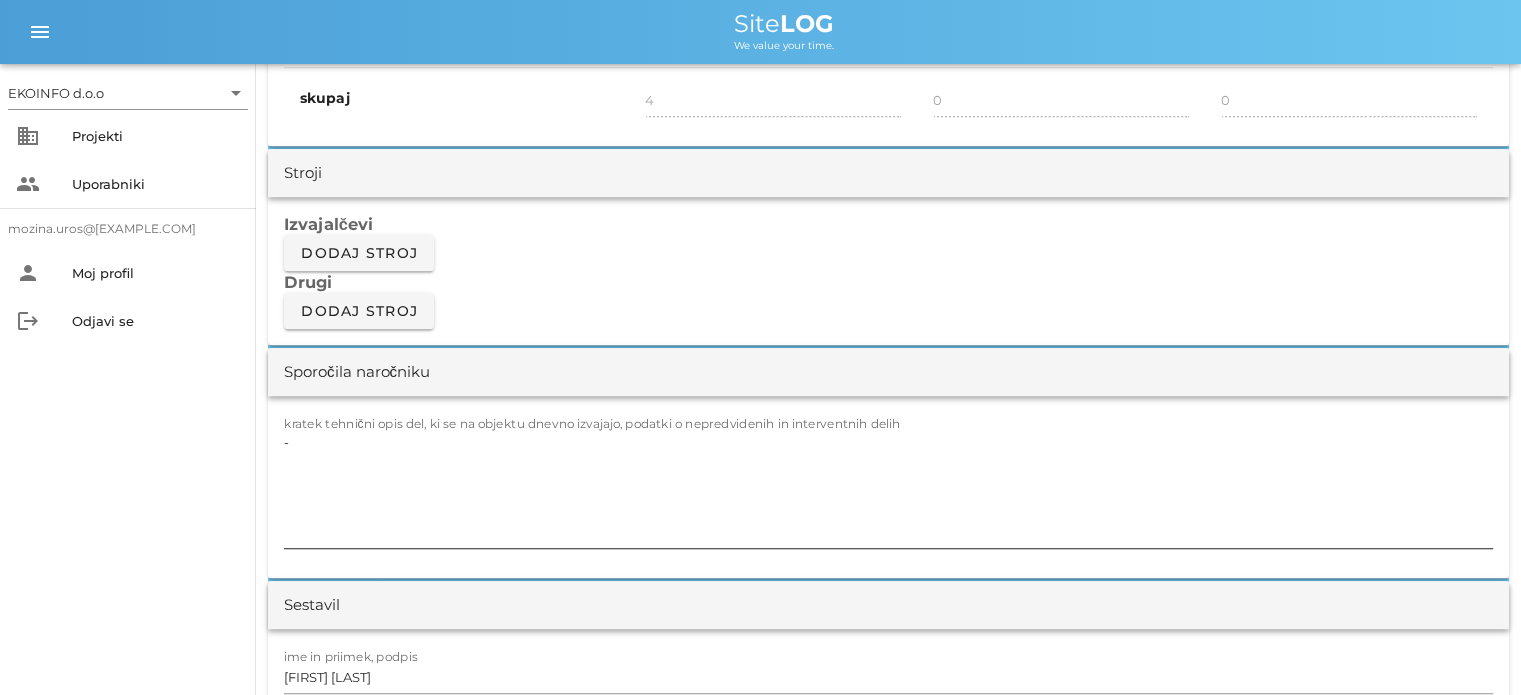 type on "2" 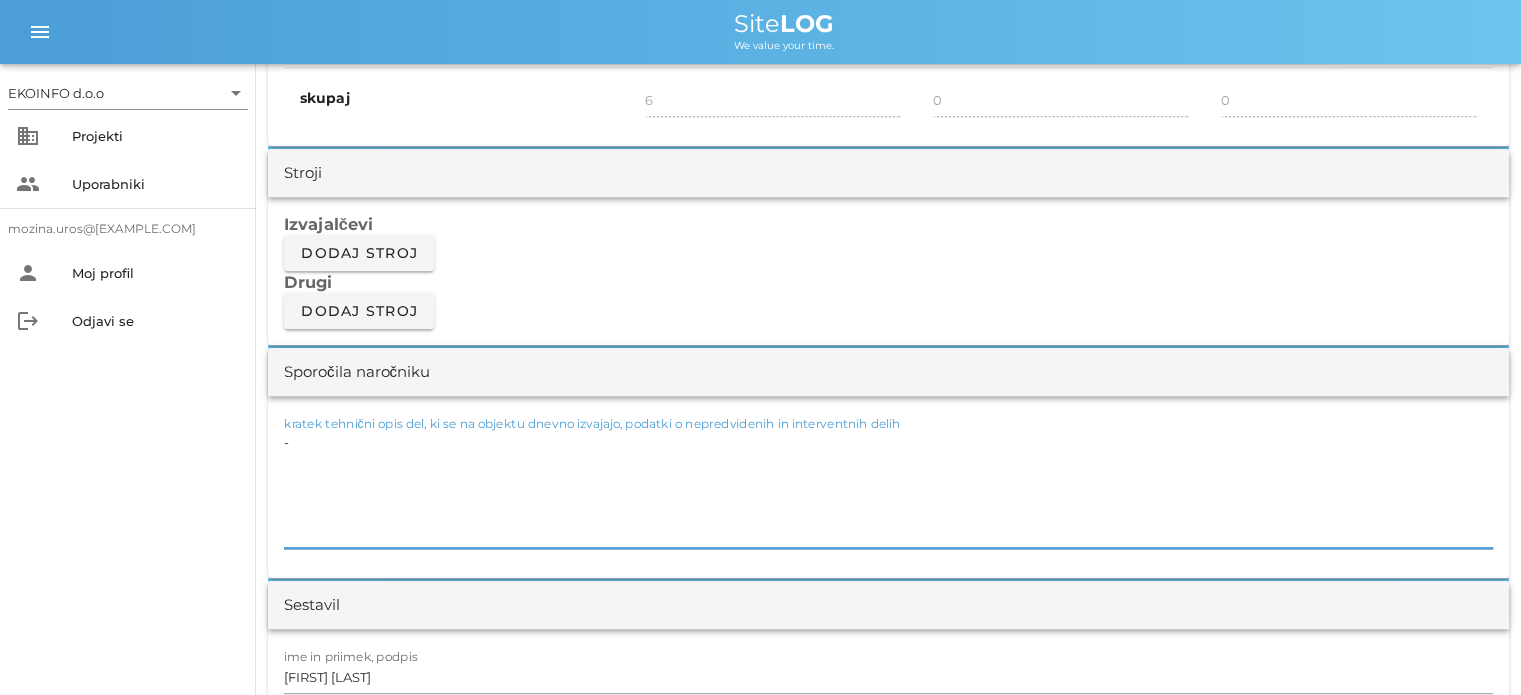 type on "-" 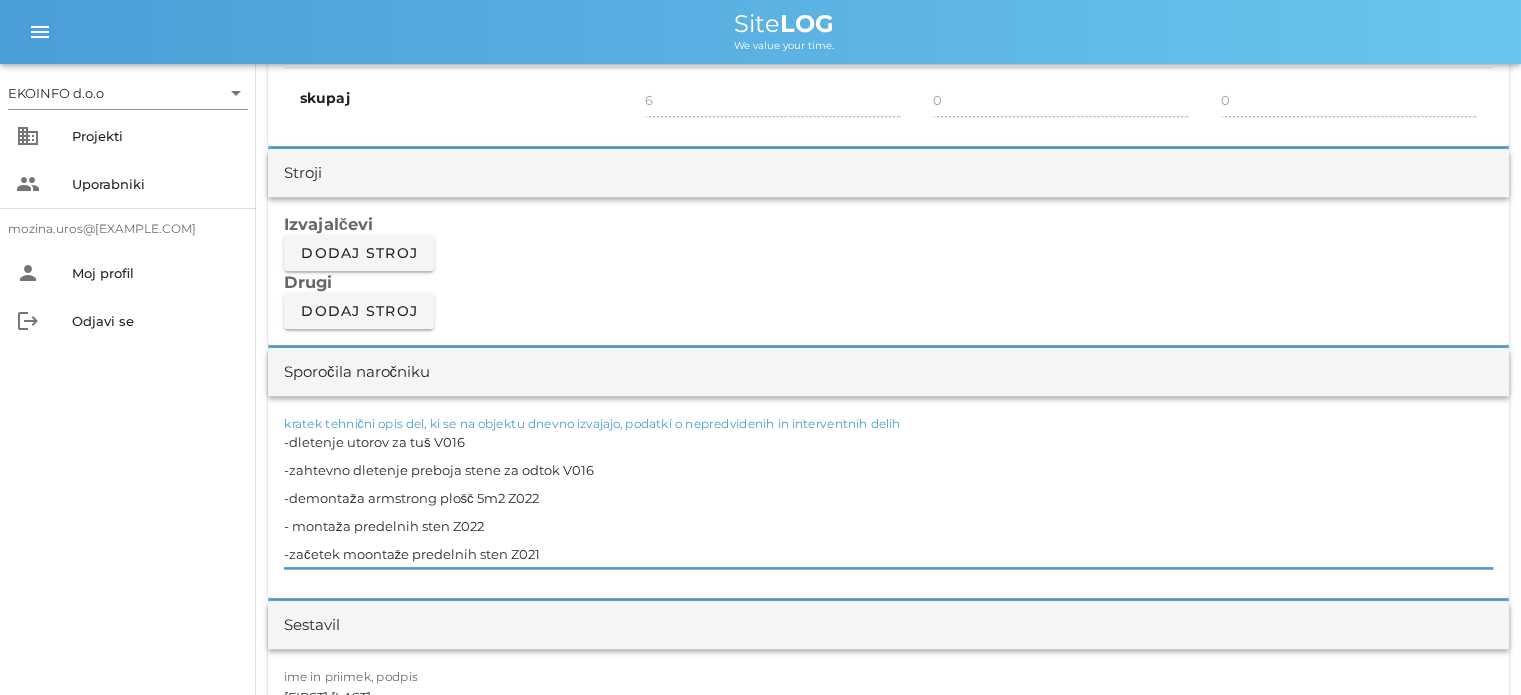 click on "-dletenje utorov za tuš V016
-zahtevno dletenje preboja stene za odtok V016
-demontaža armstrong plošč 5m2 Z022
- montaža predelnih sten Z022
-začetek moontaže predelnih sten Z021" at bounding box center [888, 498] 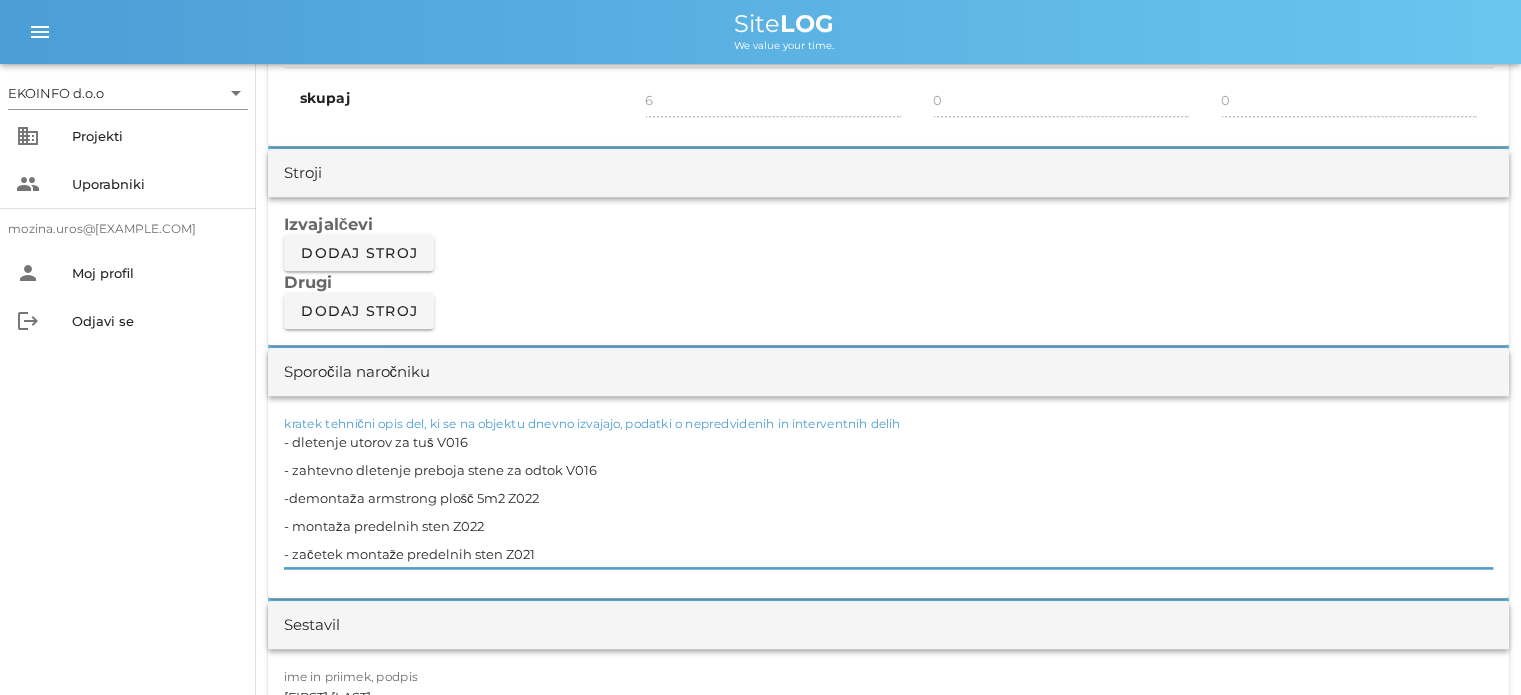 click on "- dletenje utorov za tuš V016
- zahtevno dletenje preboja stene za odtok V016
-demontaža armstrong plošč 5m2 Z022
- montaža predelnih sten Z022
- začetek montaže predelnih sten Z021" at bounding box center (888, 498) 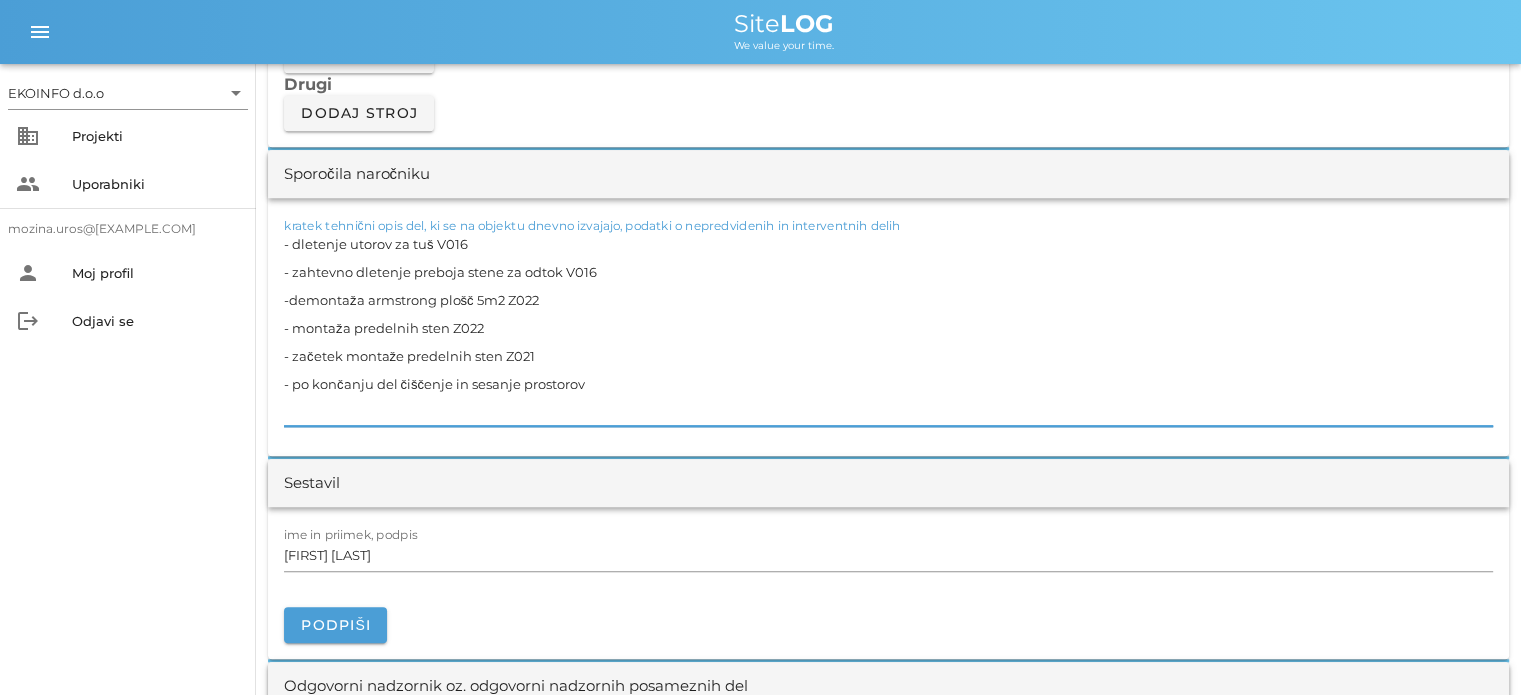 scroll, scrollTop: 1800, scrollLeft: 0, axis: vertical 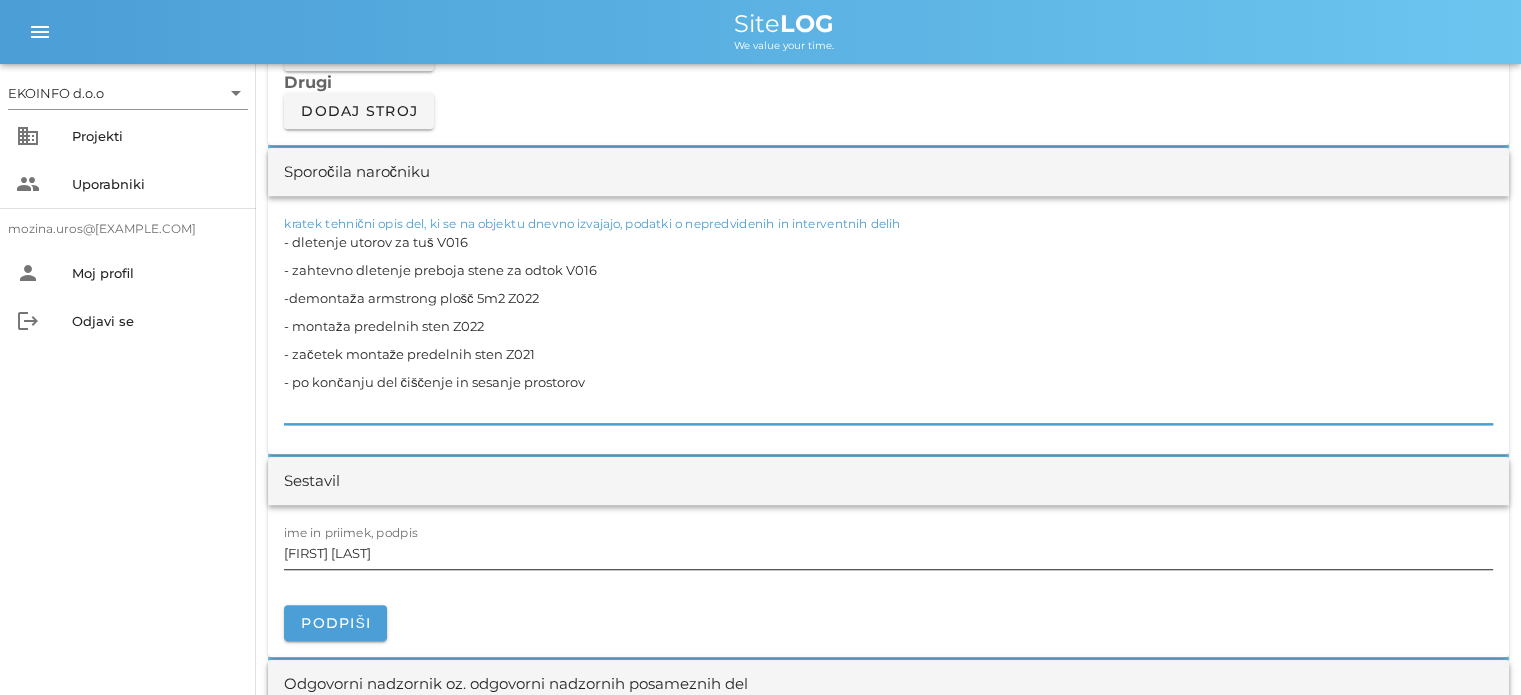 type on "- dletenje utorov za tuš V016
- zahtevno dletenje preboja stene za odtok V016
-demontaža armstrong plošč 5m2 Z022
- montaža predelnih sten Z022
- začetek montaže predelnih sten Z021
- po končanju del čiščenje in sesanje prostorov" 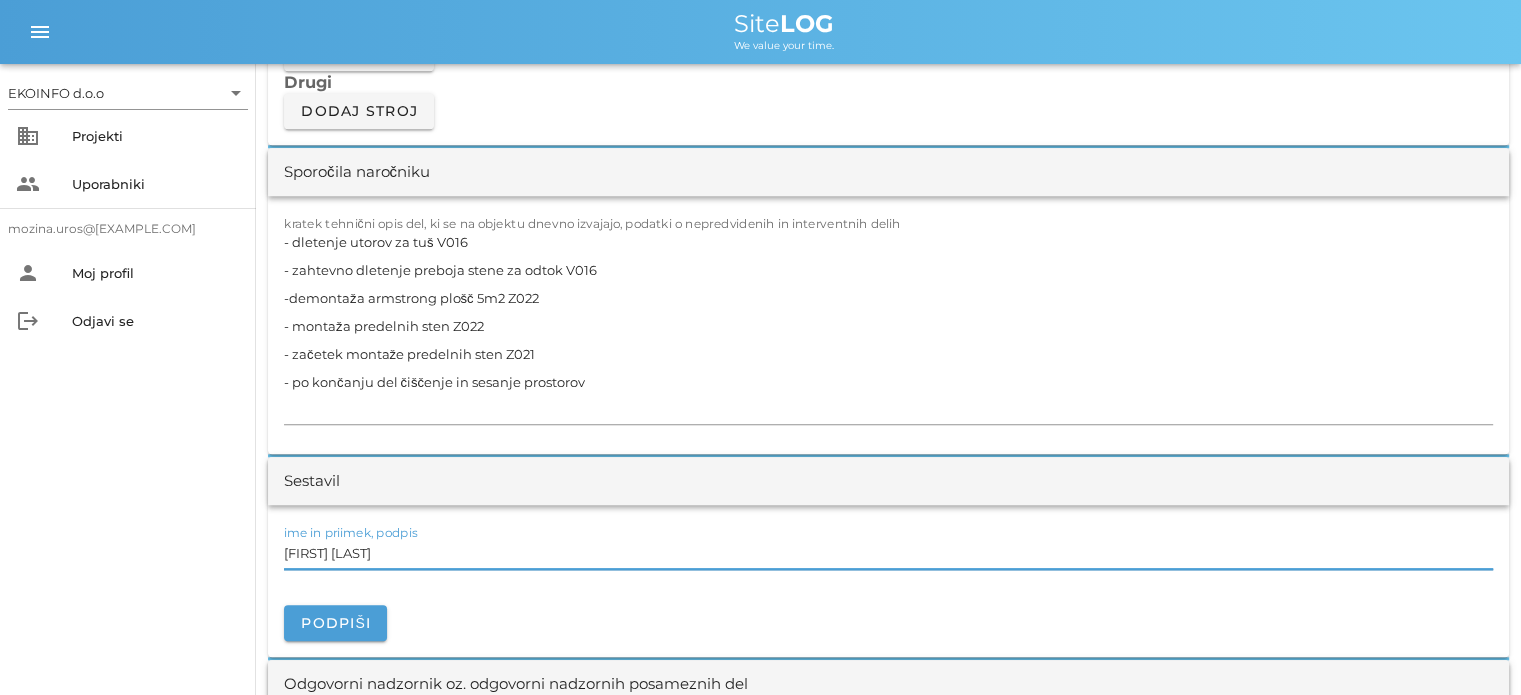 drag, startPoint x: 380, startPoint y: 552, endPoint x: 283, endPoint y: 551, distance: 97.00516 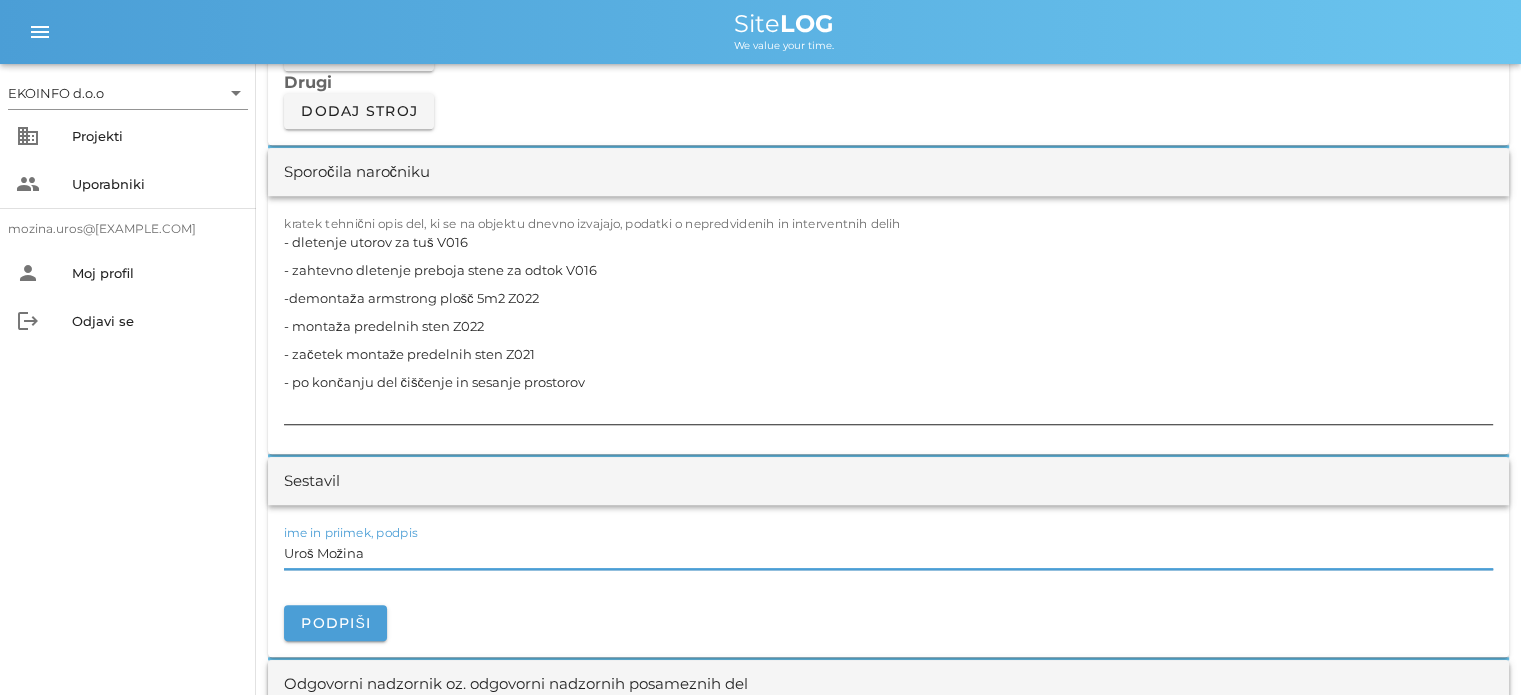 type on "Uroš Možina" 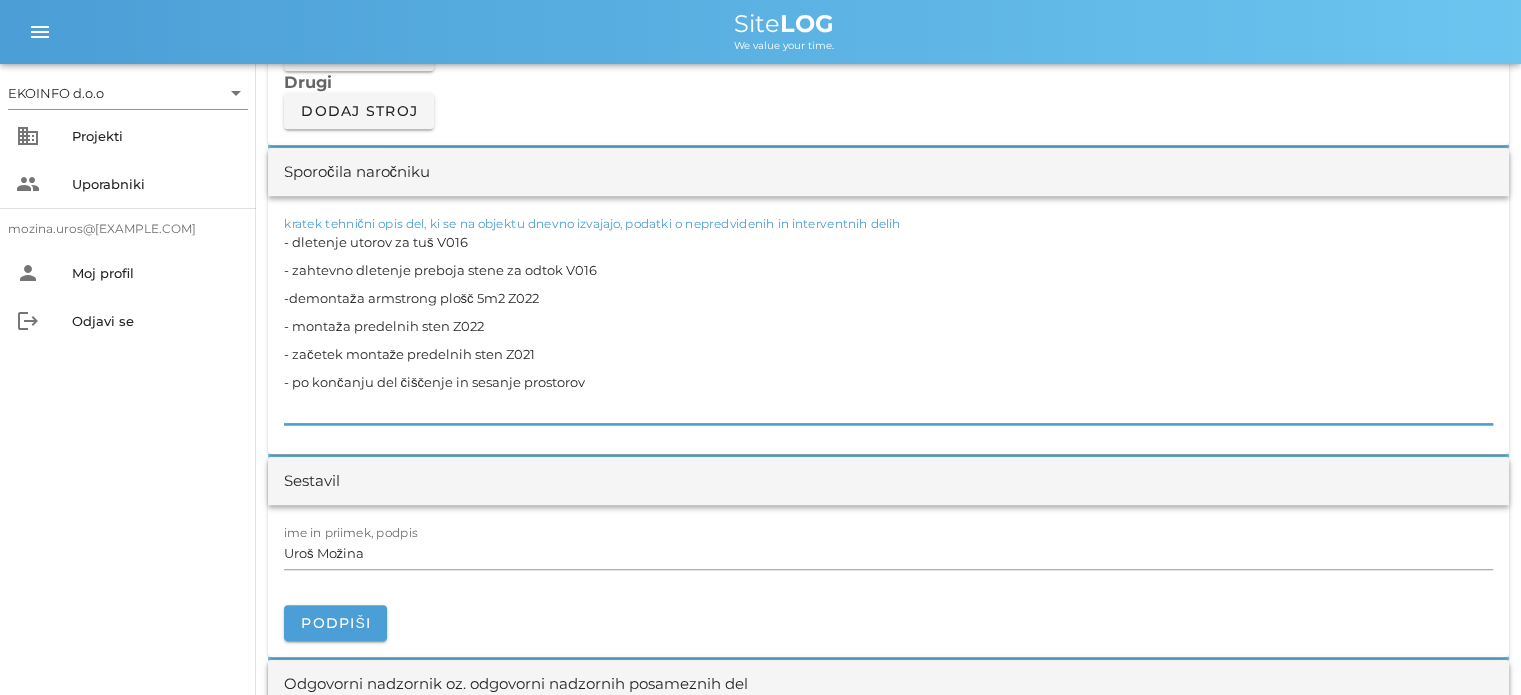 click on "- dletenje utorov za tuš V016
- zahtevno dletenje preboja stene za odtok V016
-demontaža armstrong plošč 5m2 Z022
- montaža predelnih sten Z022
- začetek montaže predelnih sten Z021
- po končanju del čiščenje in sesanje prostorov" at bounding box center (888, 326) 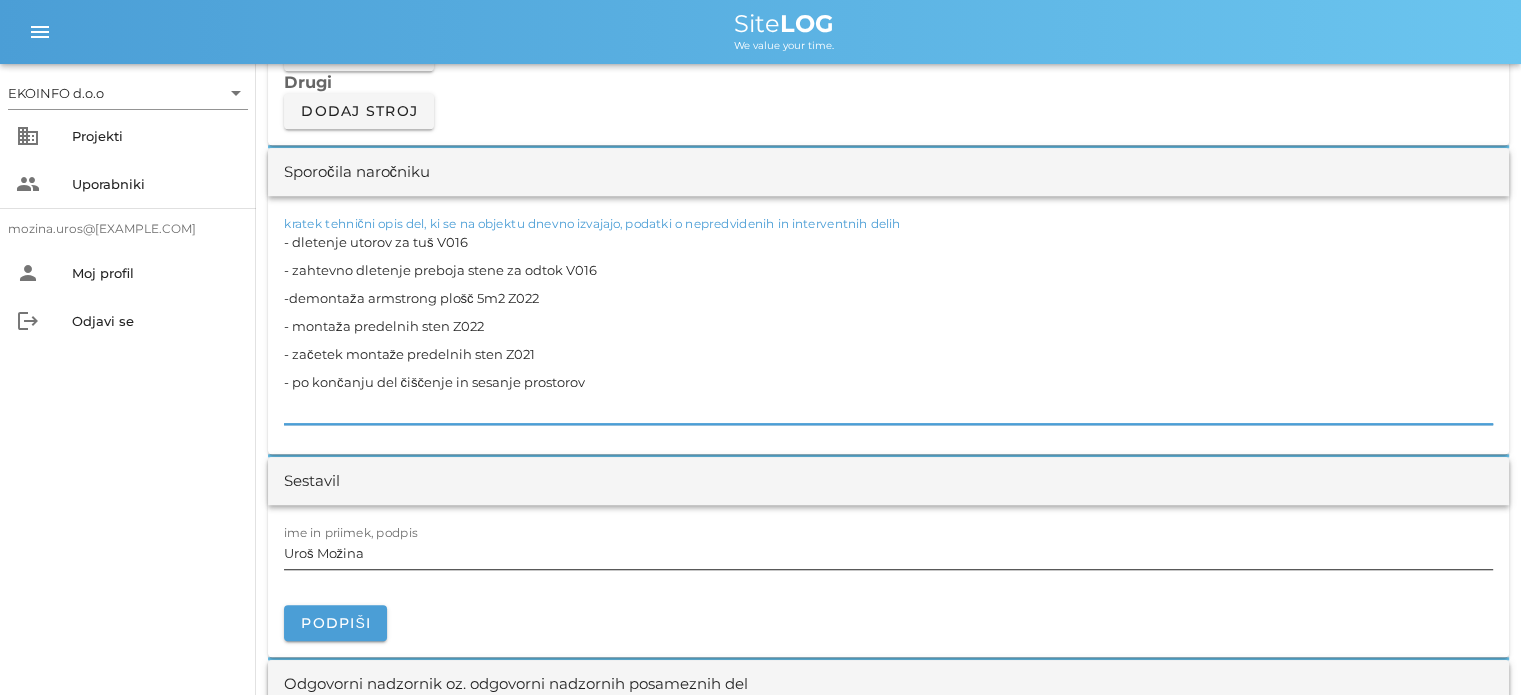 click on "Uroš Možina" at bounding box center (888, 553) 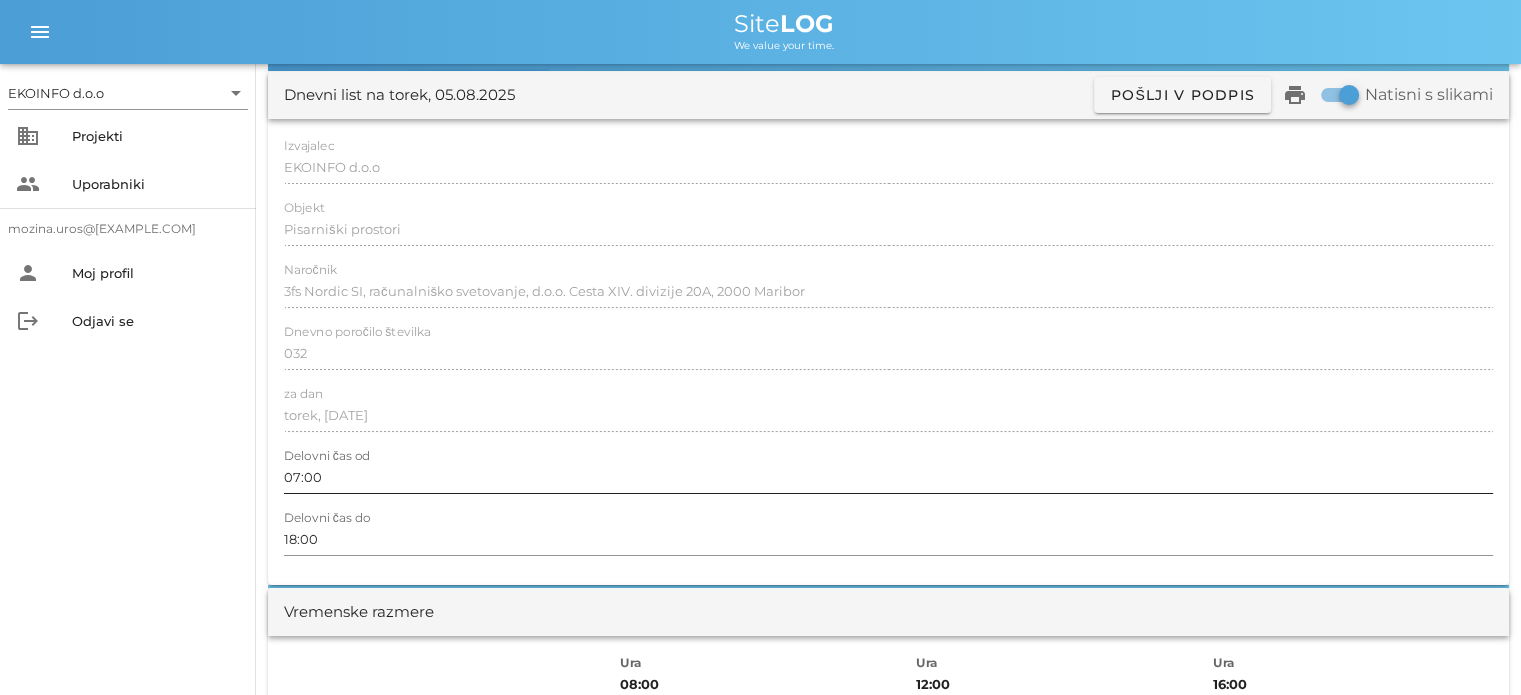scroll, scrollTop: 0, scrollLeft: 0, axis: both 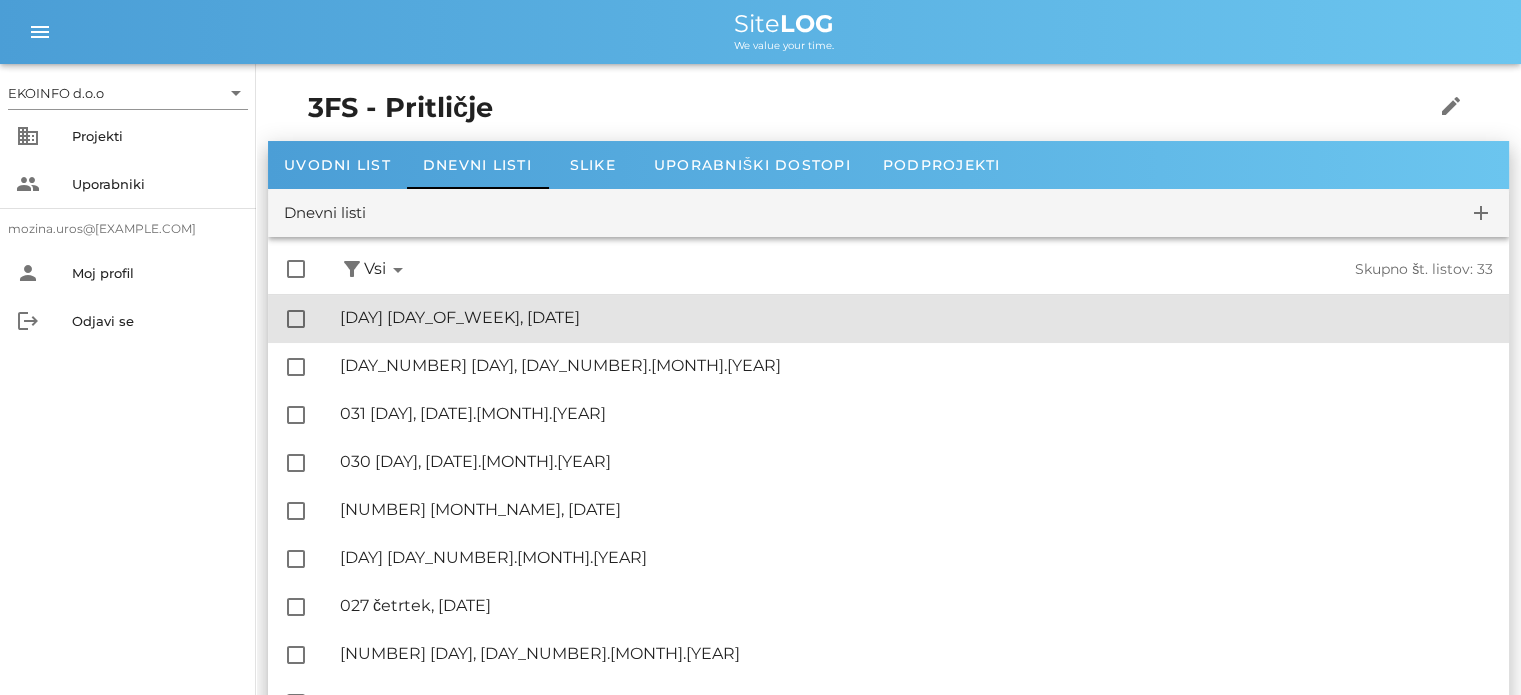 click on "🔏  [DAY_NUM] [MONTH], [YEAR]" at bounding box center [916, 317] 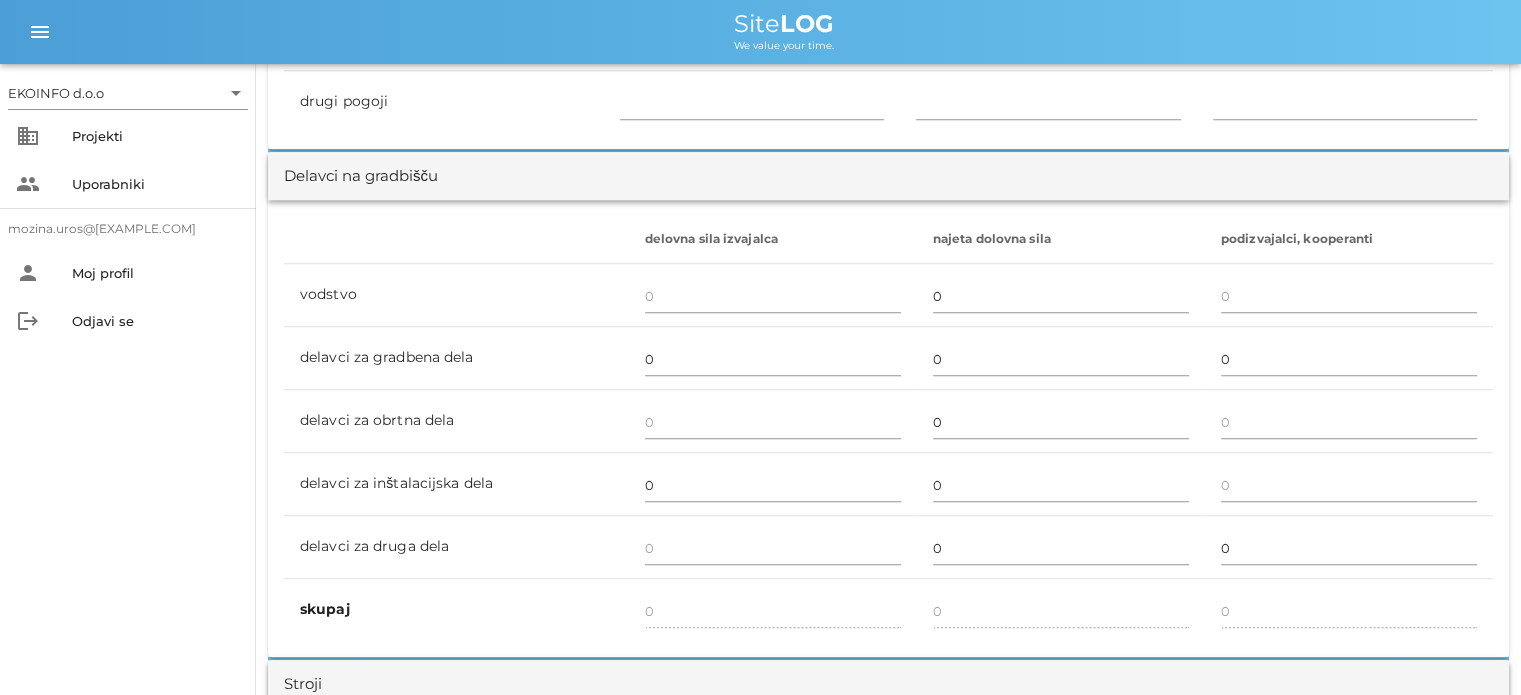 scroll, scrollTop: 1100, scrollLeft: 0, axis: vertical 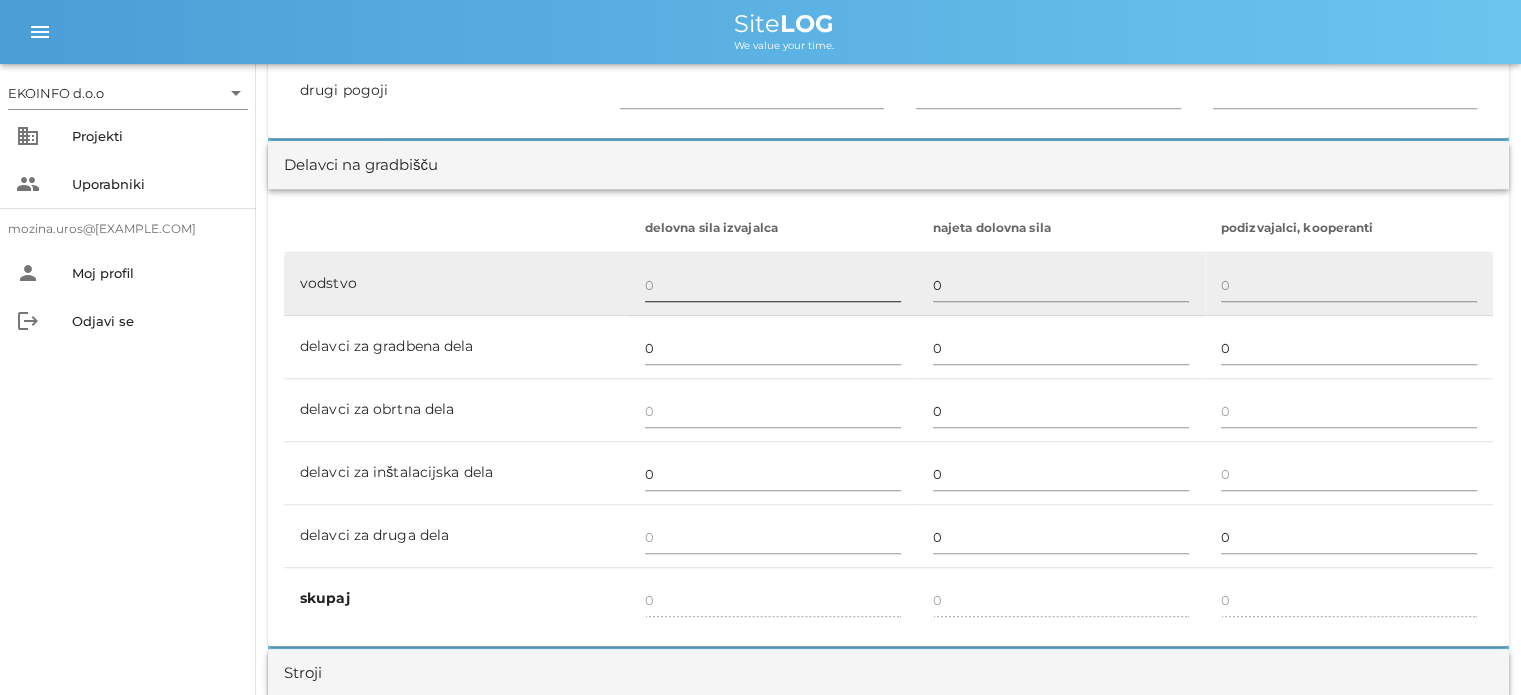 click at bounding box center [773, 285] 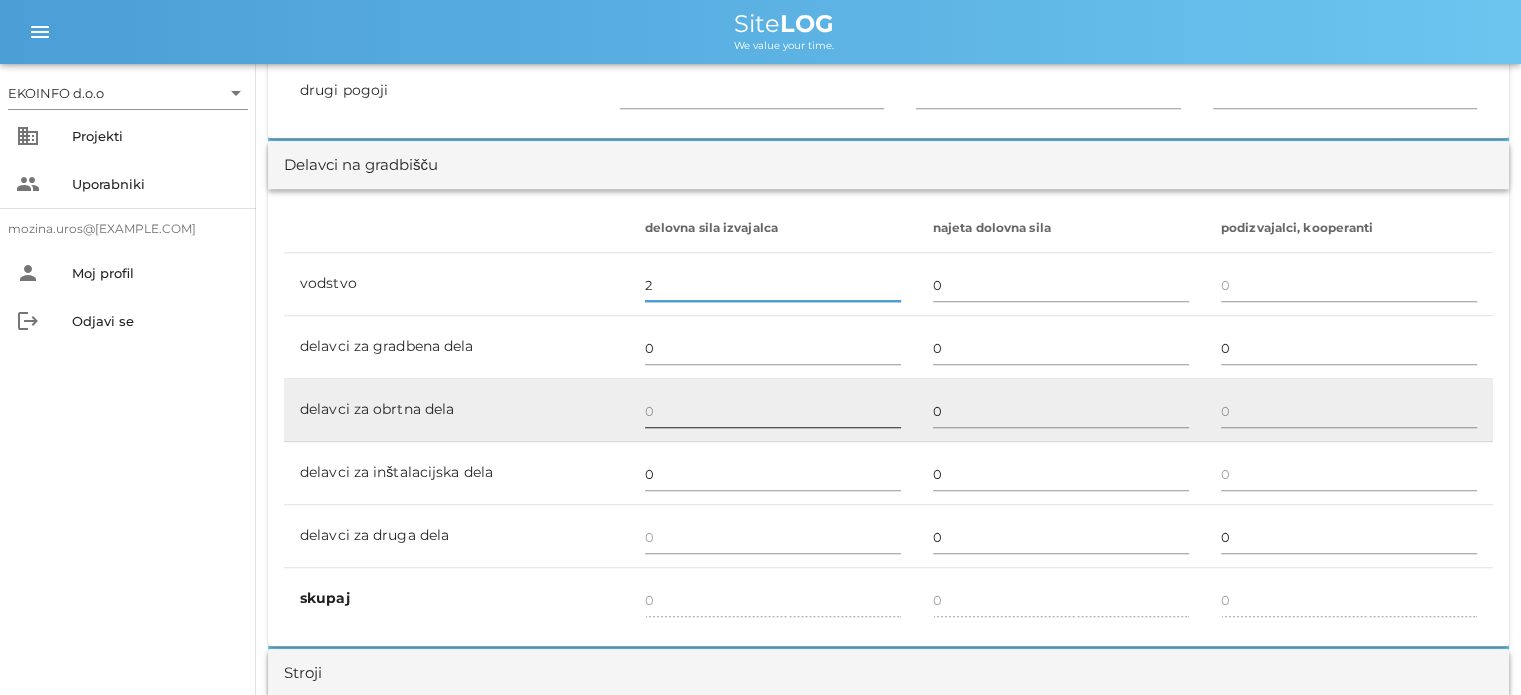 type on "2" 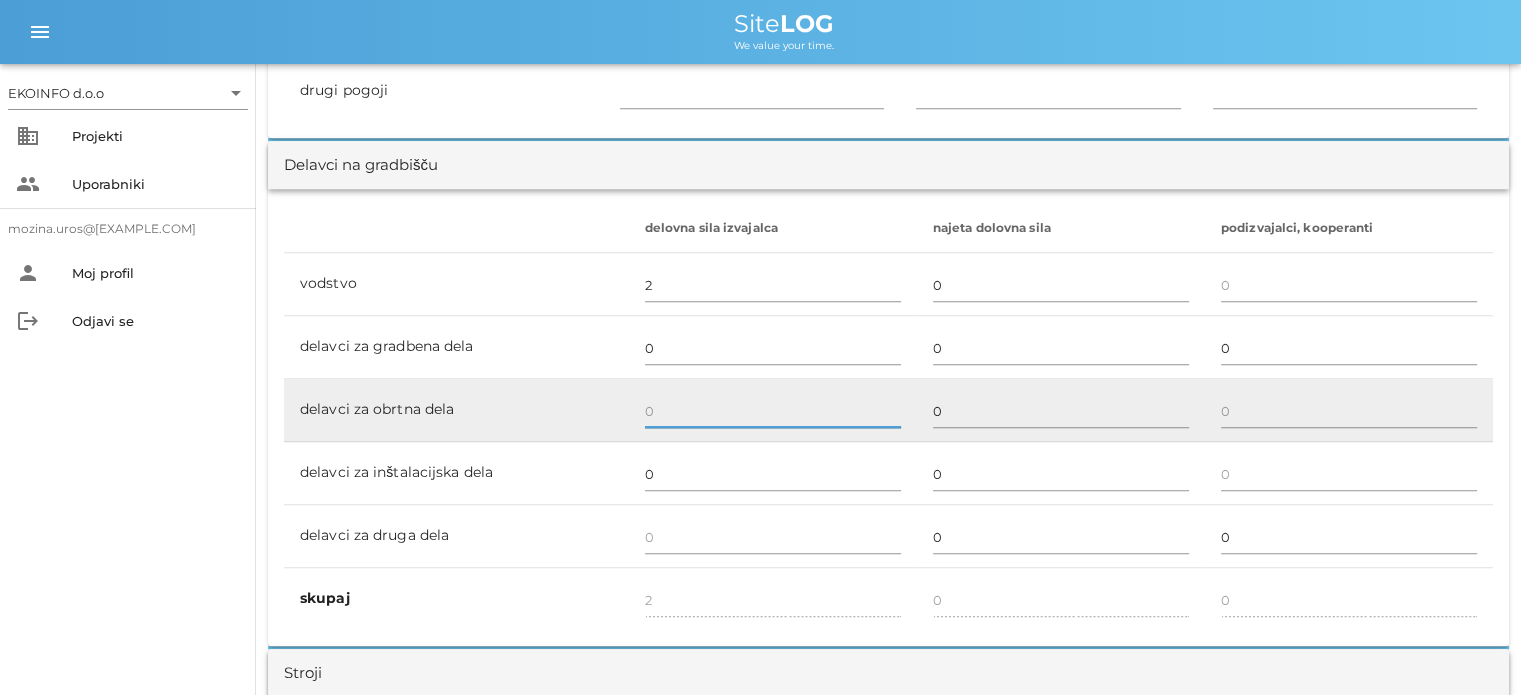 click at bounding box center (773, 411) 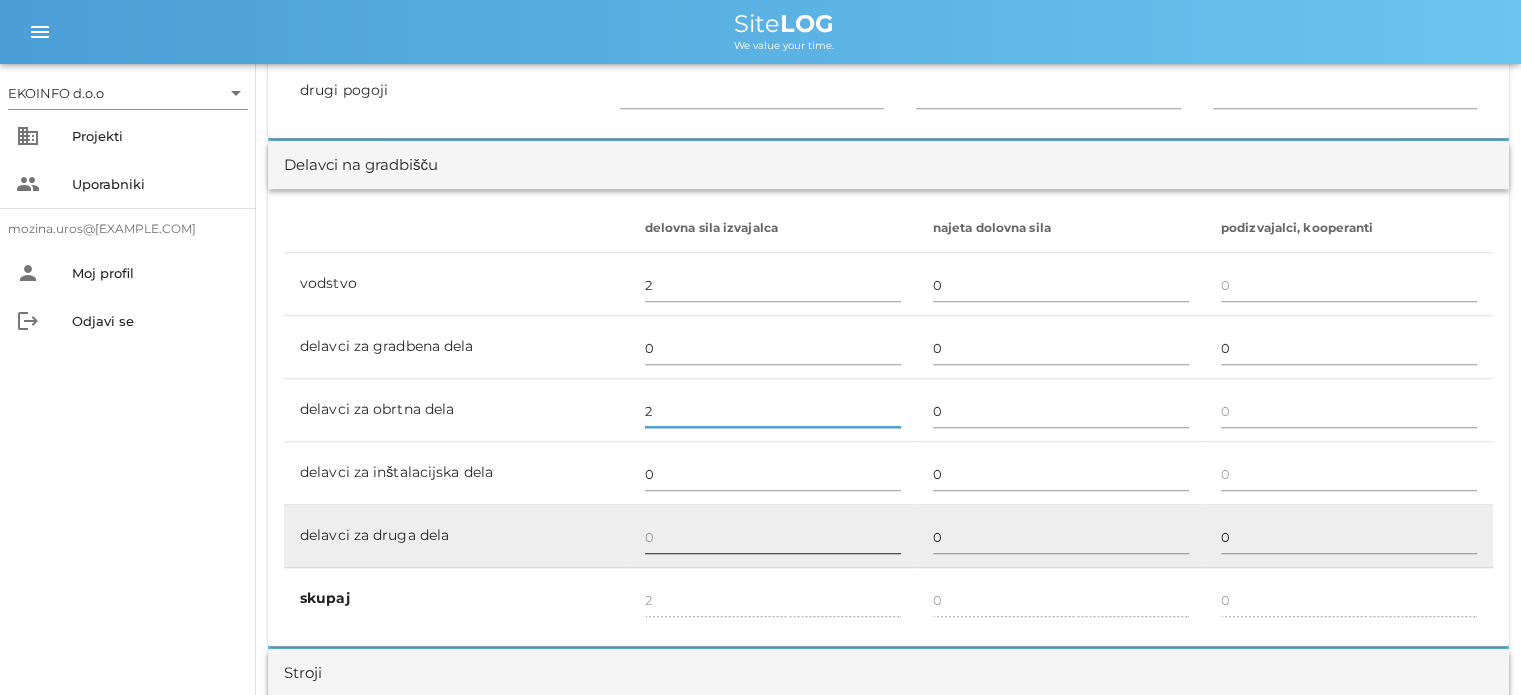 type on "2" 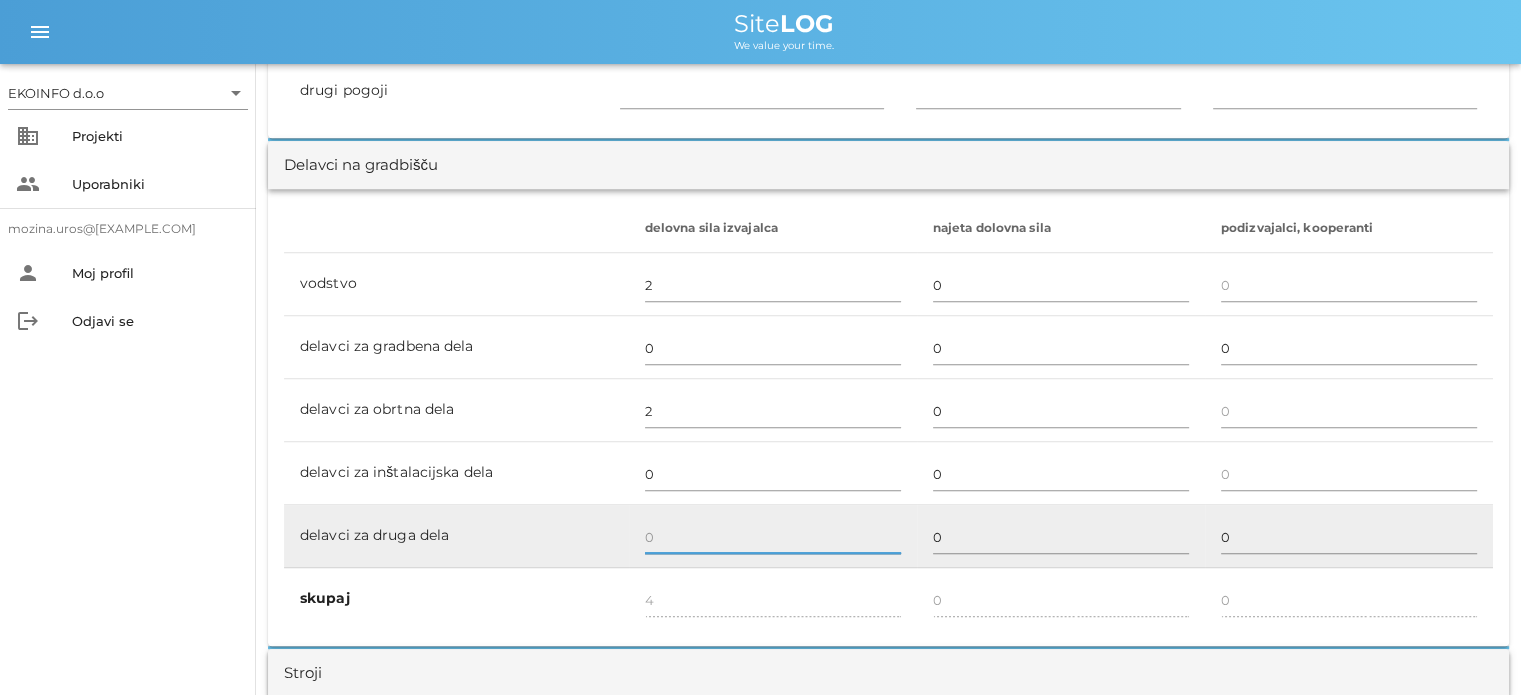 click at bounding box center [773, 537] 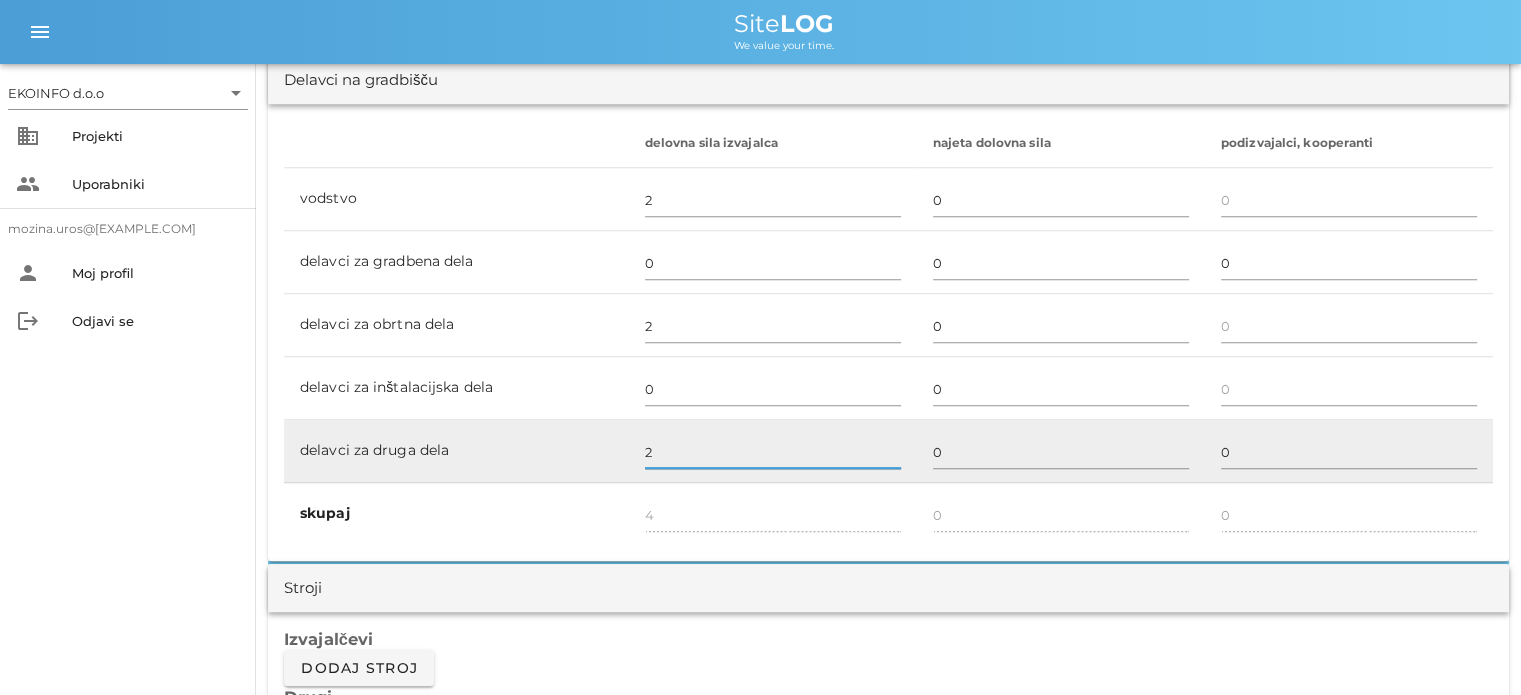 scroll, scrollTop: 1300, scrollLeft: 0, axis: vertical 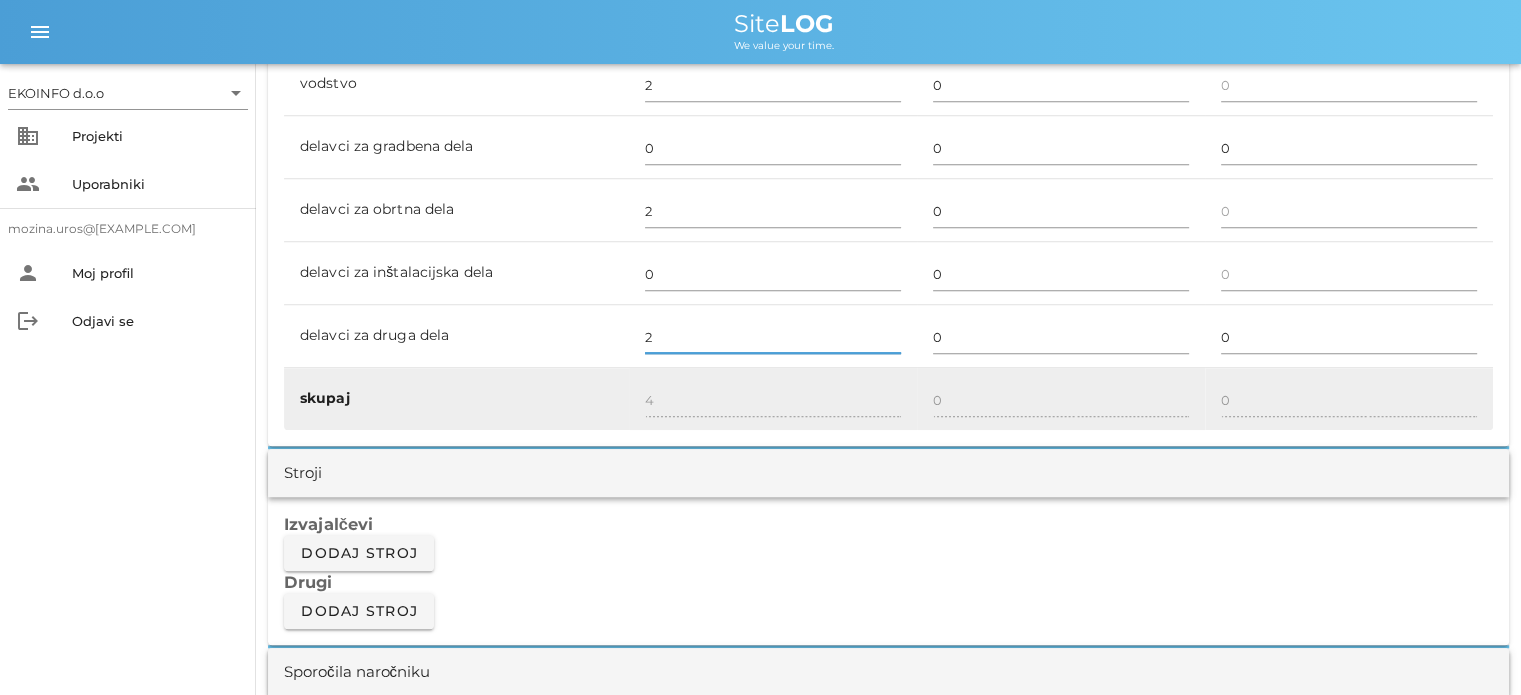 type on "2" 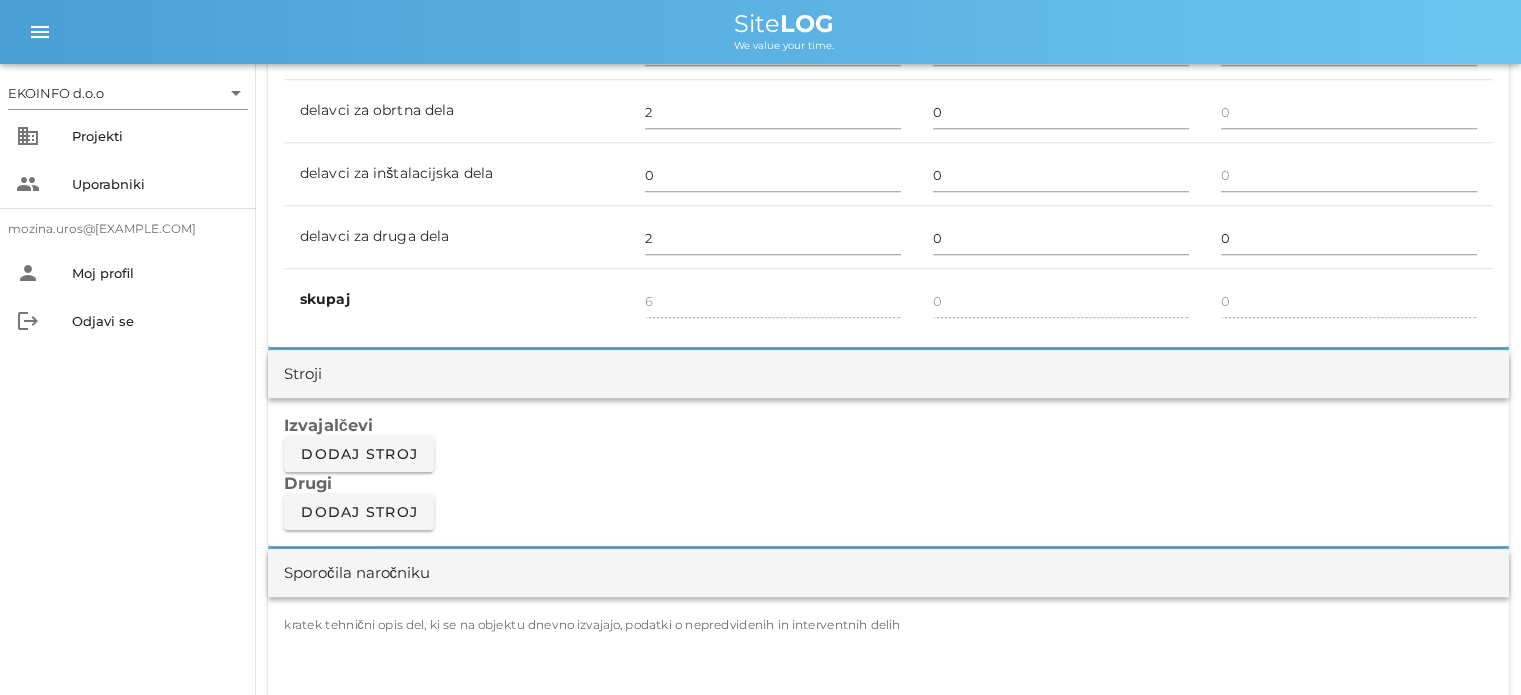 scroll, scrollTop: 1600, scrollLeft: 0, axis: vertical 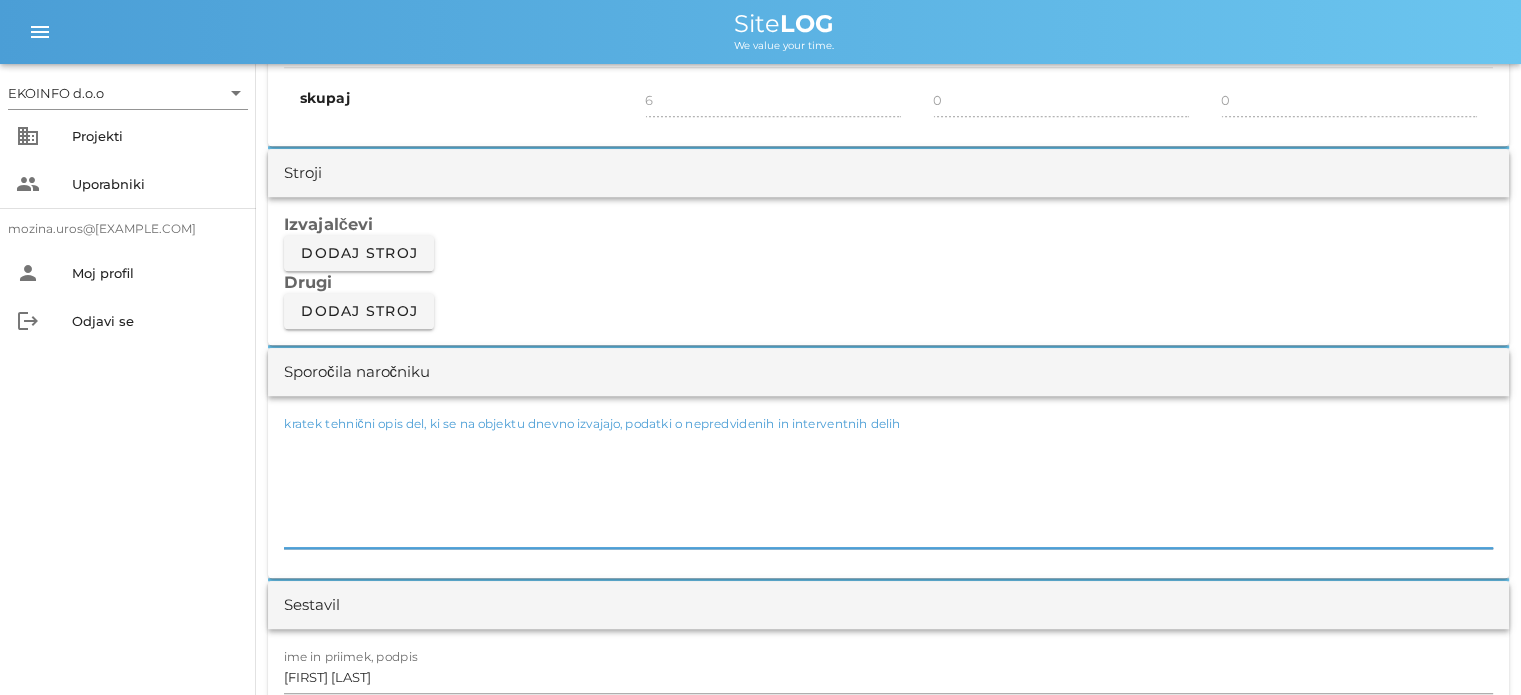 click on "kratek tehnični opis del, ki se na objektu dnevno izvajajo, podatki o nepredvidenih in interventnih delih" at bounding box center [888, 488] 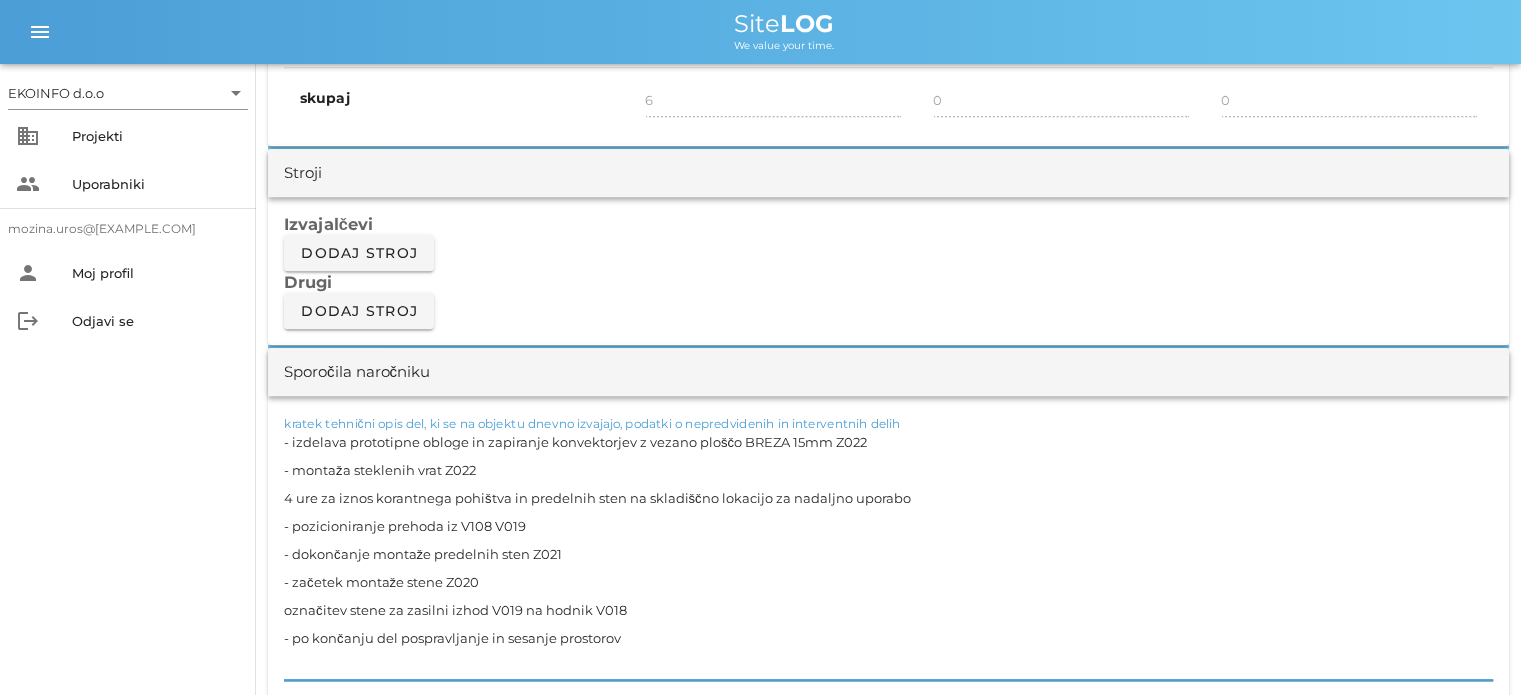 click on "- izdelava prototipne obloge in zapiranje konvektorjev z vezano ploščo BREZA 15mm Z022
- montaža steklenih vrat Z022
4 ure za iznos korantnega pohištva in predelnih sten na skladiščno lokacijo za nadaljno uporabo
- pozicioniranje prehoda iz V108 V019
- dokončanje montaže predelnih sten Z021
- začetek montaže stene Z020
označitev stene za zasilni izhod V019 na hodnik V018
- po končanju del pospravljanje in sesanje prostorov" at bounding box center [888, 554] 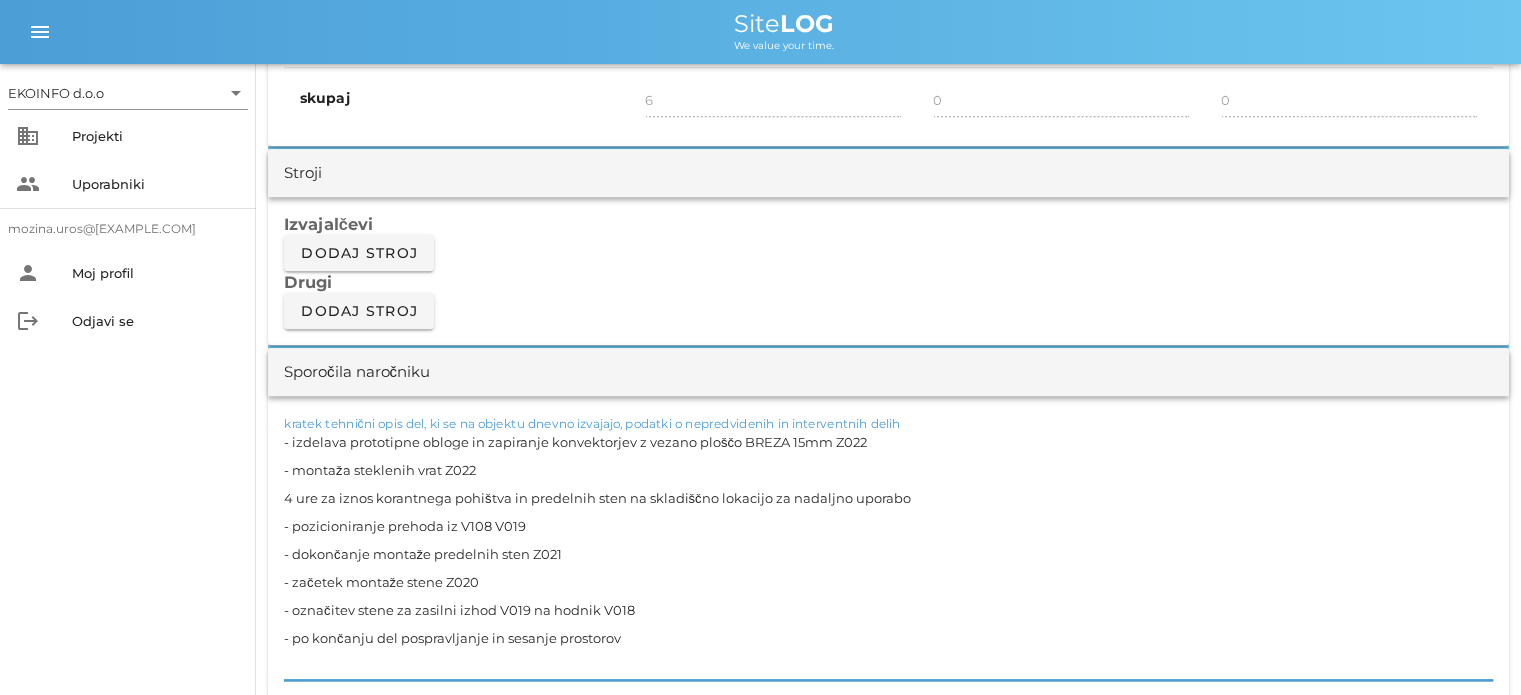 click on "- izdelava prototipne obloge in zapiranje konvektorjev z vezano ploščo BREZA 15mm Z022
- montaža steklenih vrat Z022
4 ure za iznos korantnega pohištva in predelnih sten na skladiščno lokacijo za nadaljno uporabo
- pozicioniranje prehoda iz V108 V019
- dokončanje montaže predelnih sten Z021
- začetek montaže stene Z020
- označitev stene za zasilni izhod V019 na hodnik V018
- po končanju del pospravljanje in sesanje prostorov" at bounding box center (888, 554) 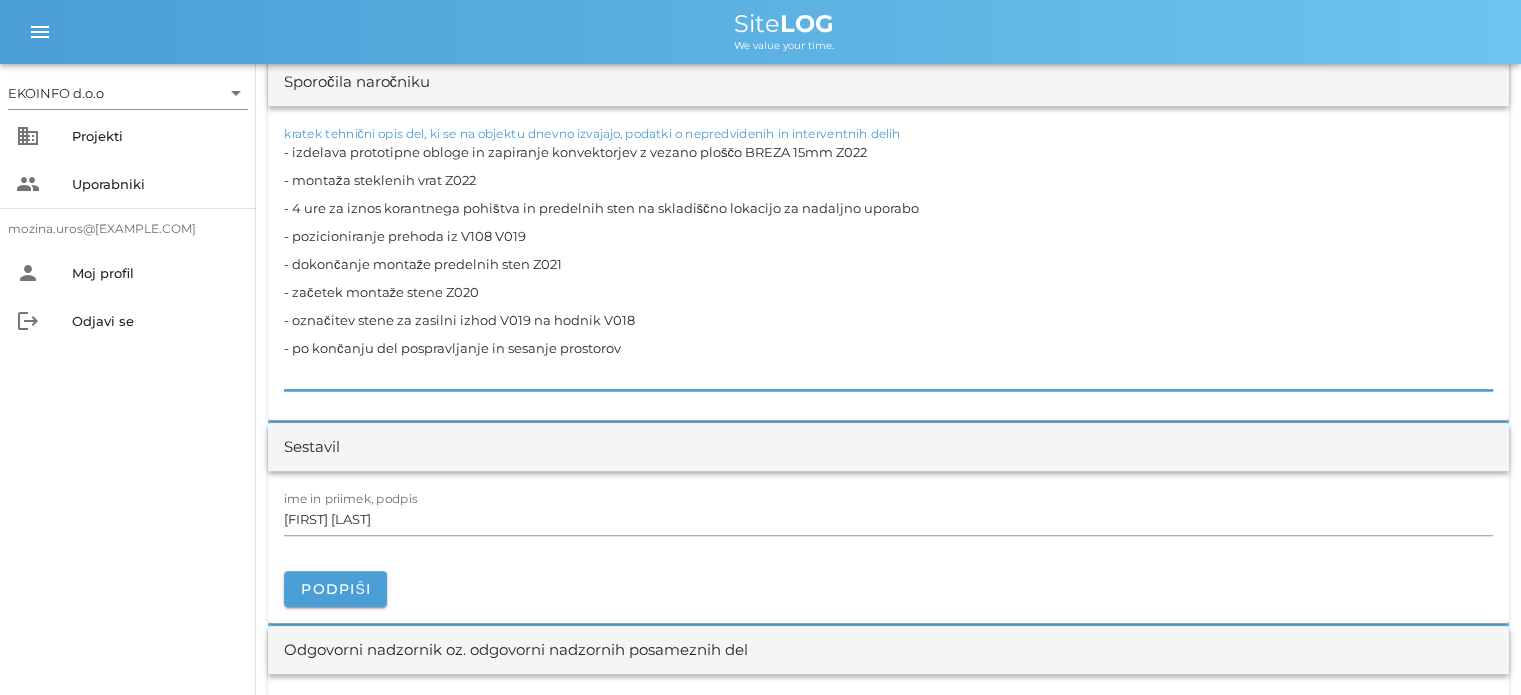 scroll, scrollTop: 1900, scrollLeft: 0, axis: vertical 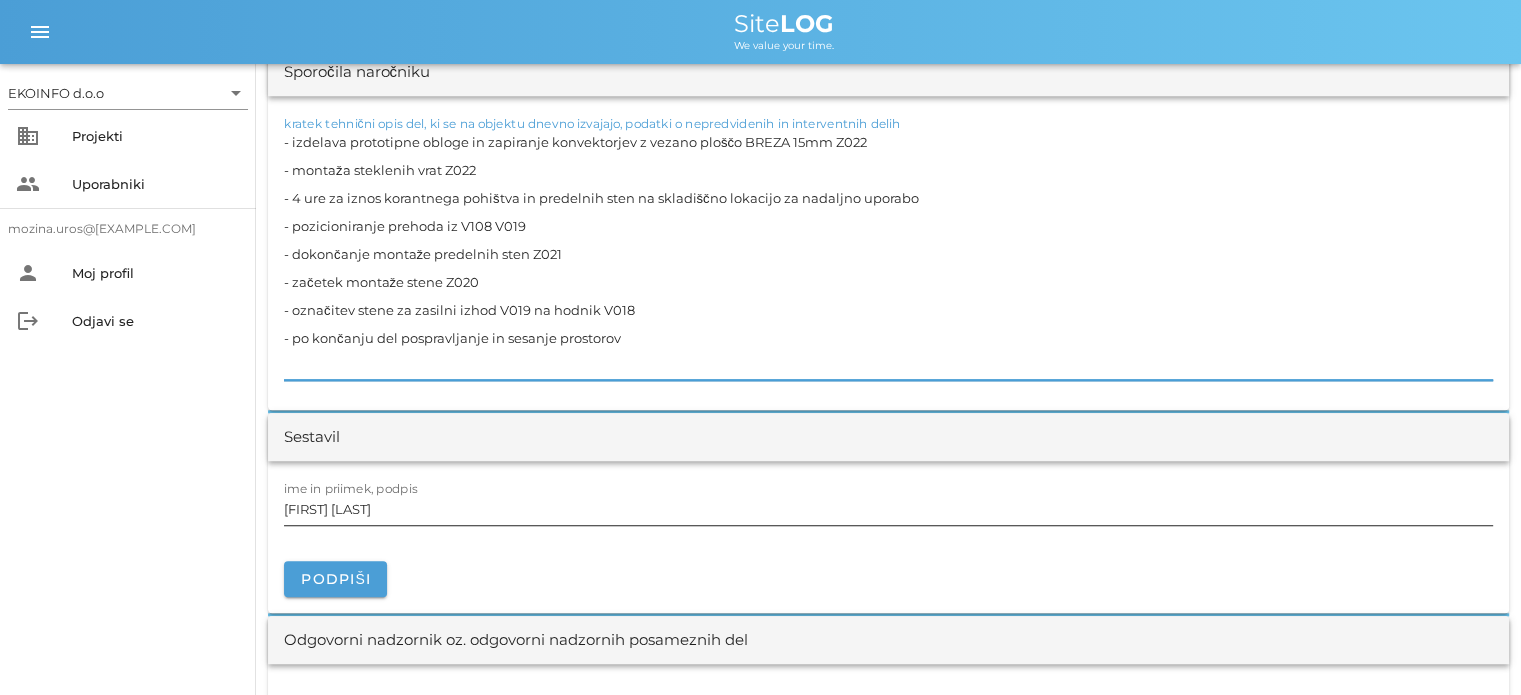 type on "- izdelava prototipne obloge in zapiranje konvektorjev z vezano ploščo BREZA 15mm Z022
- montaža steklenih vrat Z022
- 4 ure za iznos korantnega pohištva in predelnih sten na skladiščno lokacijo za nadaljno uporabo
- pozicioniranje prehoda iz V108 V019
- dokončanje montaže predelnih sten Z021
- začetek montaže stene Z020
- označitev stene za zasilni izhod V019 na hodnik V018
- po končanju del pospravljanje in sesanje prostorov" 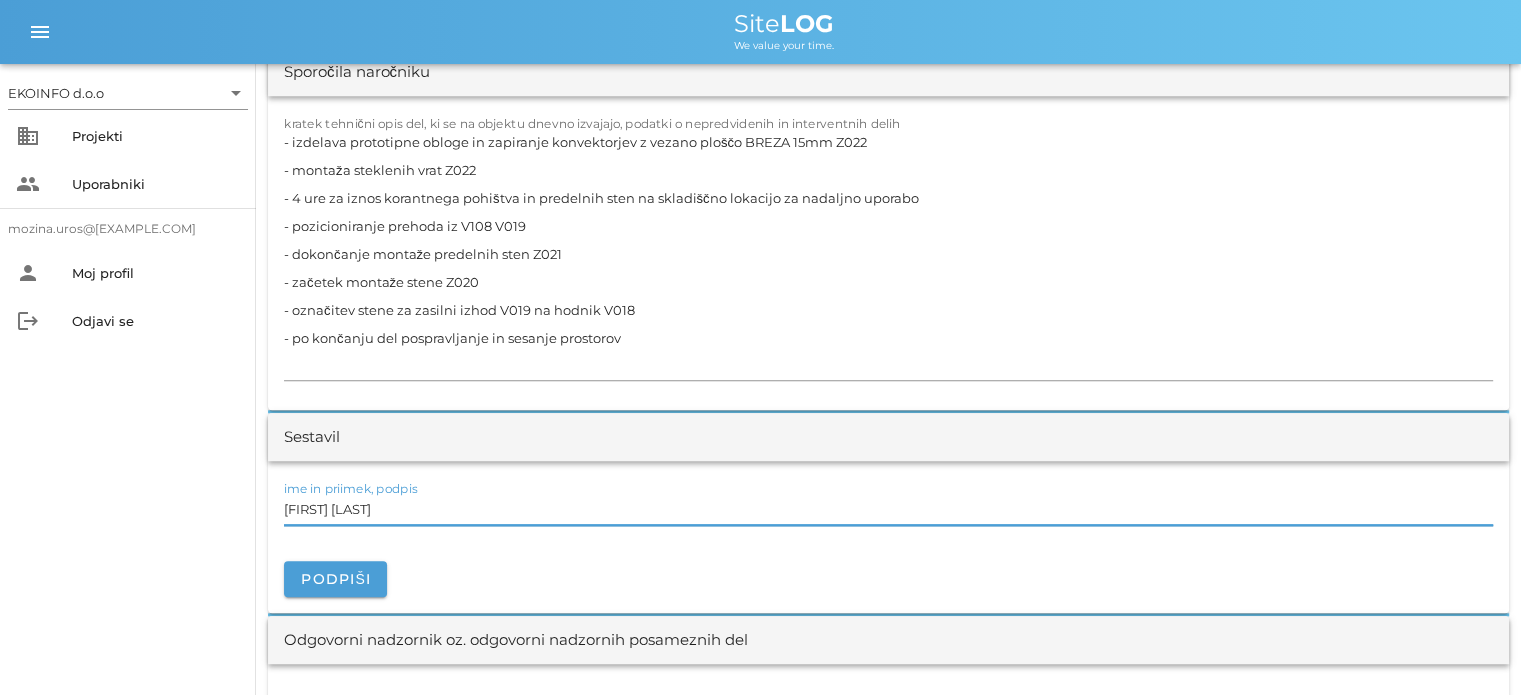 drag, startPoint x: 396, startPoint y: 494, endPoint x: 264, endPoint y: 501, distance: 132.18547 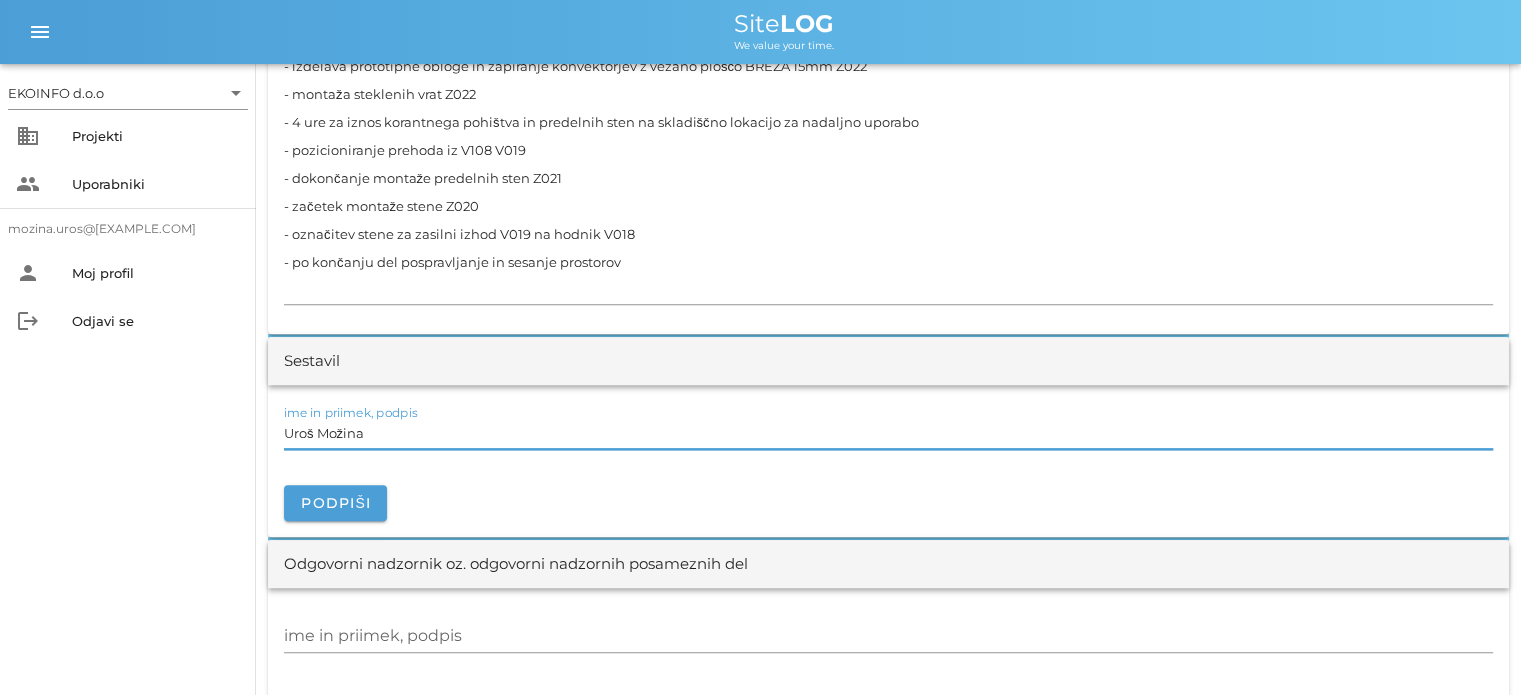 scroll, scrollTop: 2100, scrollLeft: 0, axis: vertical 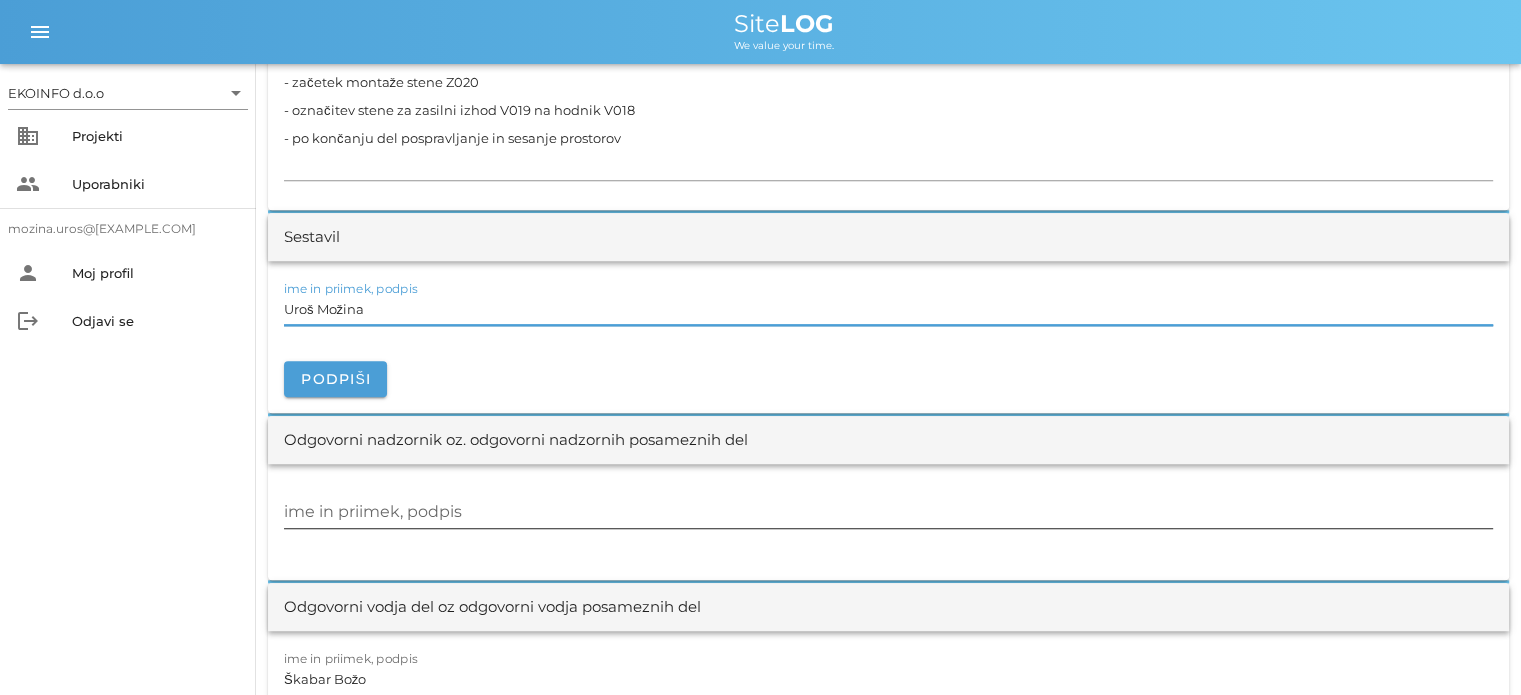 type on "Uroš Možina" 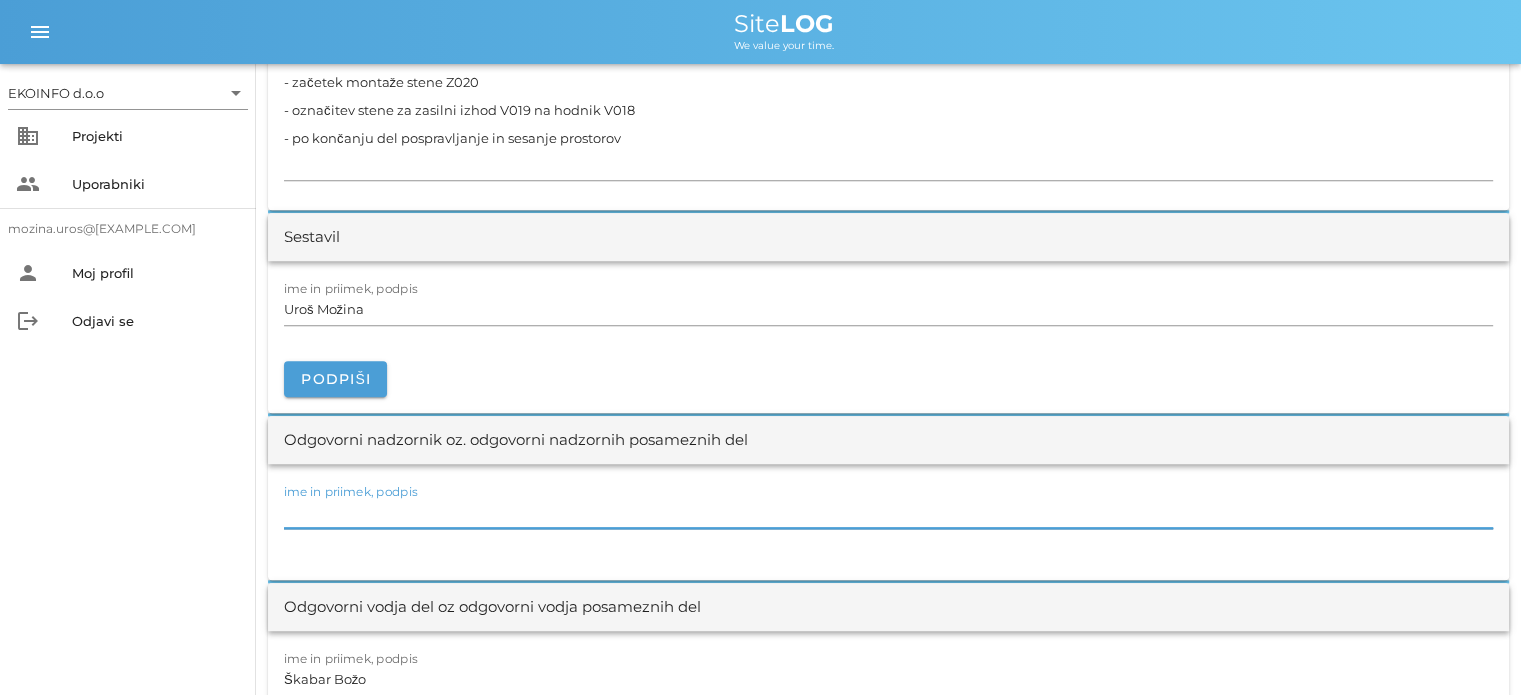click on "ime in priimek, podpis" at bounding box center [888, 512] 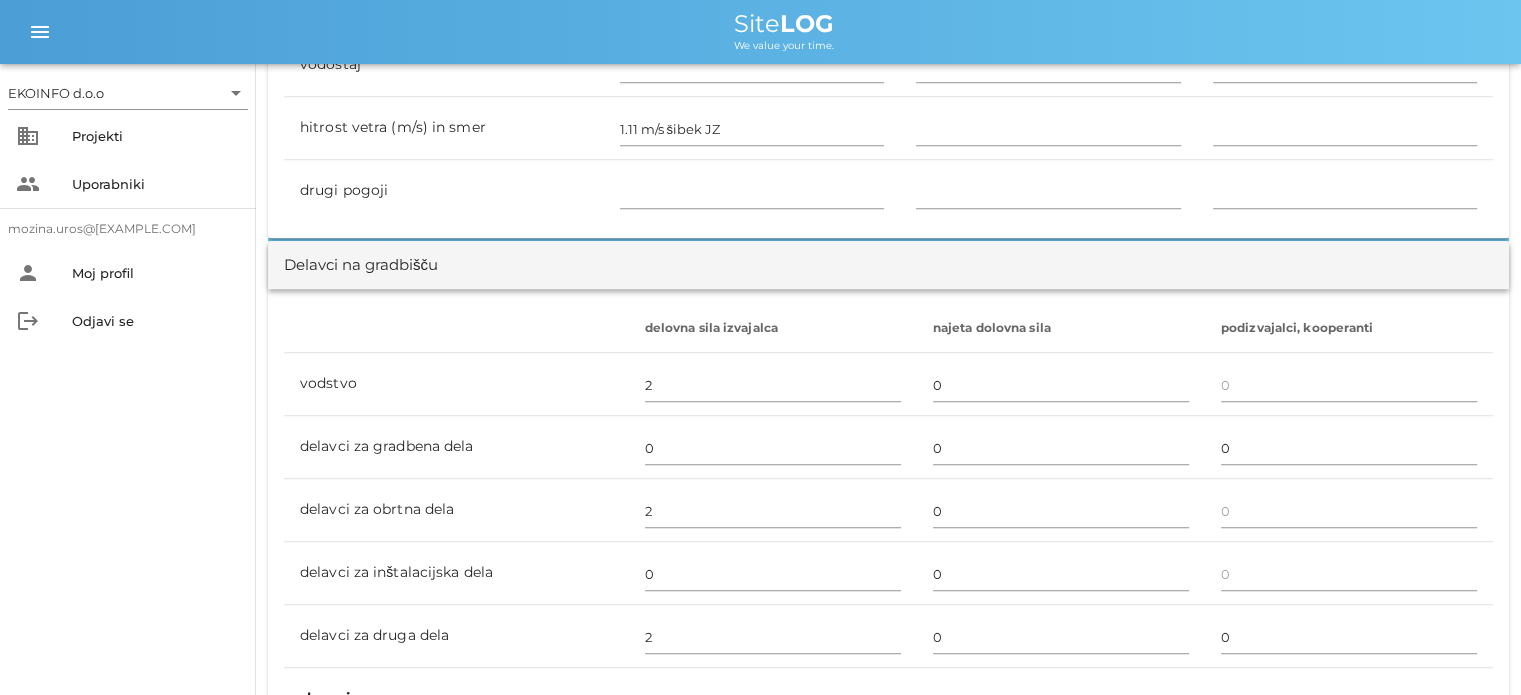 scroll, scrollTop: 600, scrollLeft: 0, axis: vertical 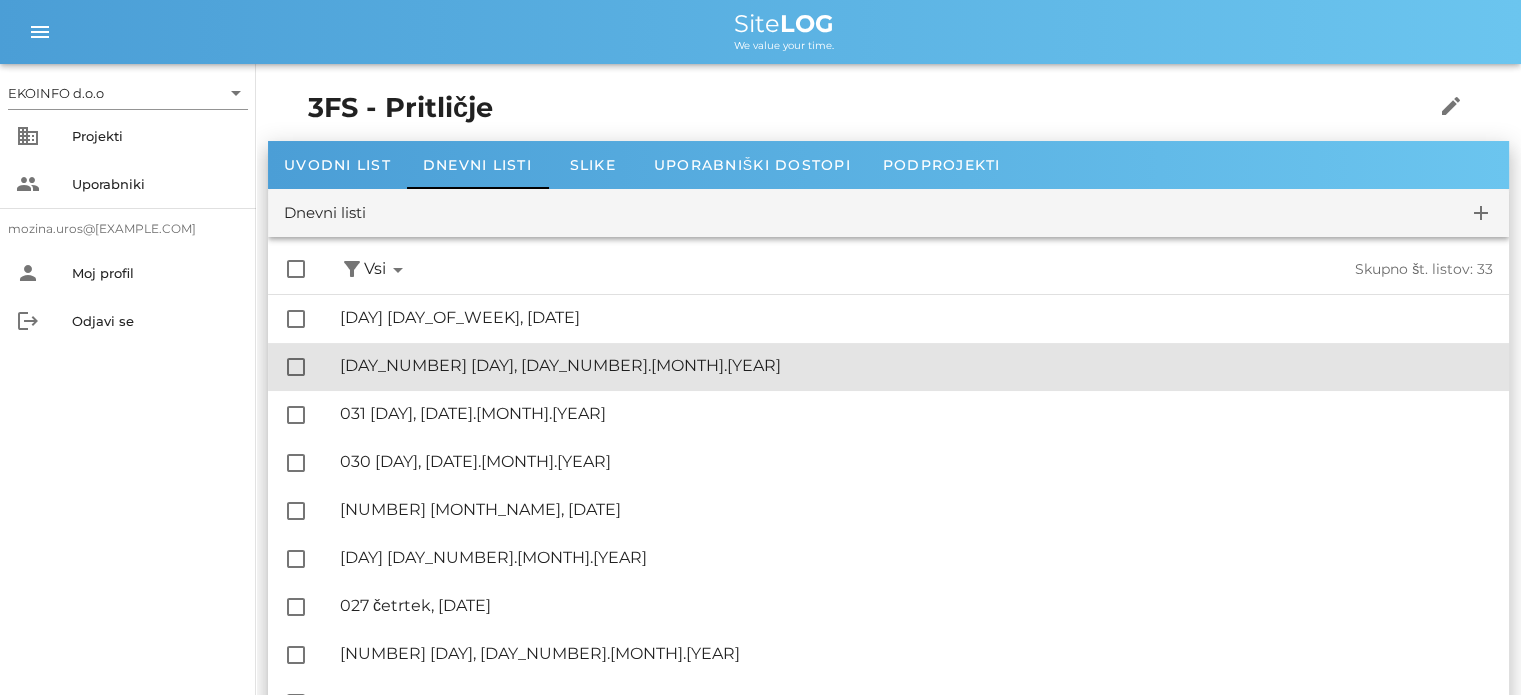 click on "🔏  [DAY_NUM] [MONTH] [YEAR]" at bounding box center (916, 365) 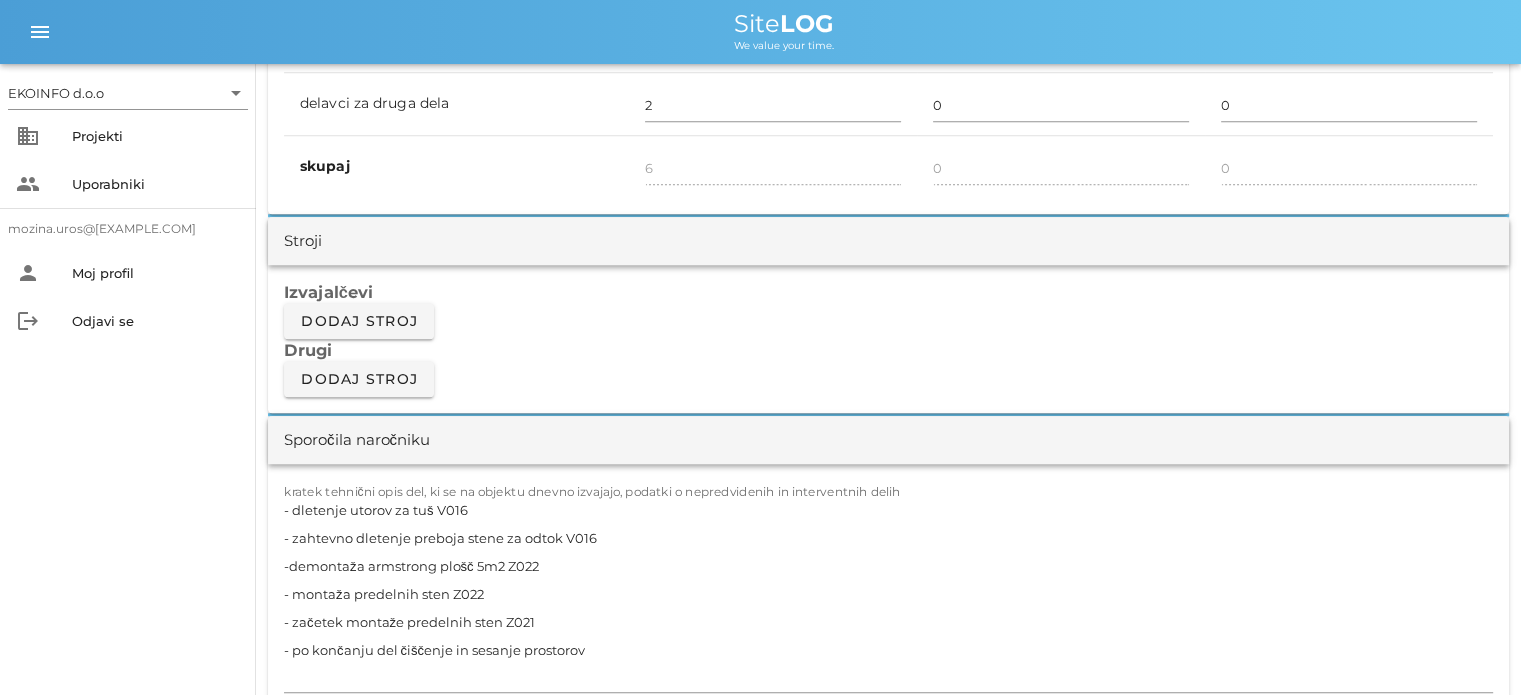scroll, scrollTop: 1700, scrollLeft: 0, axis: vertical 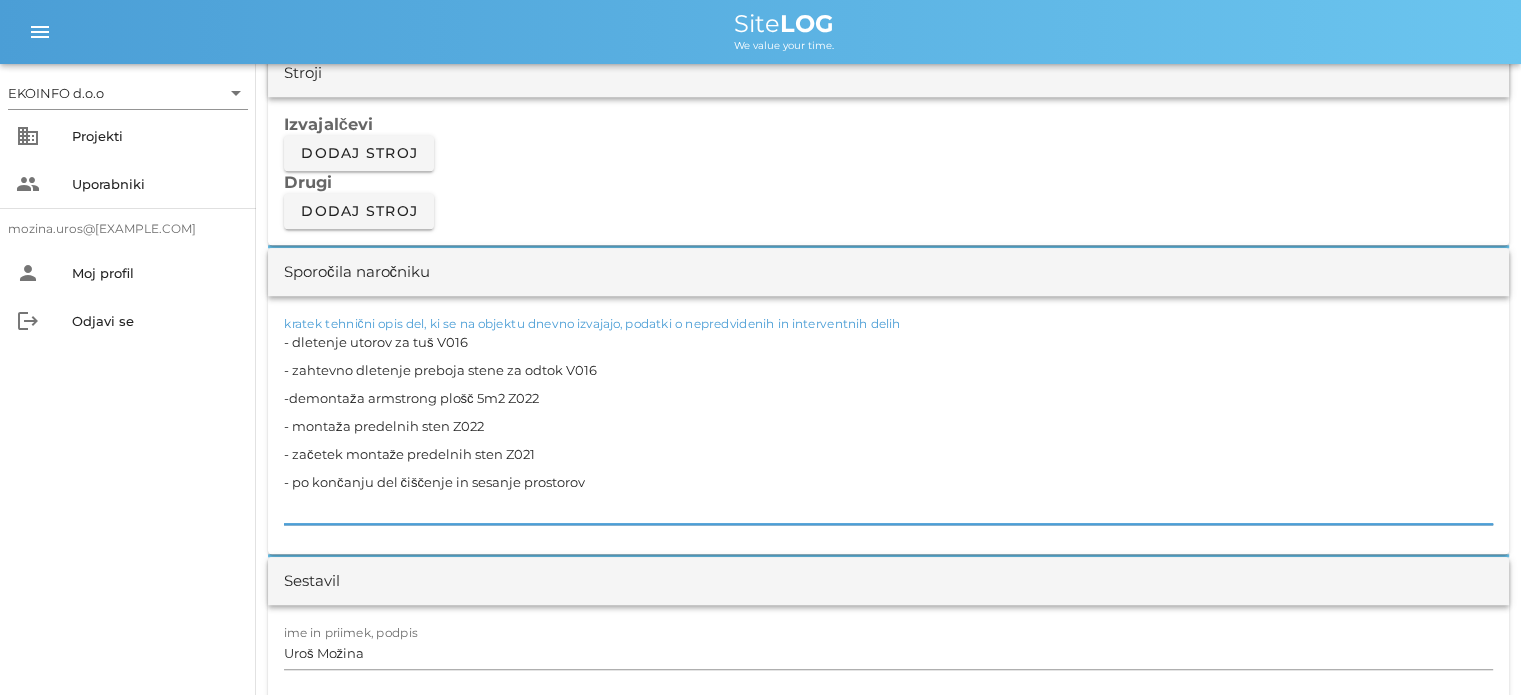 click on "- dletenje utorov za tuš V016
- zahtevno dletenje preboja stene za odtok V016
-demontaža armstrong plošč 5m2 Z022
- montaža predelnih sten Z022
- začetek montaže predelnih sten Z021
- po končanju del čiščenje in sesanje prostorov" at bounding box center [888, 426] 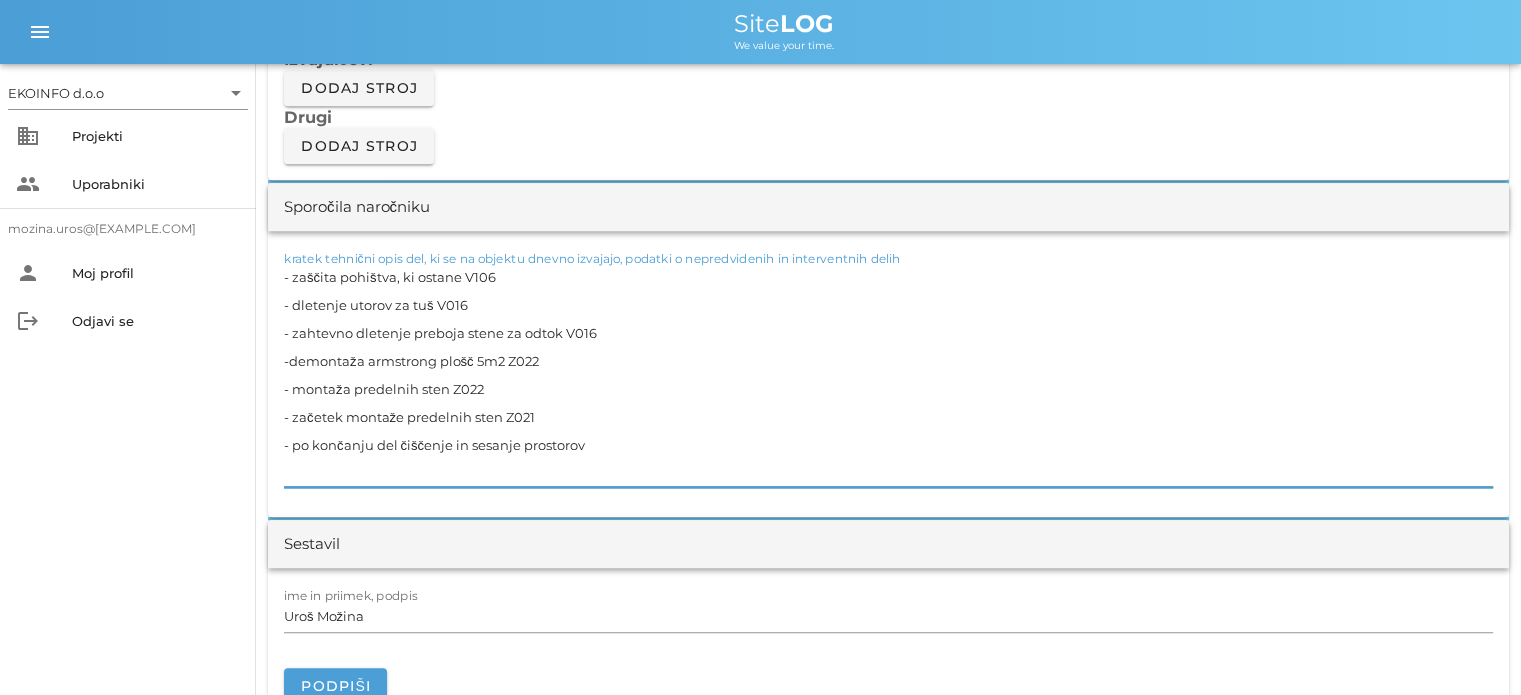 scroll, scrollTop: 1800, scrollLeft: 0, axis: vertical 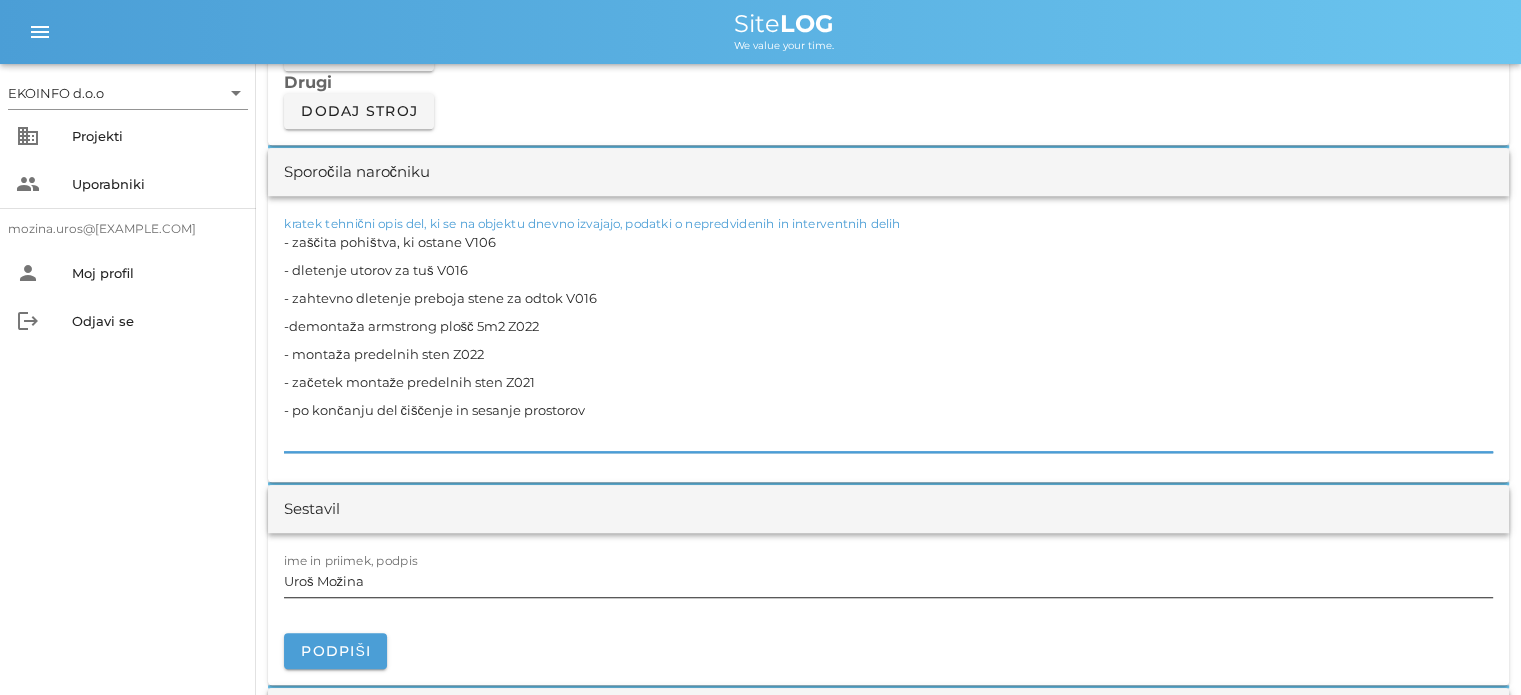 type on "- zaščita pohištva, ki ostane V106
- dletenje utorov za tuš V016
- zahtevno dletenje preboja stene za odtok V016
-demontaža armstrong plošč 5m2 Z022
- montaža predelnih sten Z022
- začetek montaže predelnih sten Z021
- po končanju del čiščenje in sesanje prostorov" 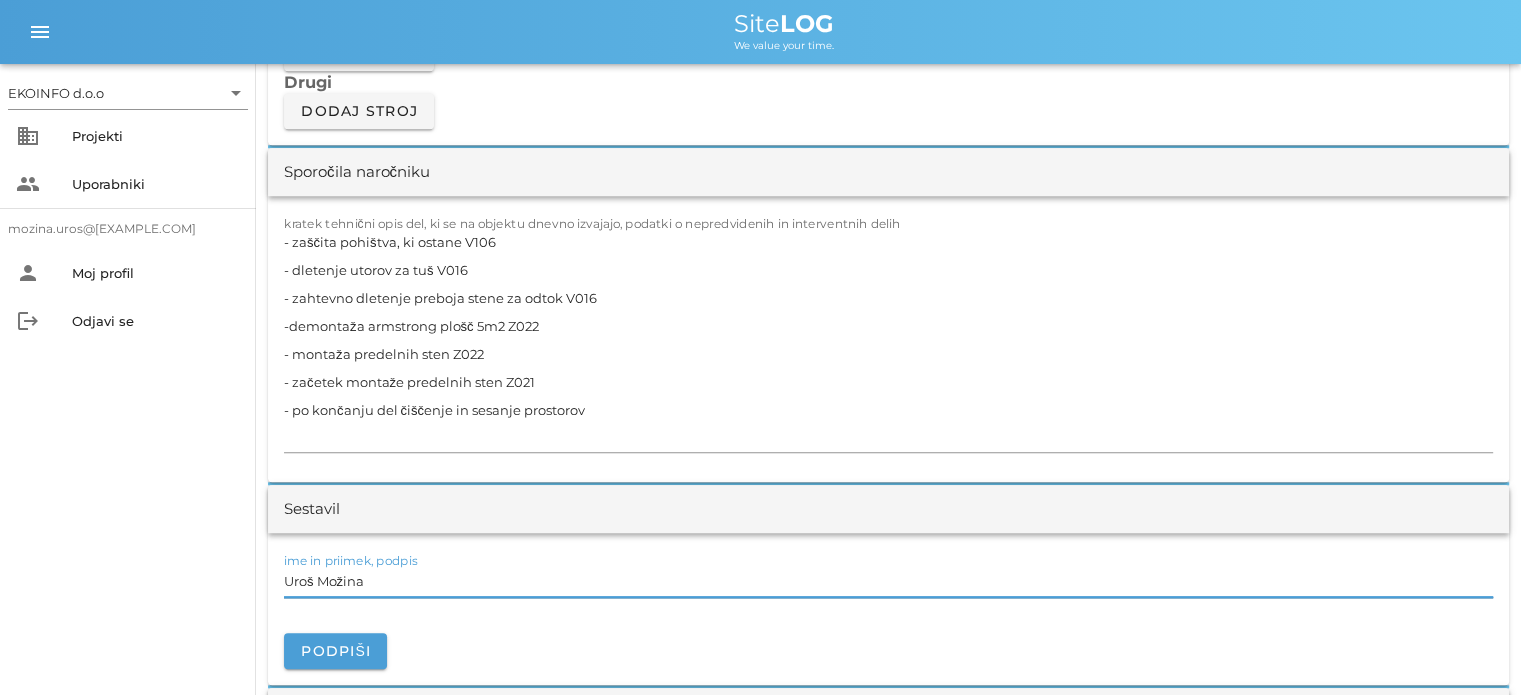 click on "Uroš Možina" at bounding box center (888, 581) 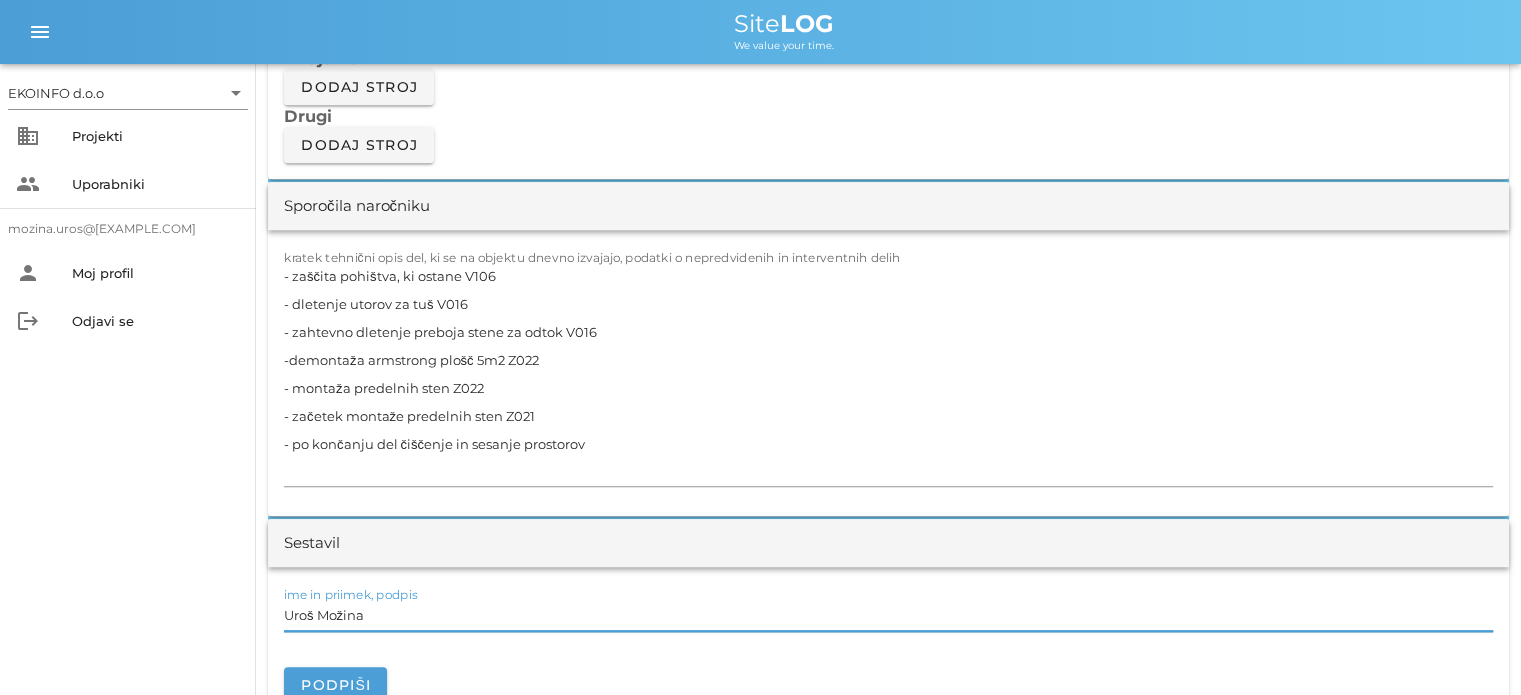scroll, scrollTop: 1900, scrollLeft: 0, axis: vertical 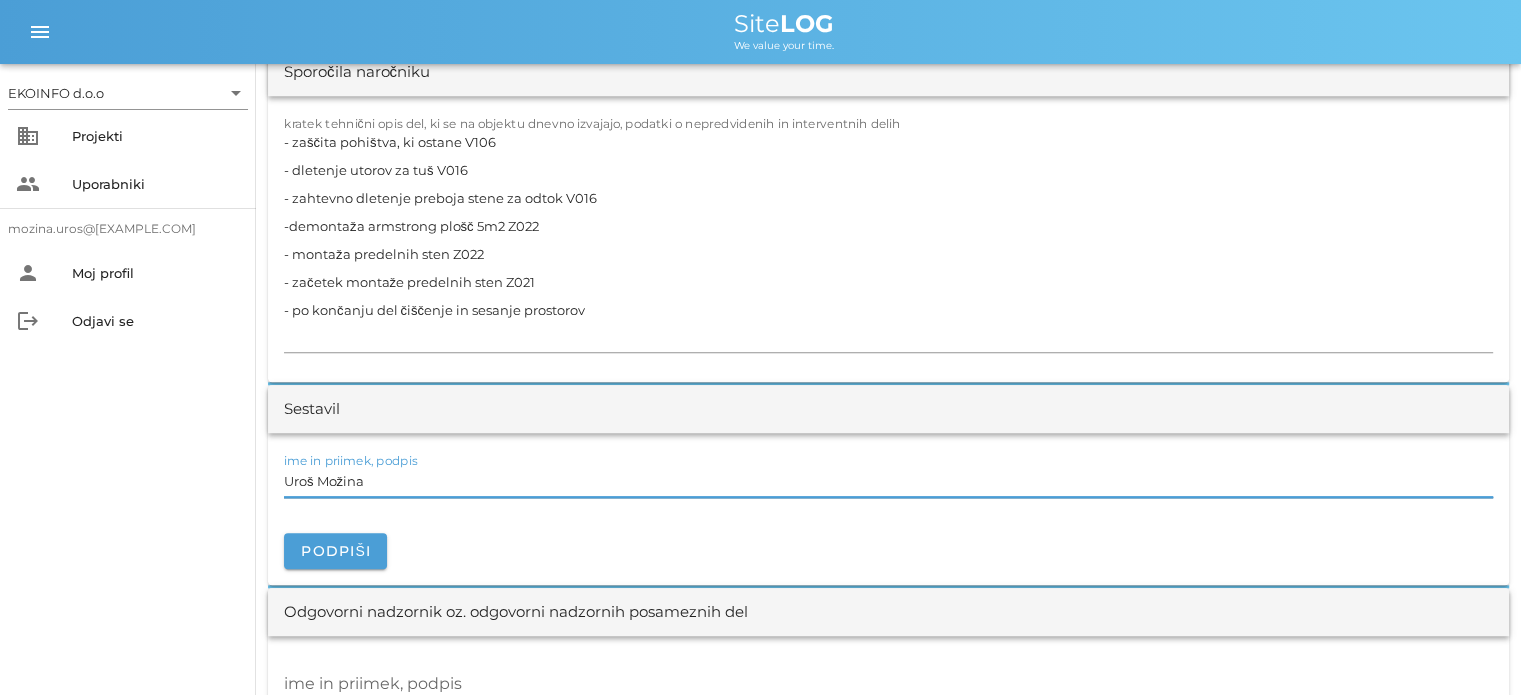 click on "Uroš Možina" at bounding box center (888, 481) 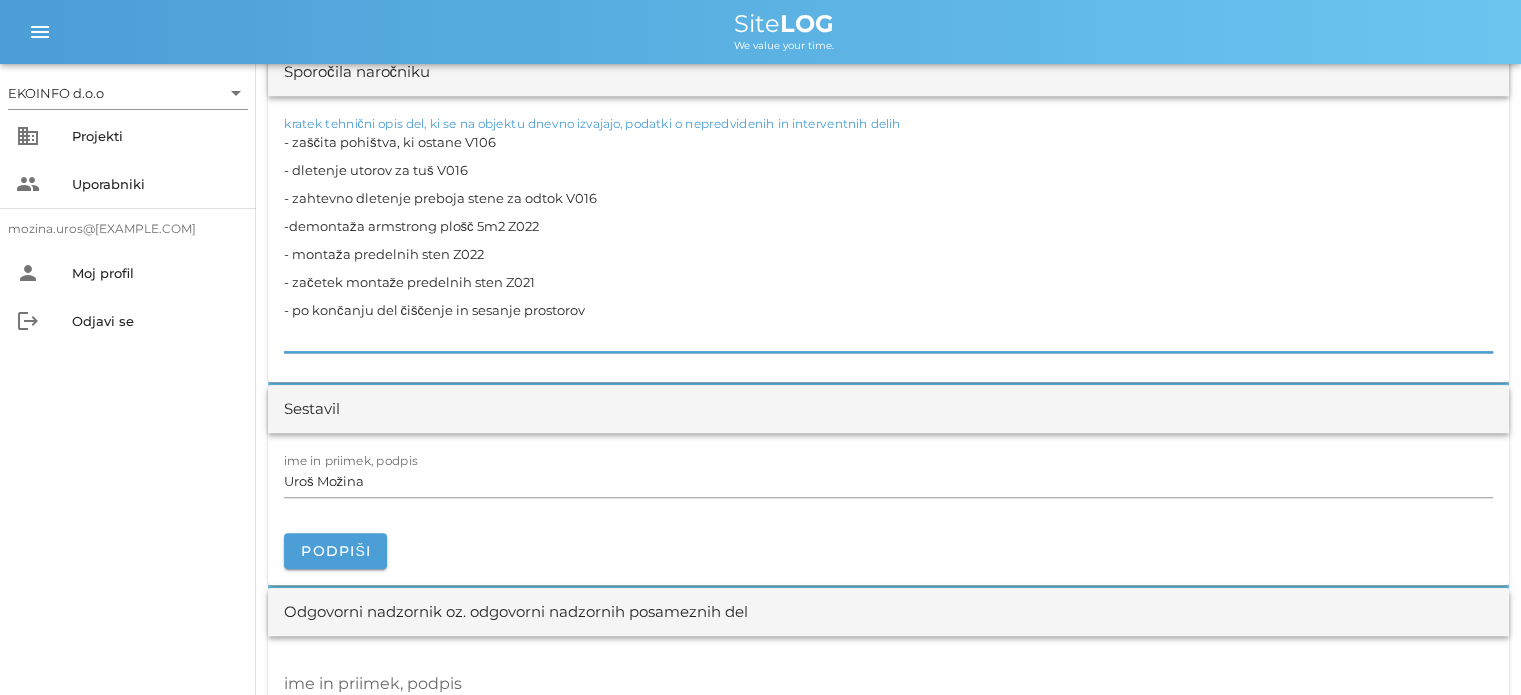 click on "- zaščita pohištva, ki ostane V106
- dletenje utorov za tuš V016
- zahtevno dletenje preboja stene za odtok V016
-demontaža armstrong plošč 5m2 Z022
- montaža predelnih sten Z022
- začetek montaže predelnih sten Z021
- po končanju del čiščenje in sesanje prostorov" at bounding box center (888, 240) 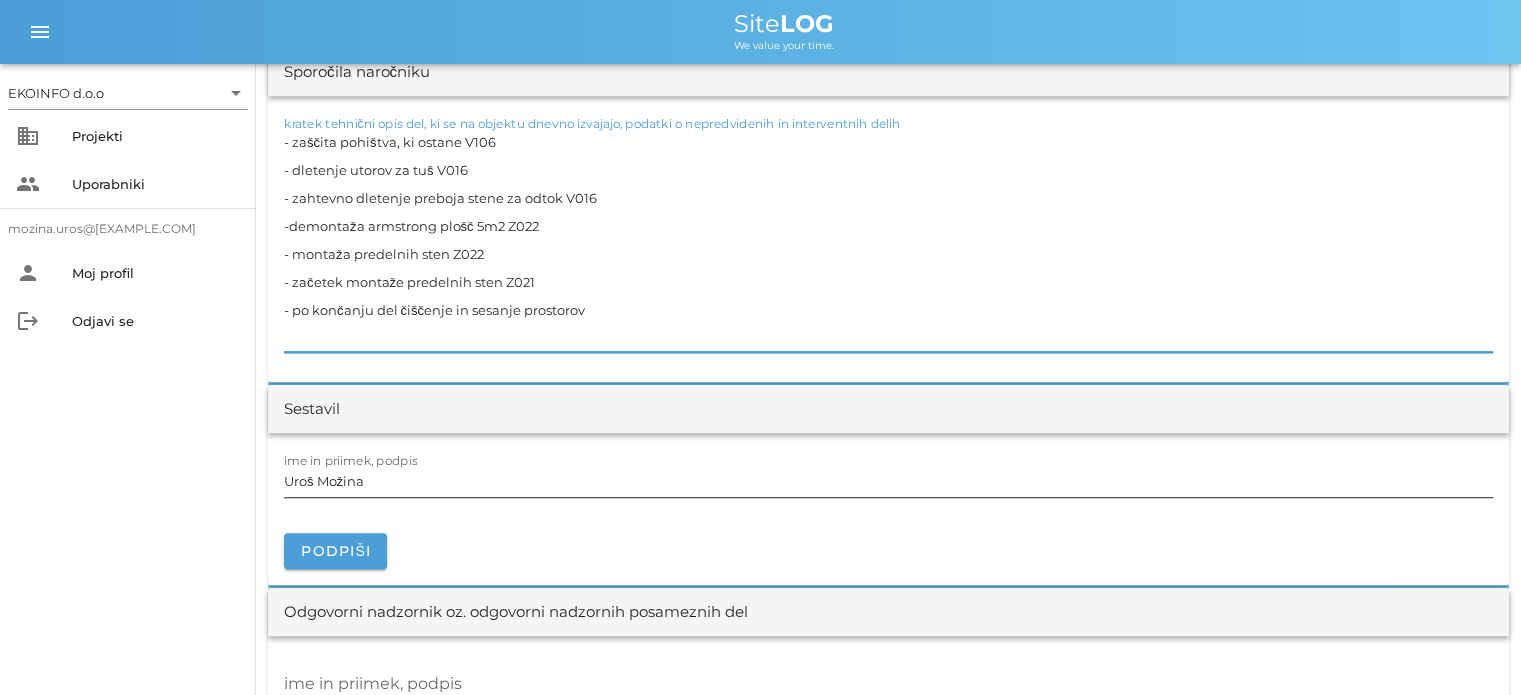 click on "Uroš Možina" at bounding box center (888, 481) 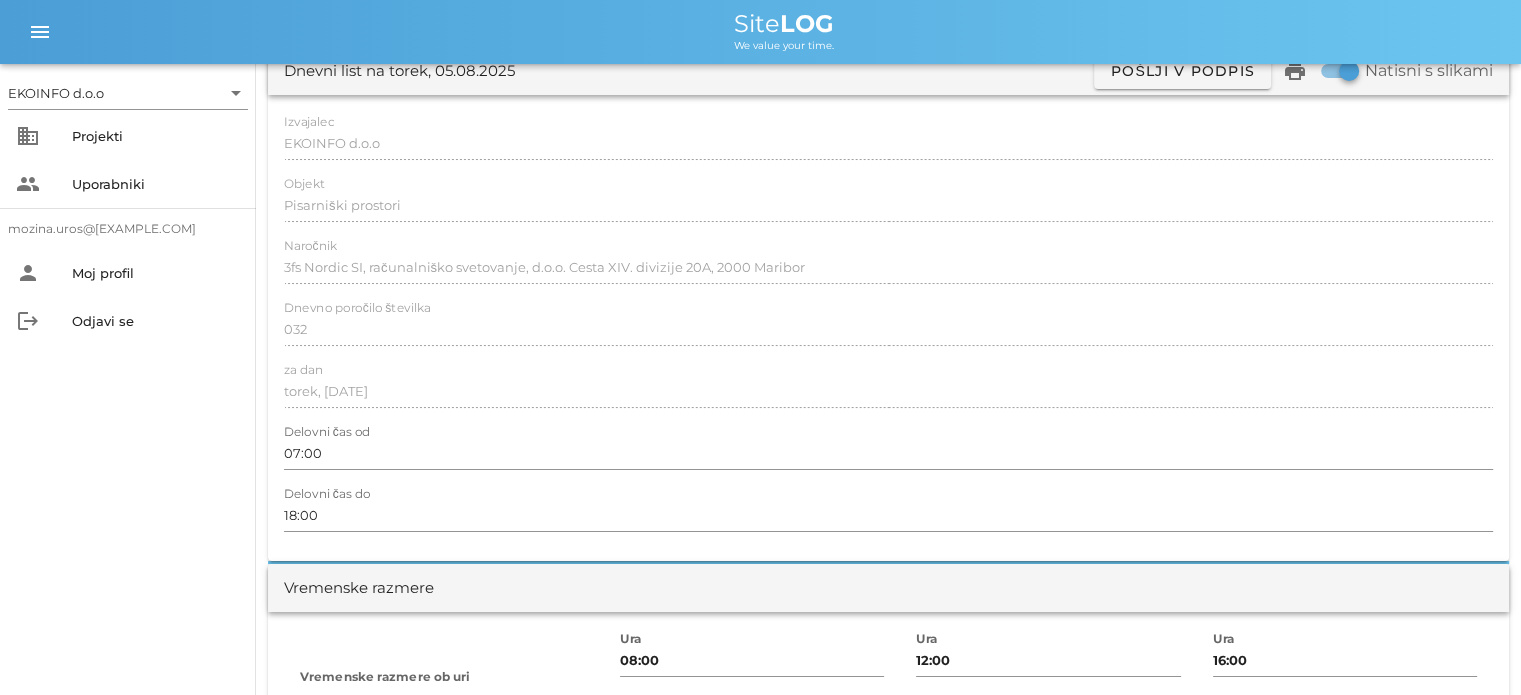 scroll, scrollTop: 0, scrollLeft: 0, axis: both 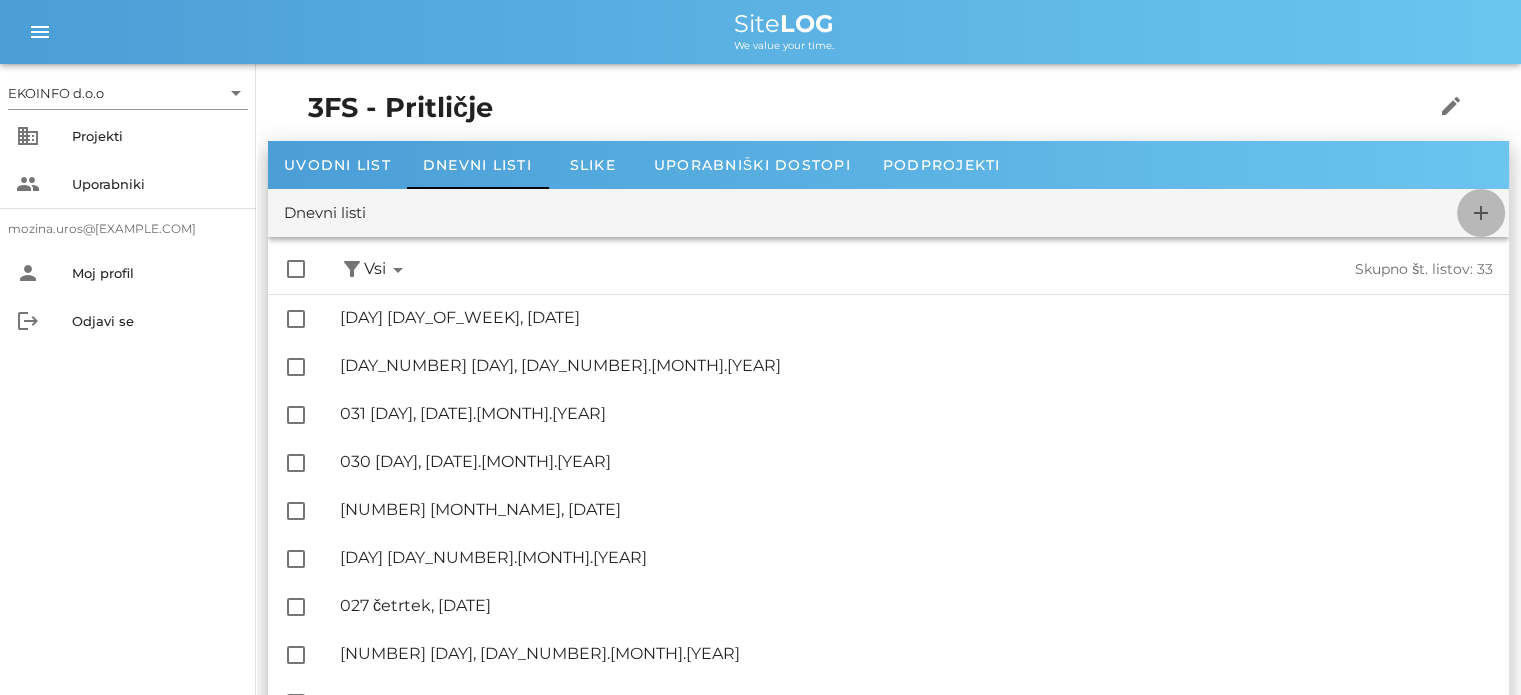 click on "add" at bounding box center [1481, 213] 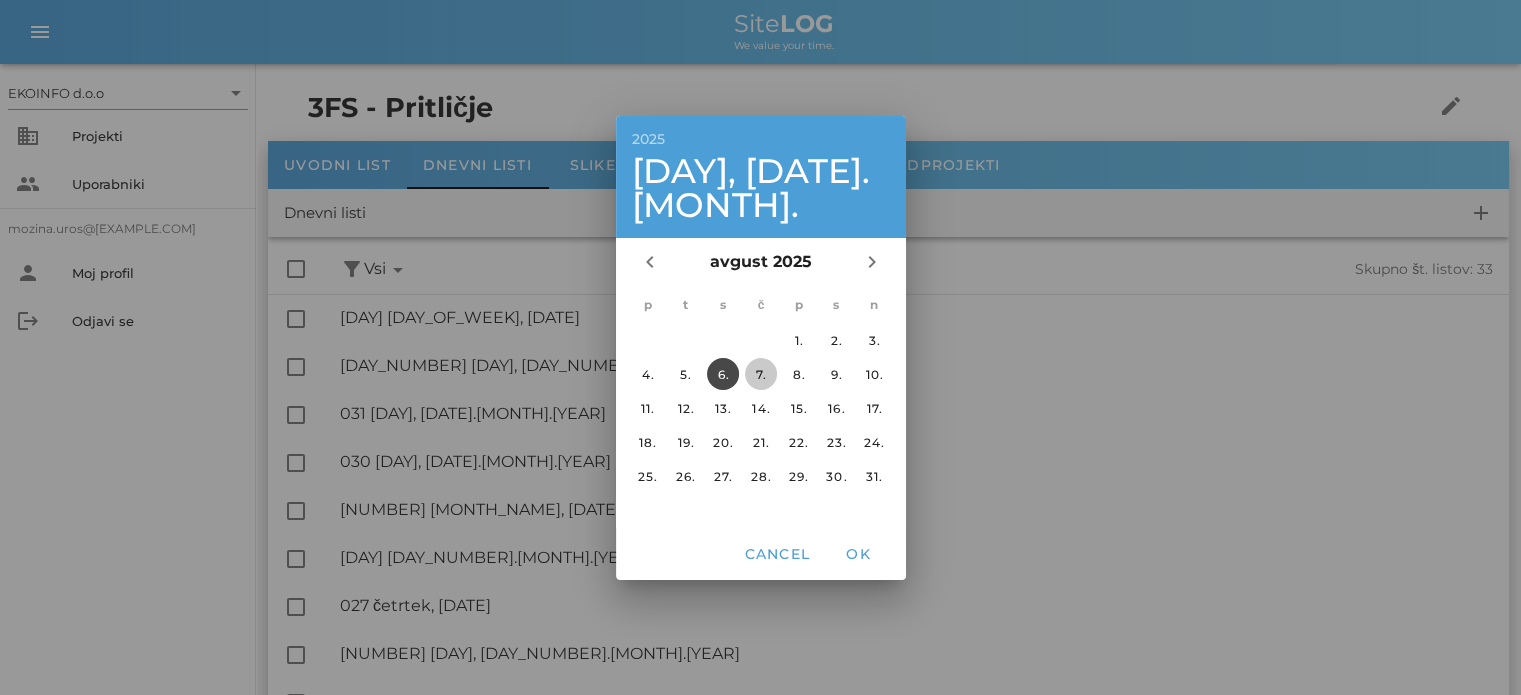 click on "7." at bounding box center (760, 373) 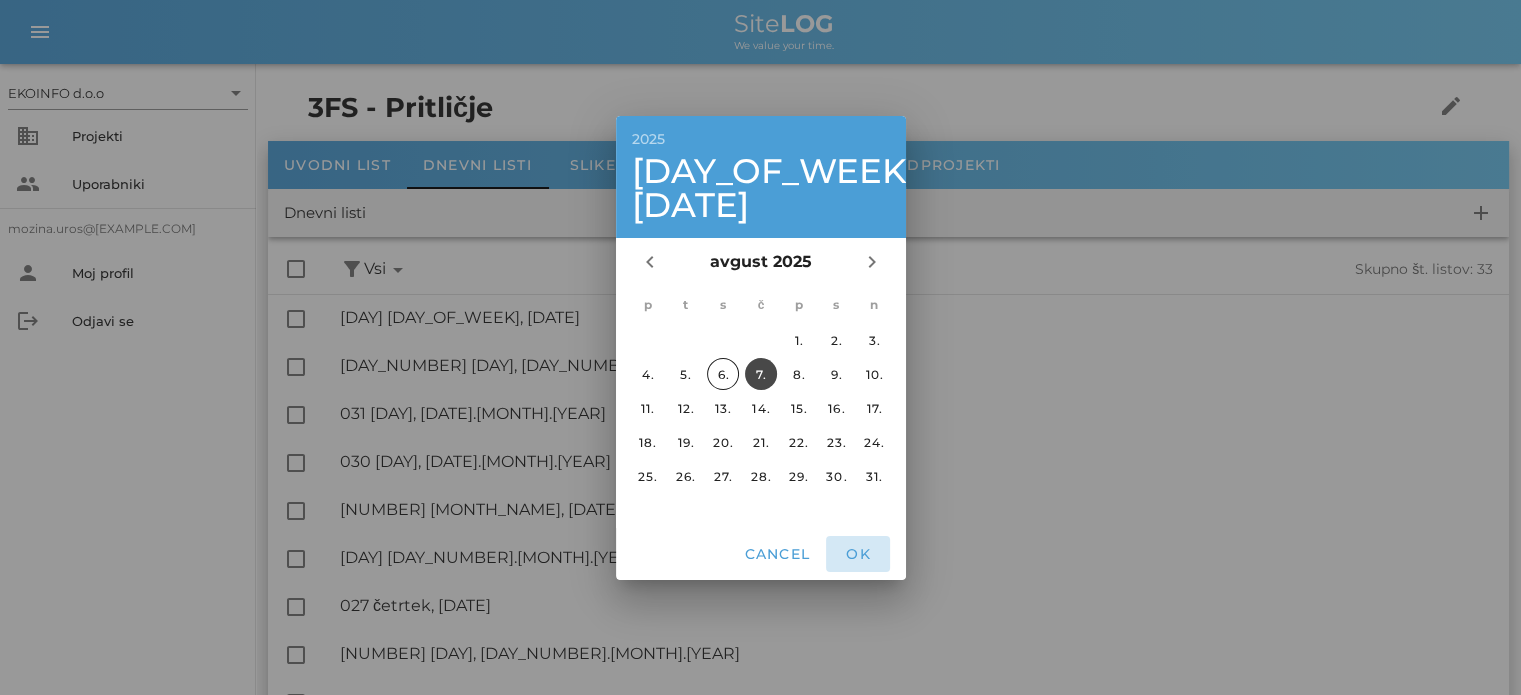 click on "OK" at bounding box center (858, 554) 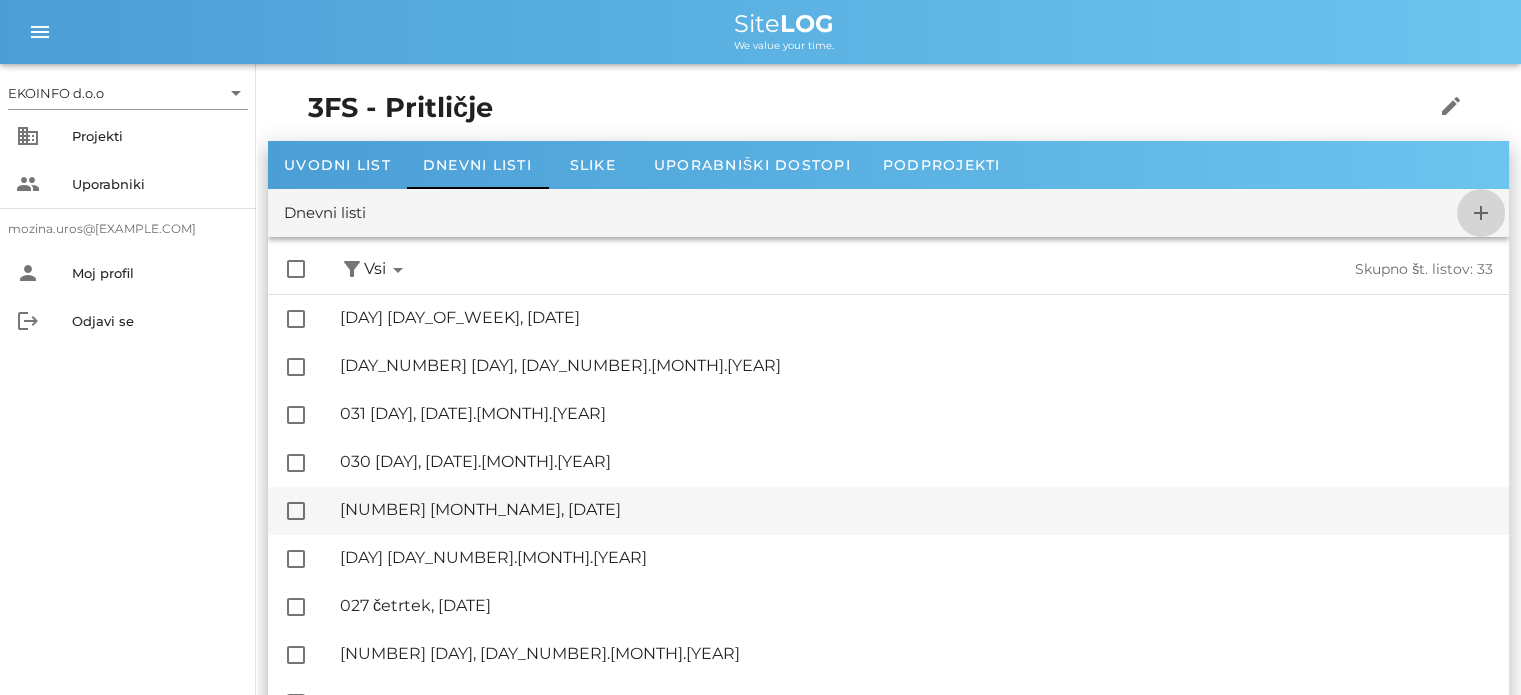 checkbox on "false" 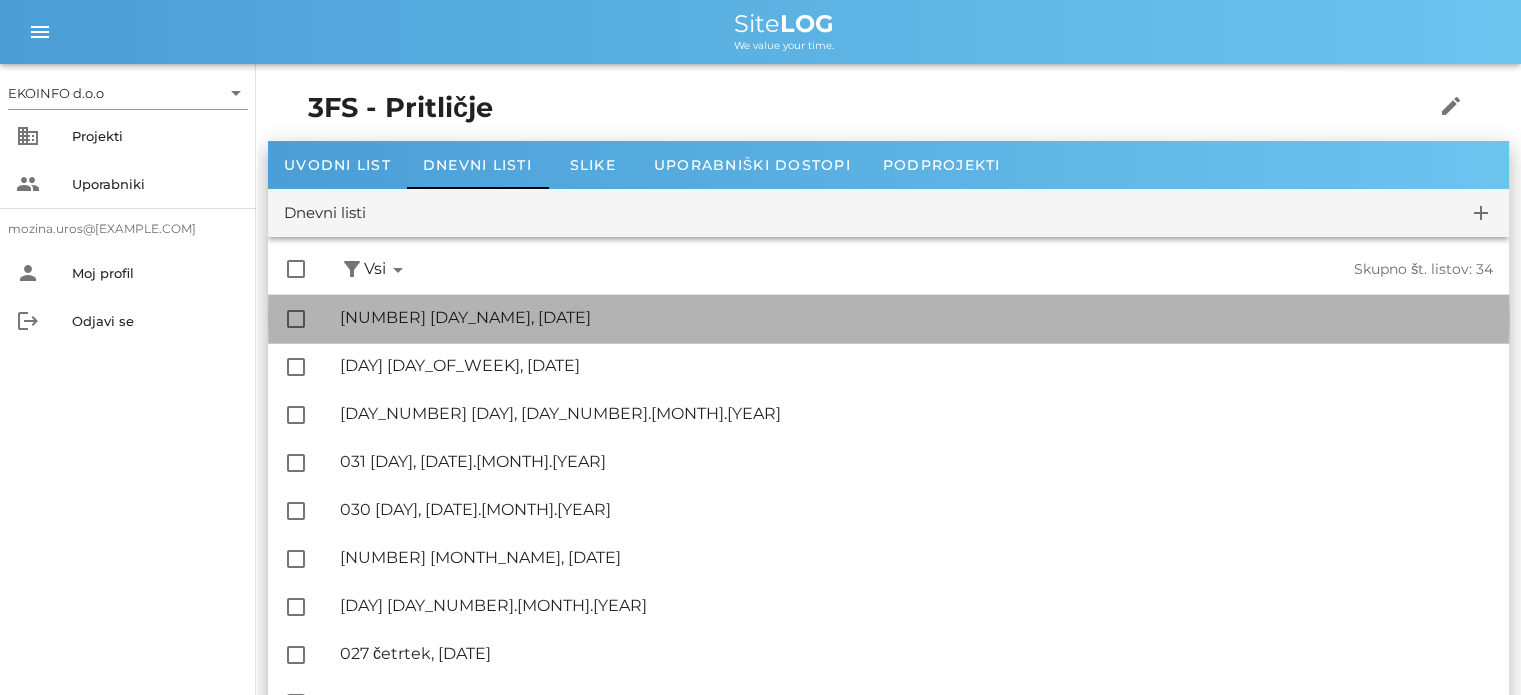 click on "🔏  034 [DAY], [DATE].[MONTH].[YEAR]" at bounding box center [916, 317] 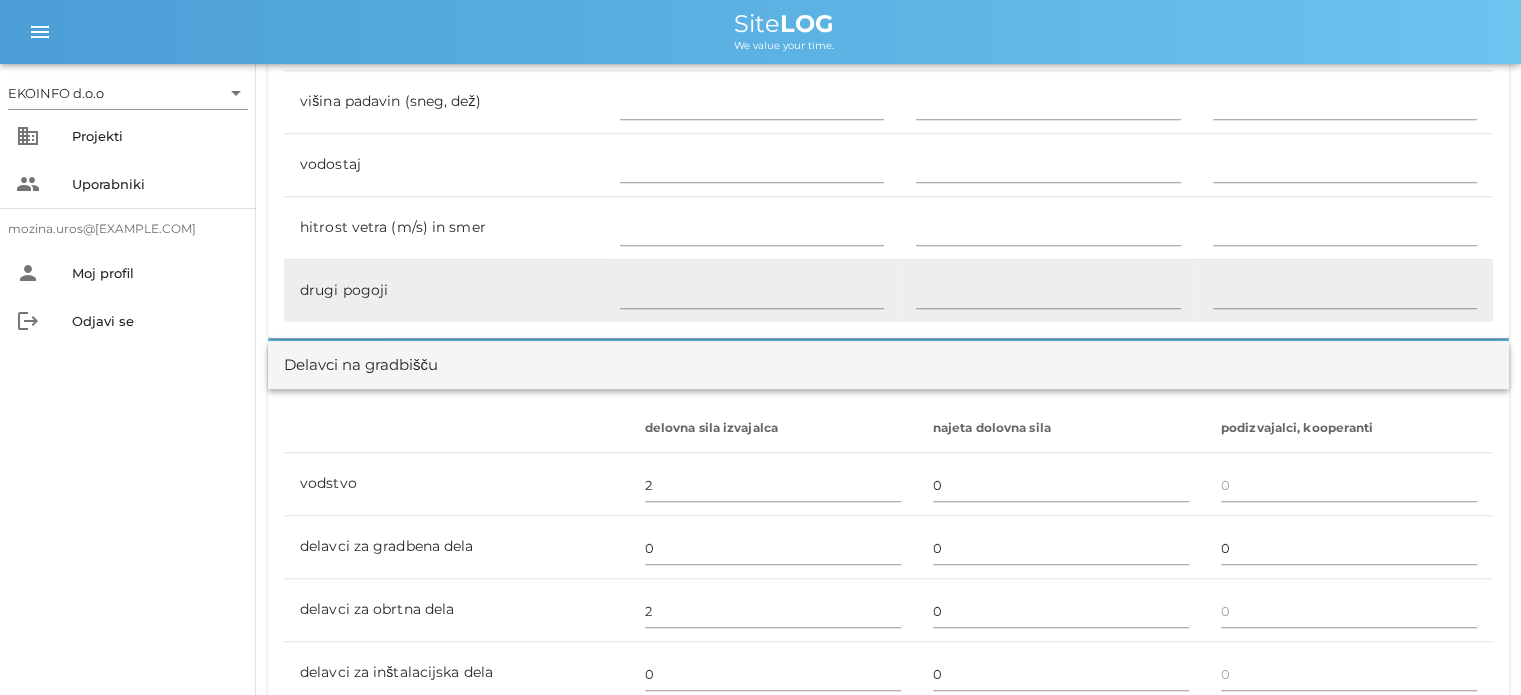 scroll, scrollTop: 1200, scrollLeft: 0, axis: vertical 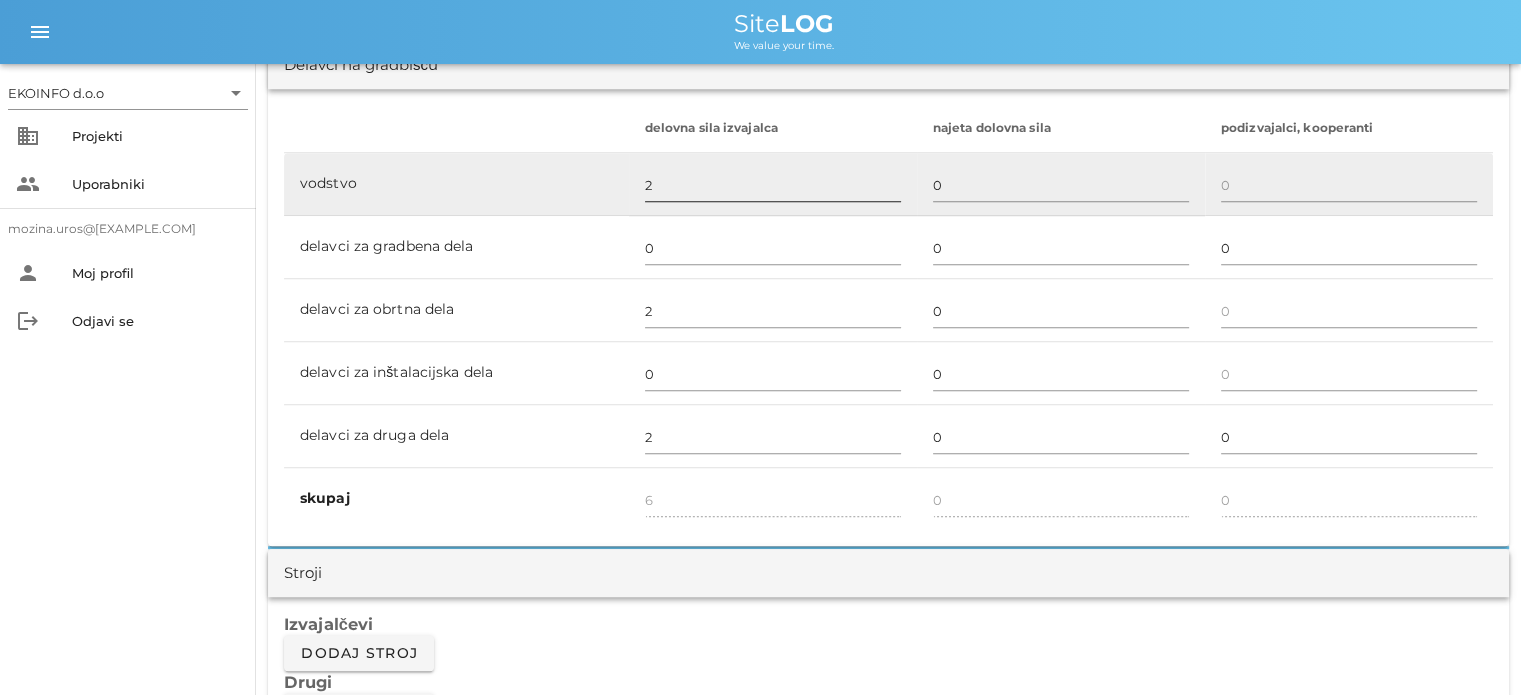 click on "2" at bounding box center [773, 185] 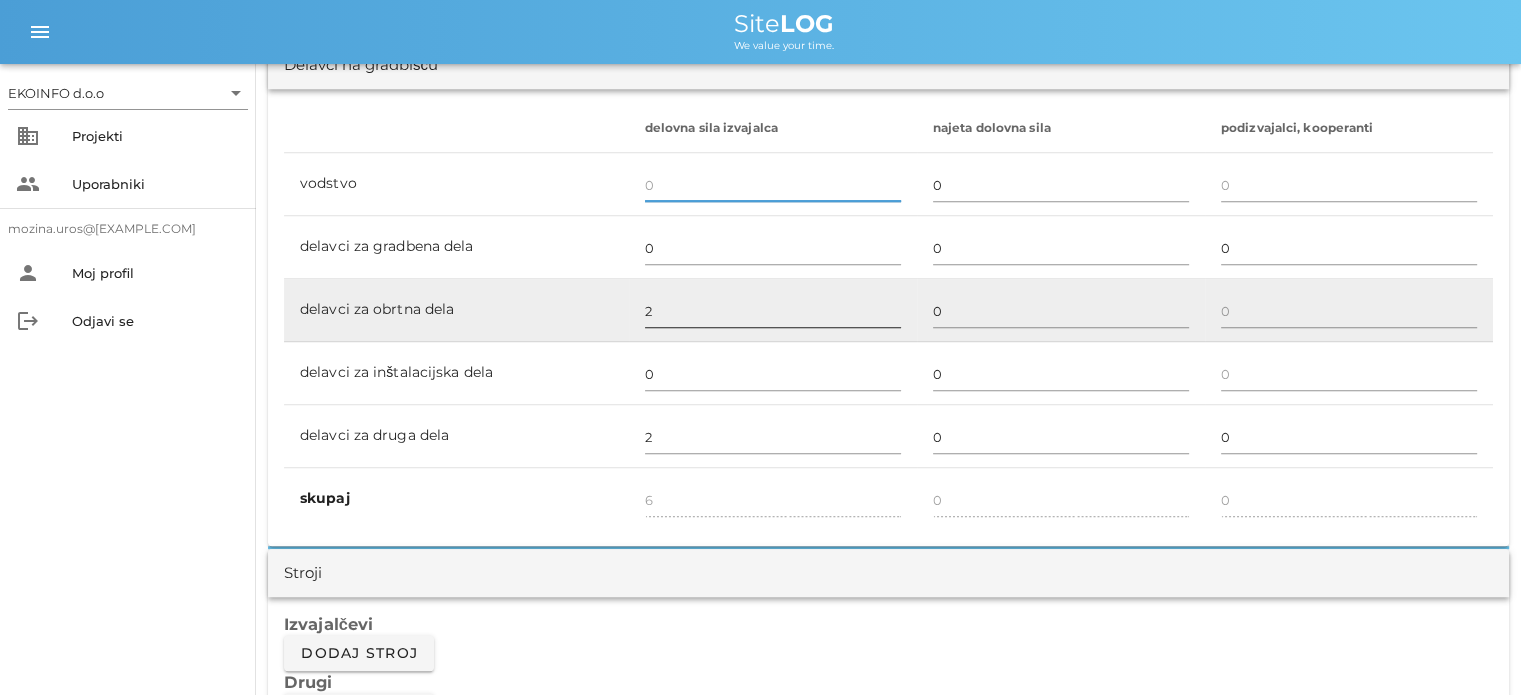 type 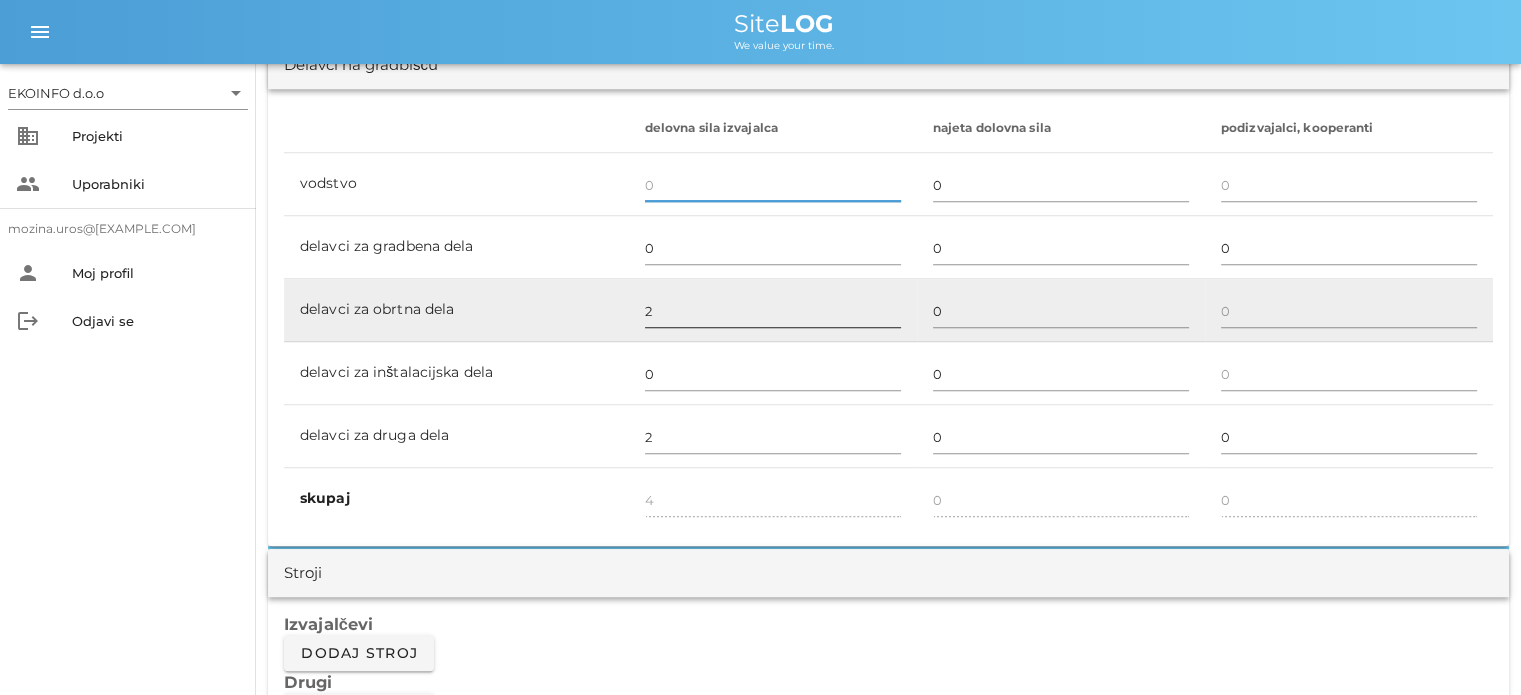 click on "2" at bounding box center [773, 311] 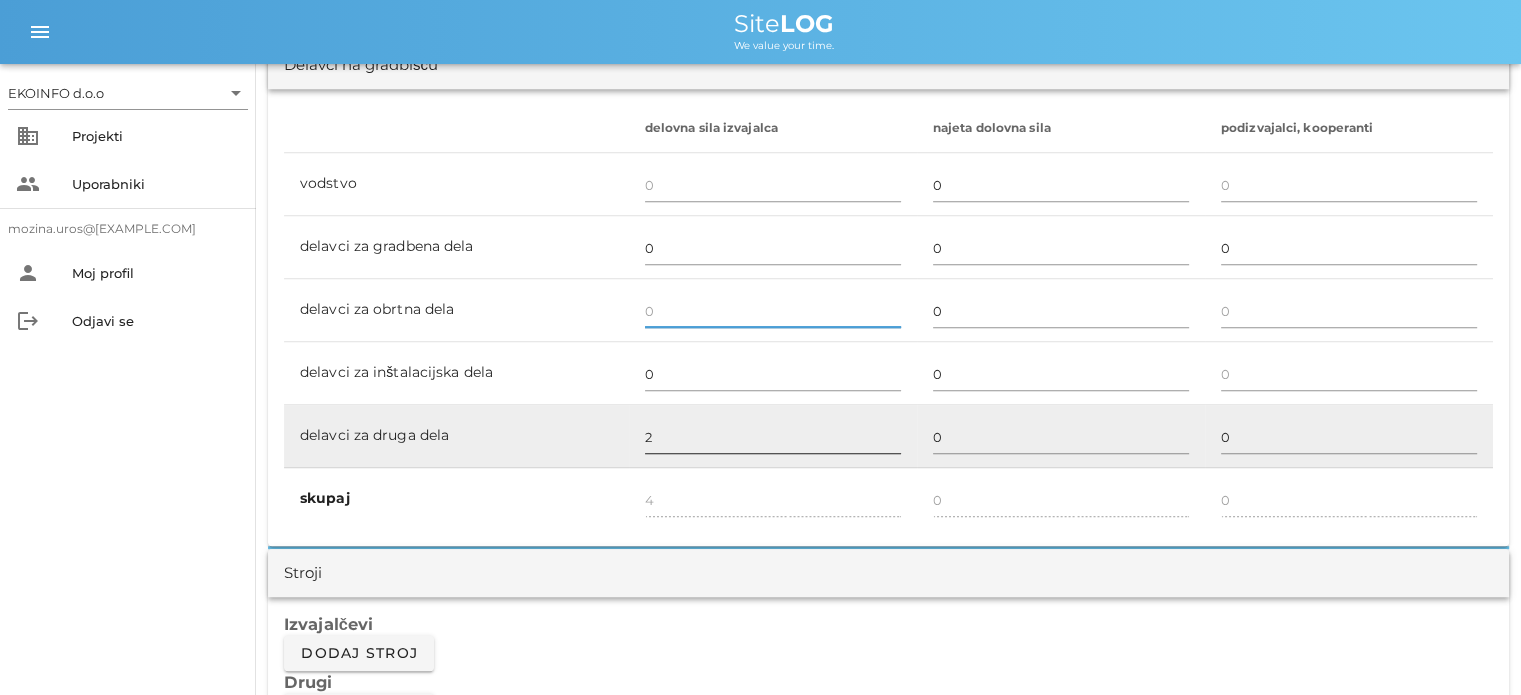 type 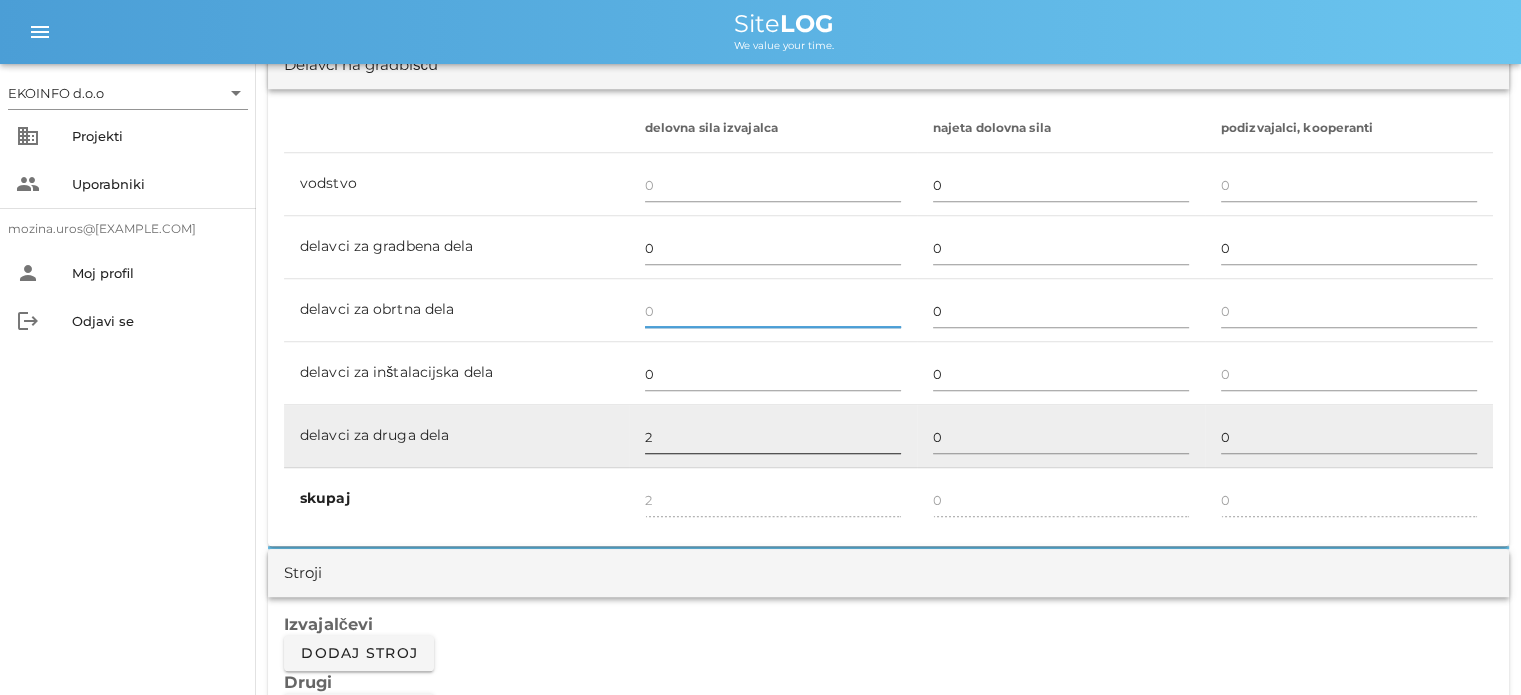 click on "2" at bounding box center [773, 437] 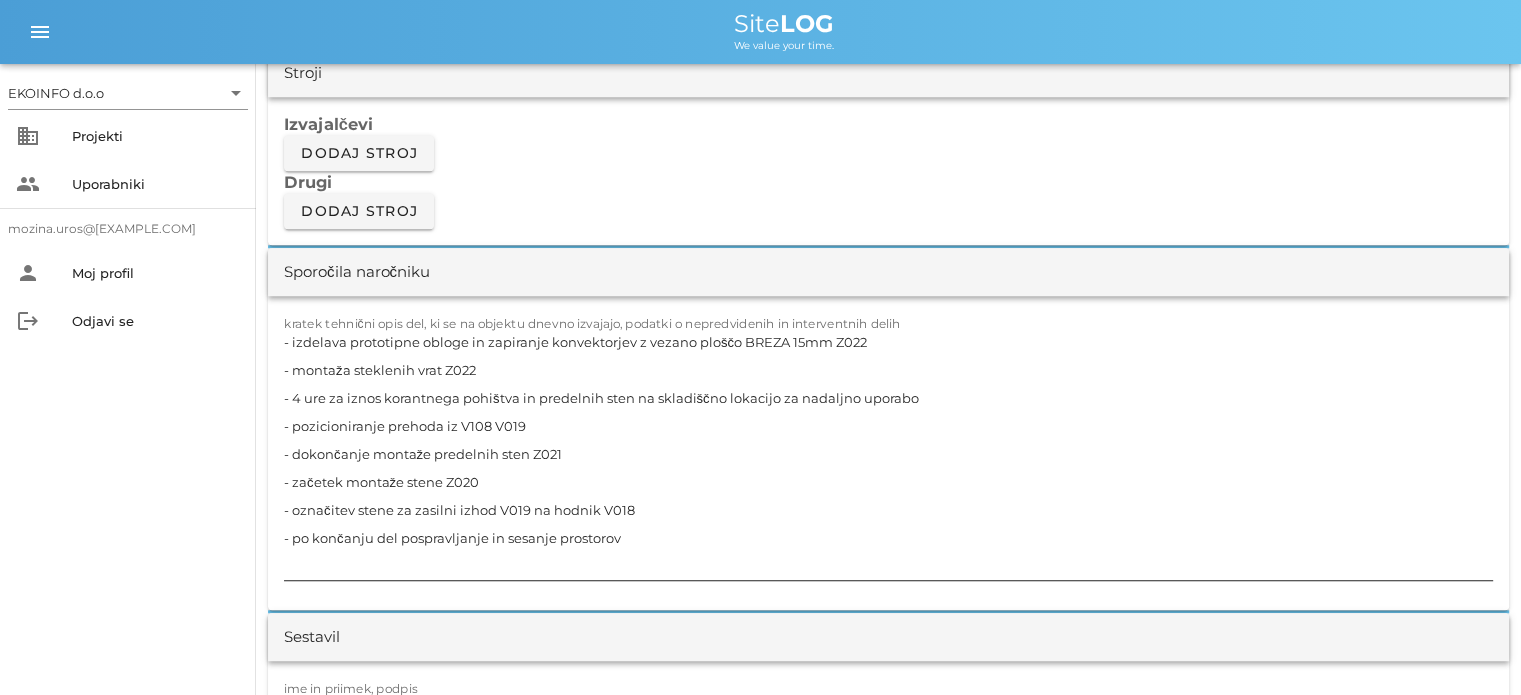 scroll, scrollTop: 1800, scrollLeft: 0, axis: vertical 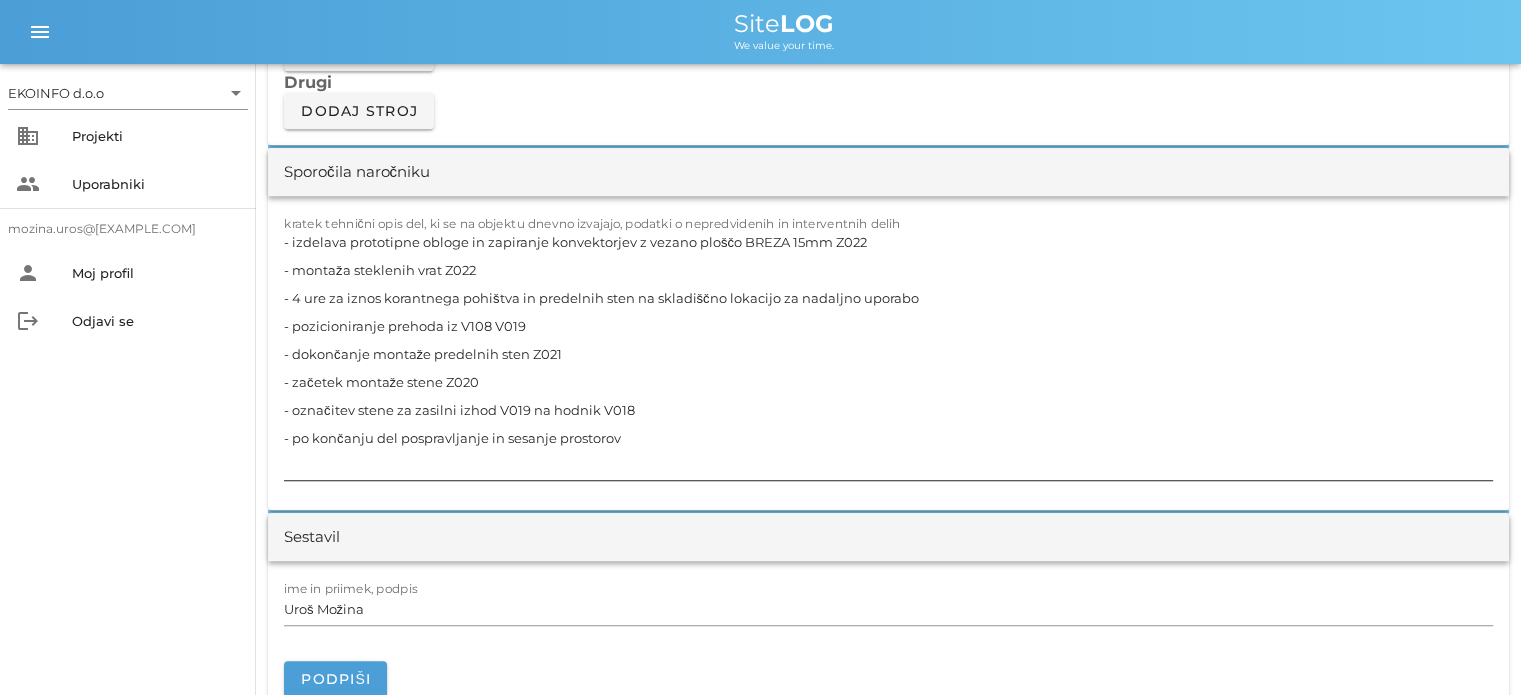 type 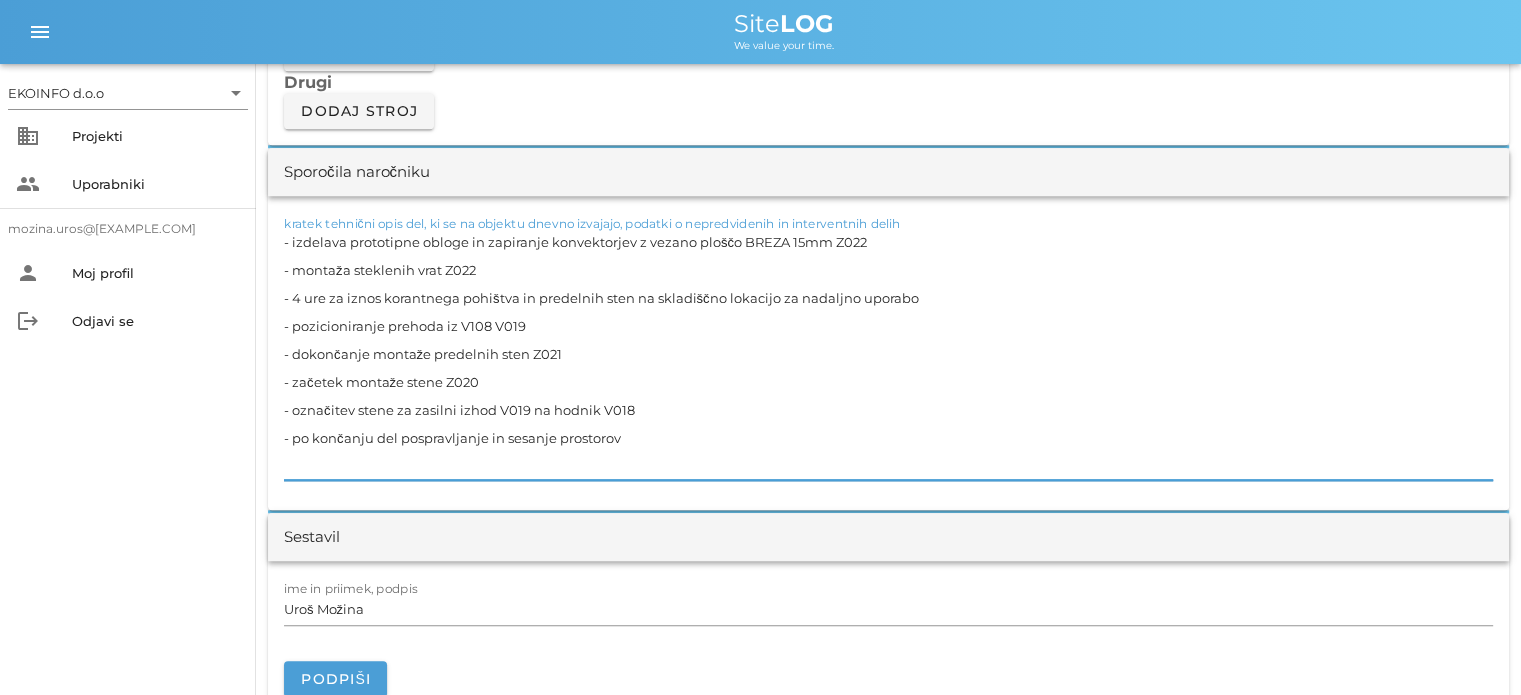 drag, startPoint x: 644, startPoint y: 429, endPoint x: 272, endPoint y: 227, distance: 423.30603 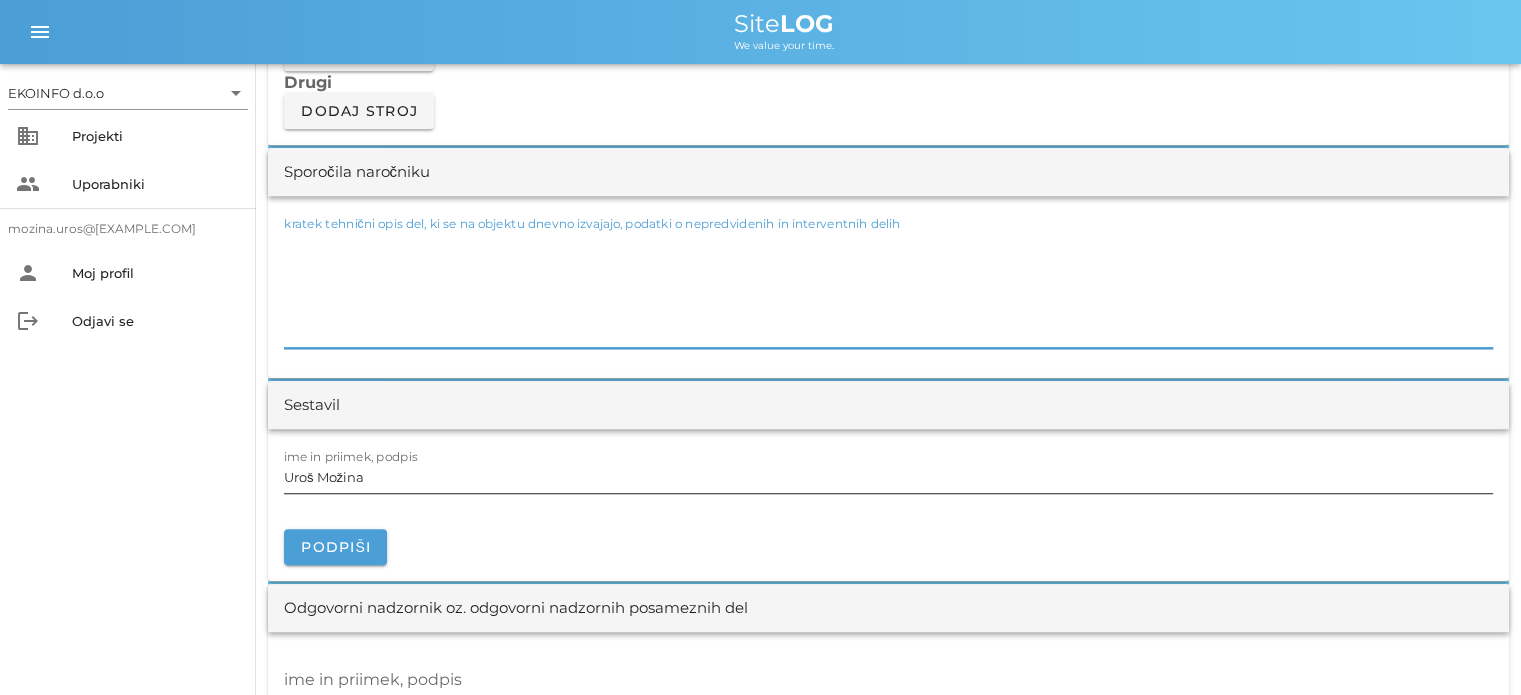 type 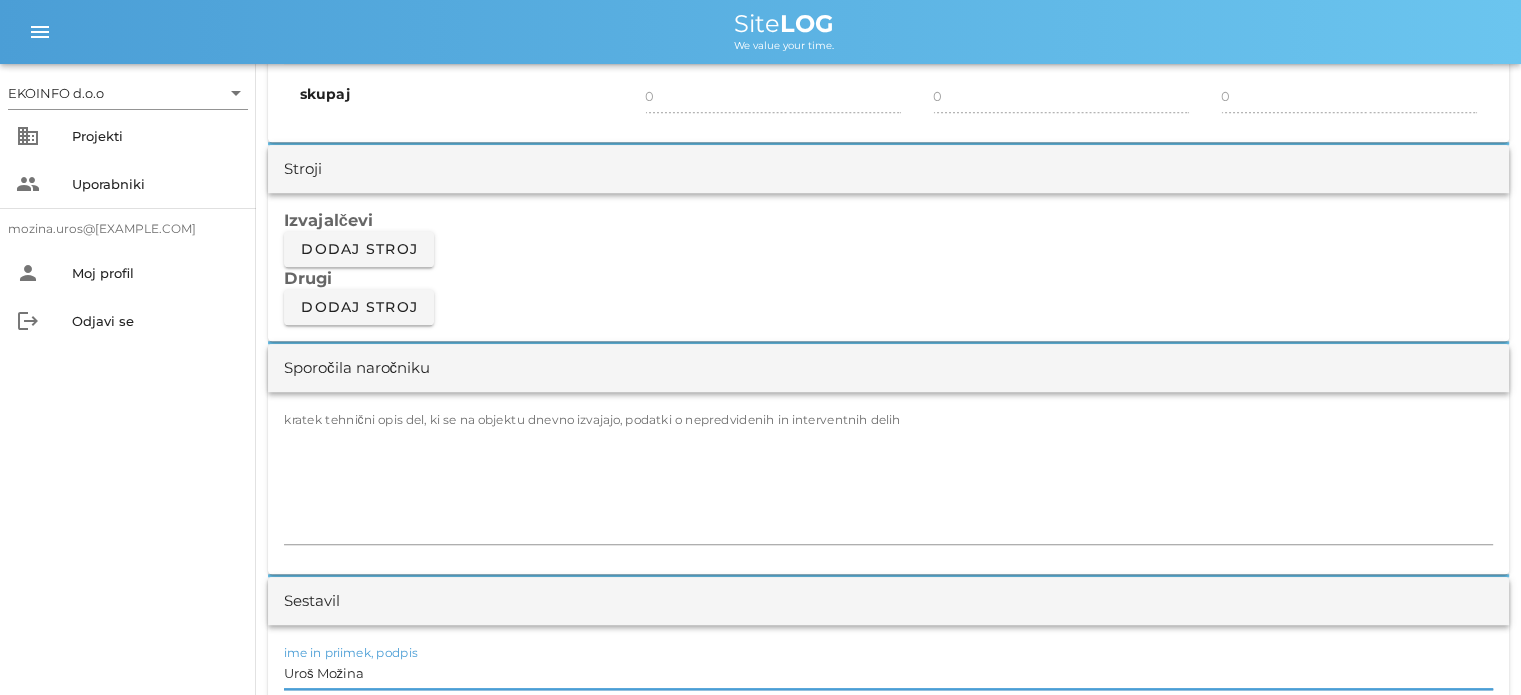 scroll, scrollTop: 1600, scrollLeft: 0, axis: vertical 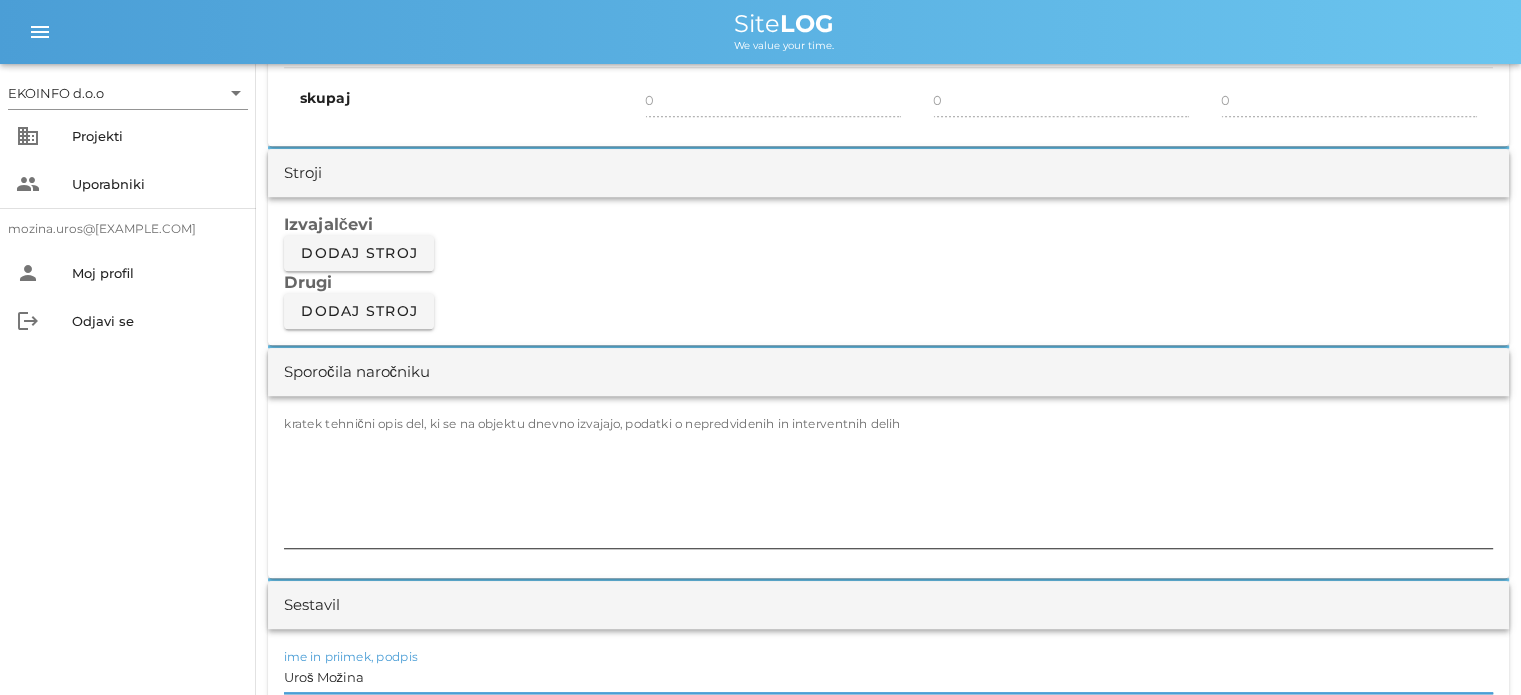 click on "kratek tehnični opis del, ki se na objektu dnevno izvajajo, podatki o nepredvidenih in interventnih delih" at bounding box center [888, 488] 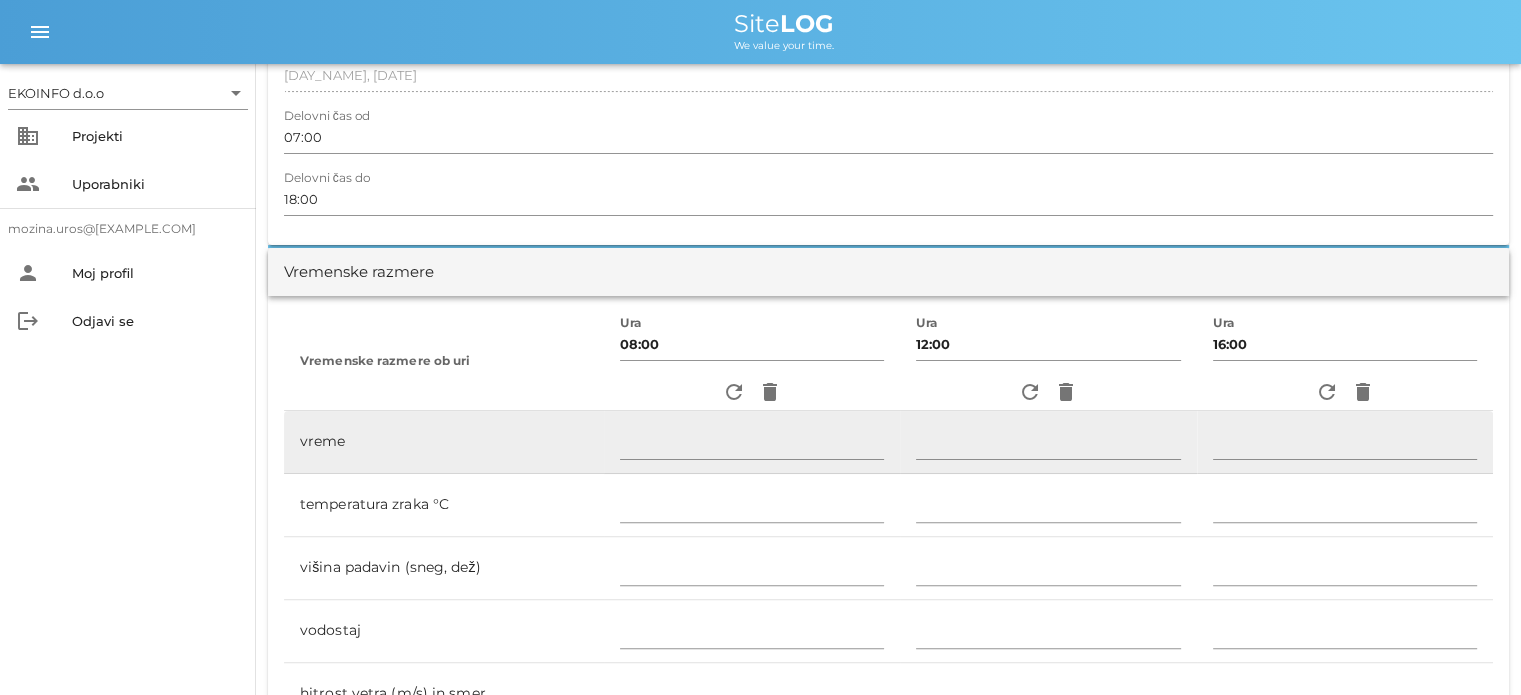 scroll, scrollTop: 400, scrollLeft: 0, axis: vertical 